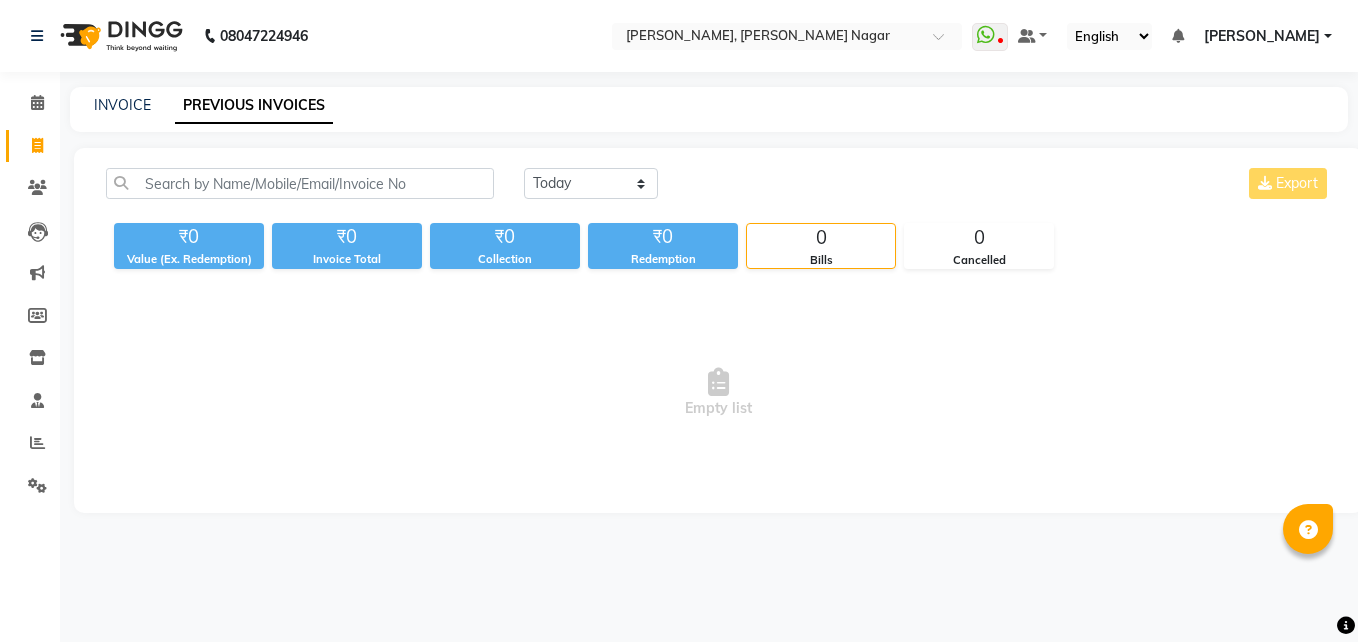 scroll, scrollTop: 0, scrollLeft: 0, axis: both 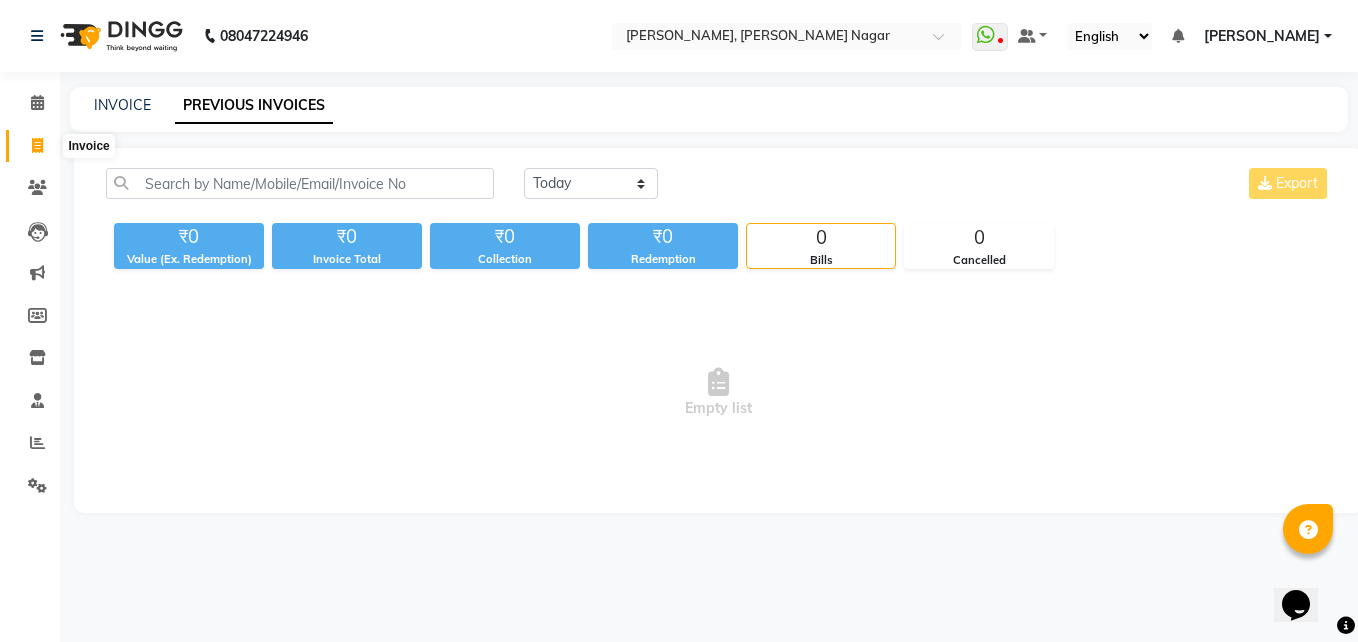 click 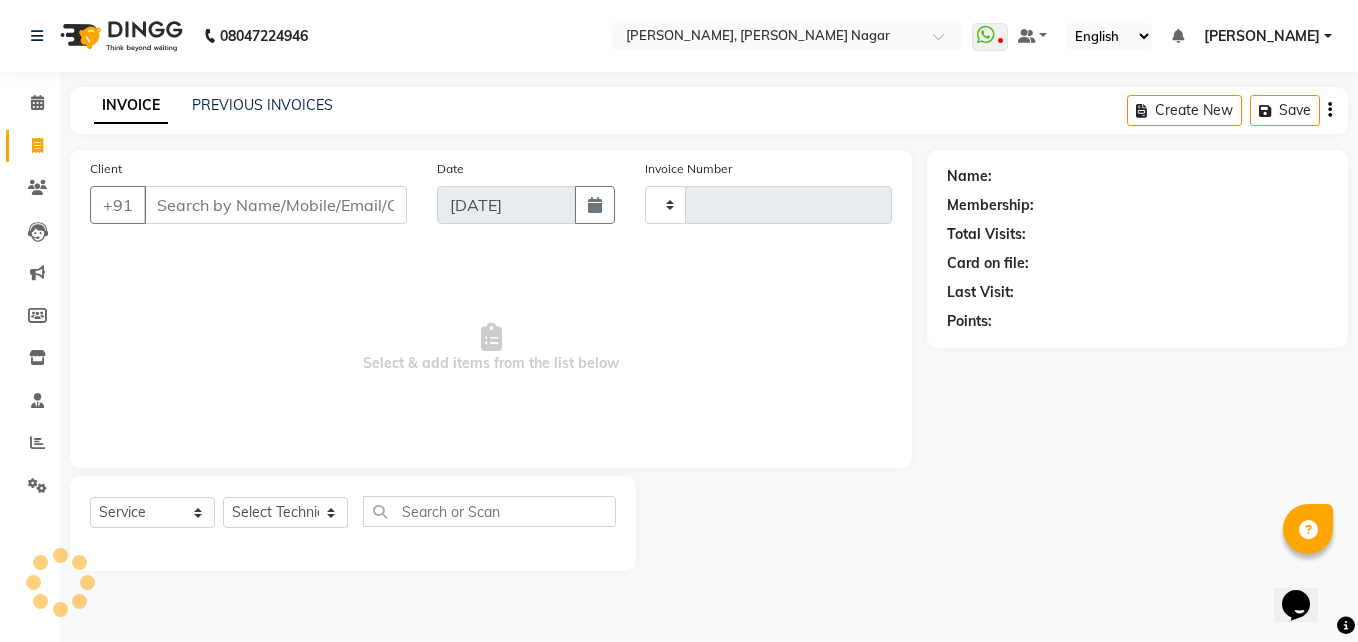 click 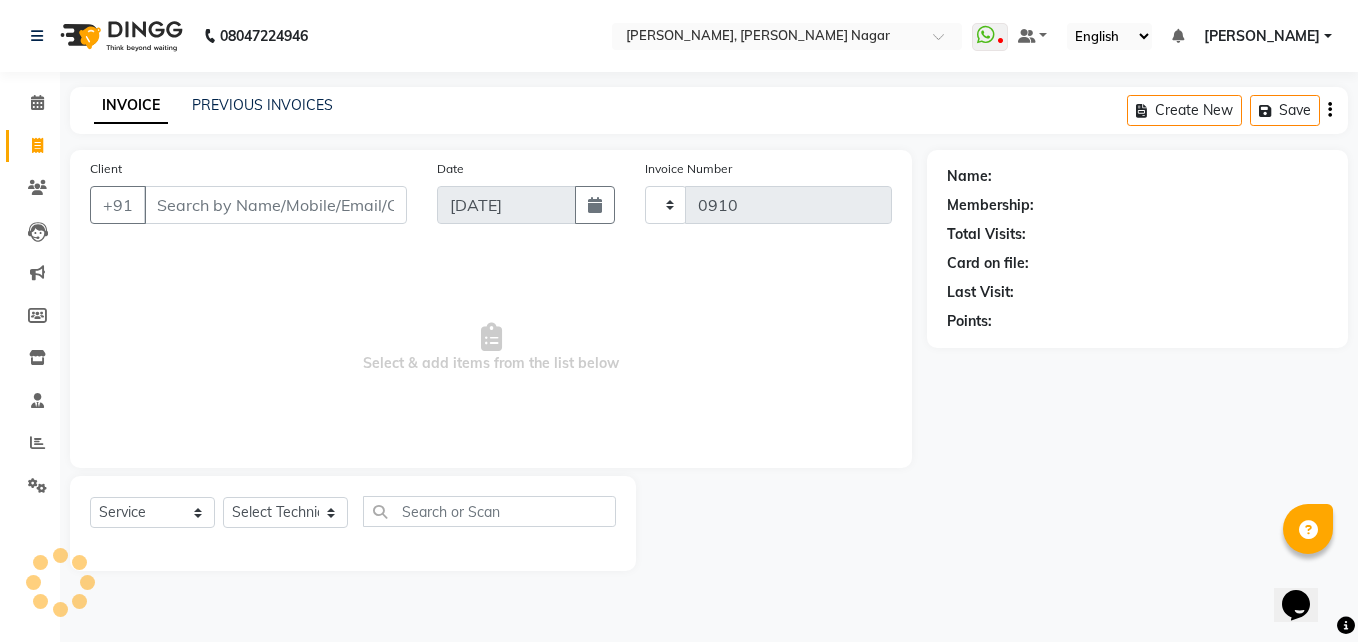 select on "7686" 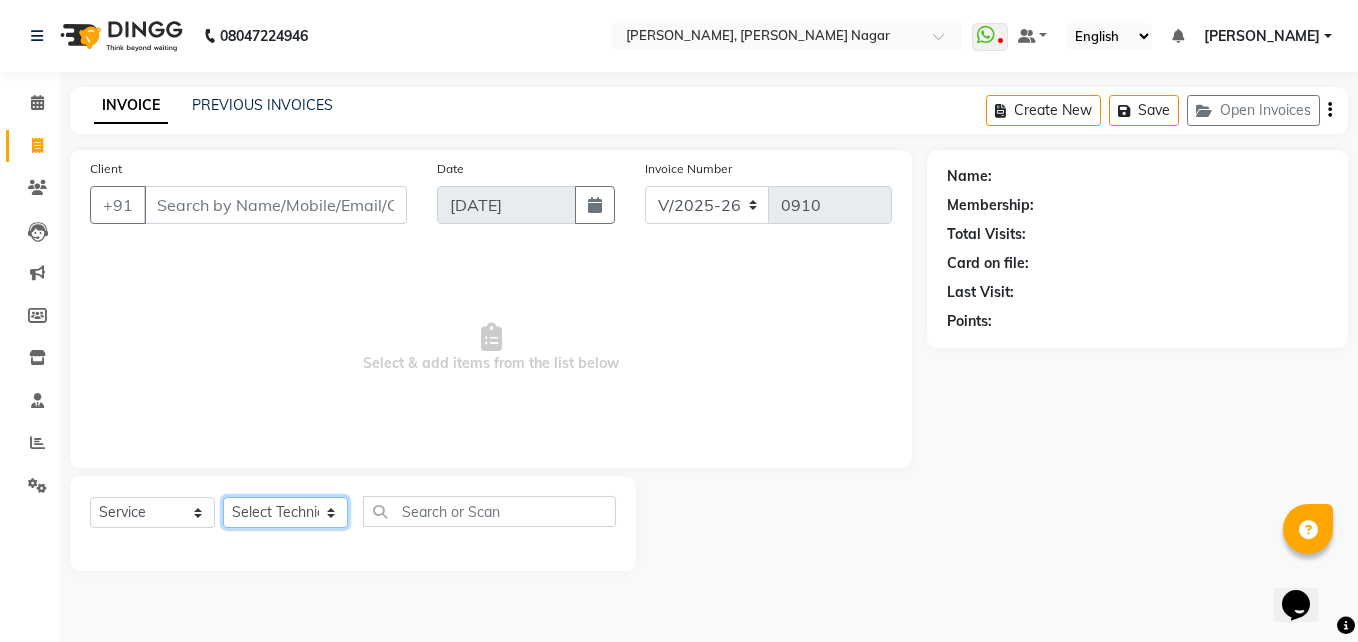 click on "Select Technician akki [PERSON_NAME] Sultha Bilal [PERSON_NAME] [PERSON_NAME]  [PERSON_NAME] Manager [PERSON_NAME]" 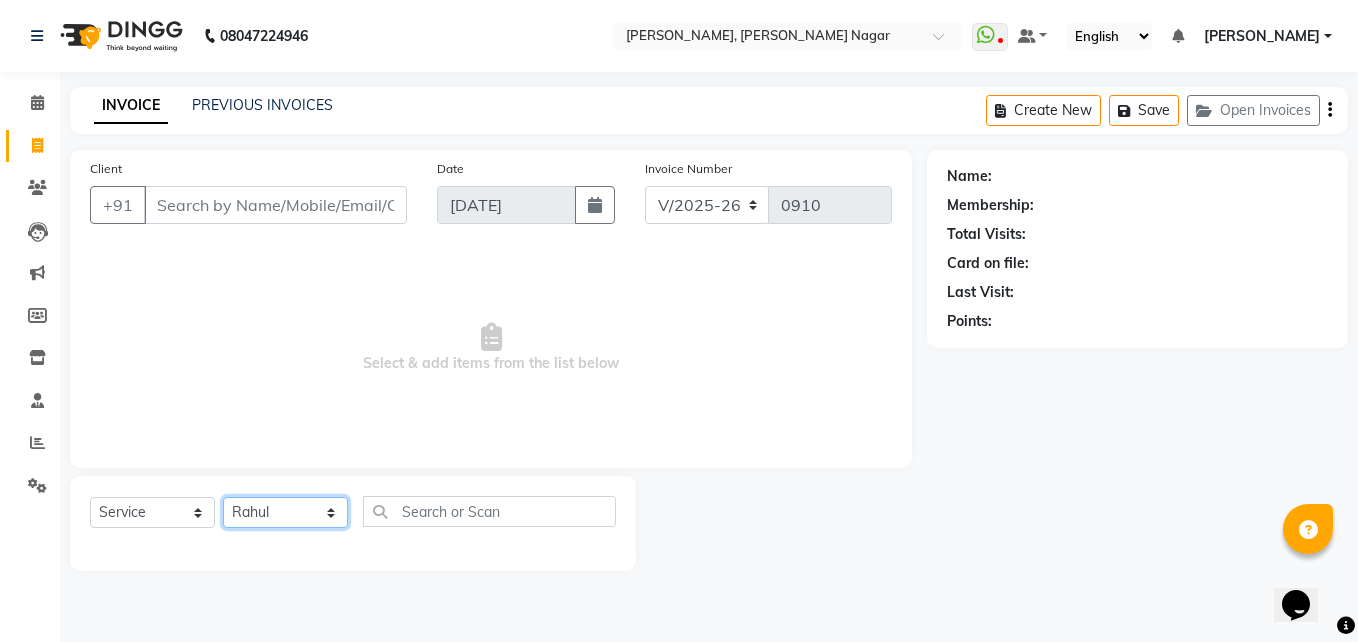 click on "Select Technician akki [PERSON_NAME] Sultha Bilal [PERSON_NAME] [PERSON_NAME]  [PERSON_NAME] Manager [PERSON_NAME]" 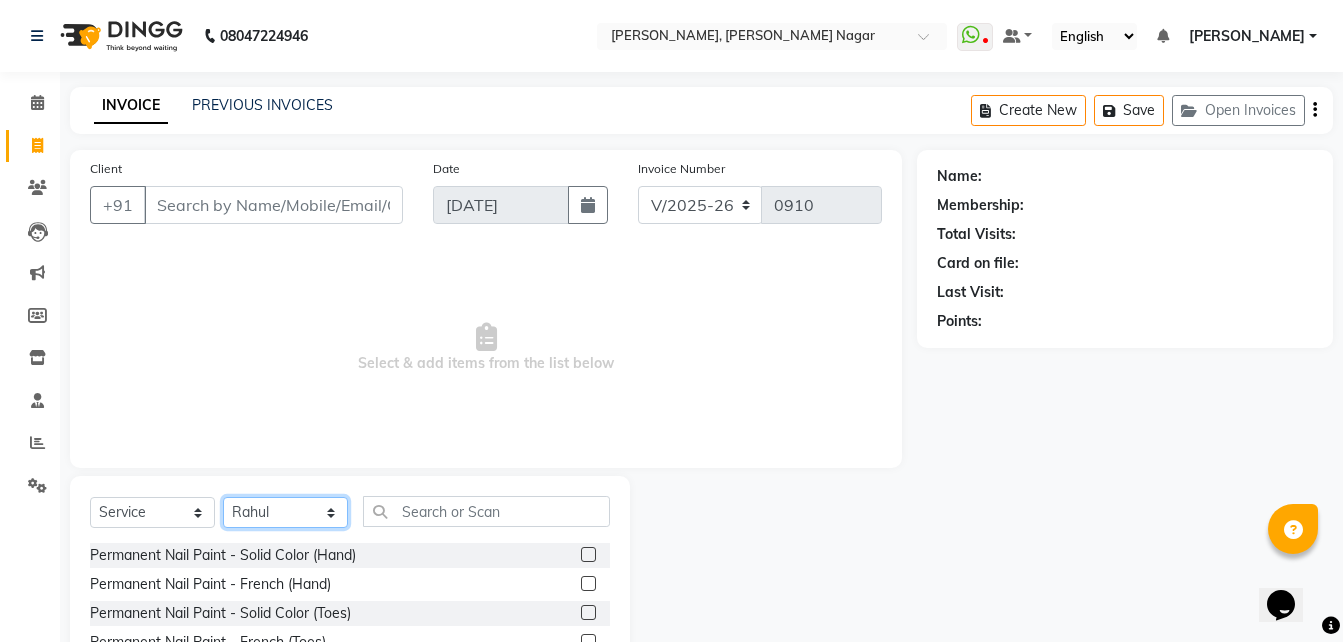 select on "81674" 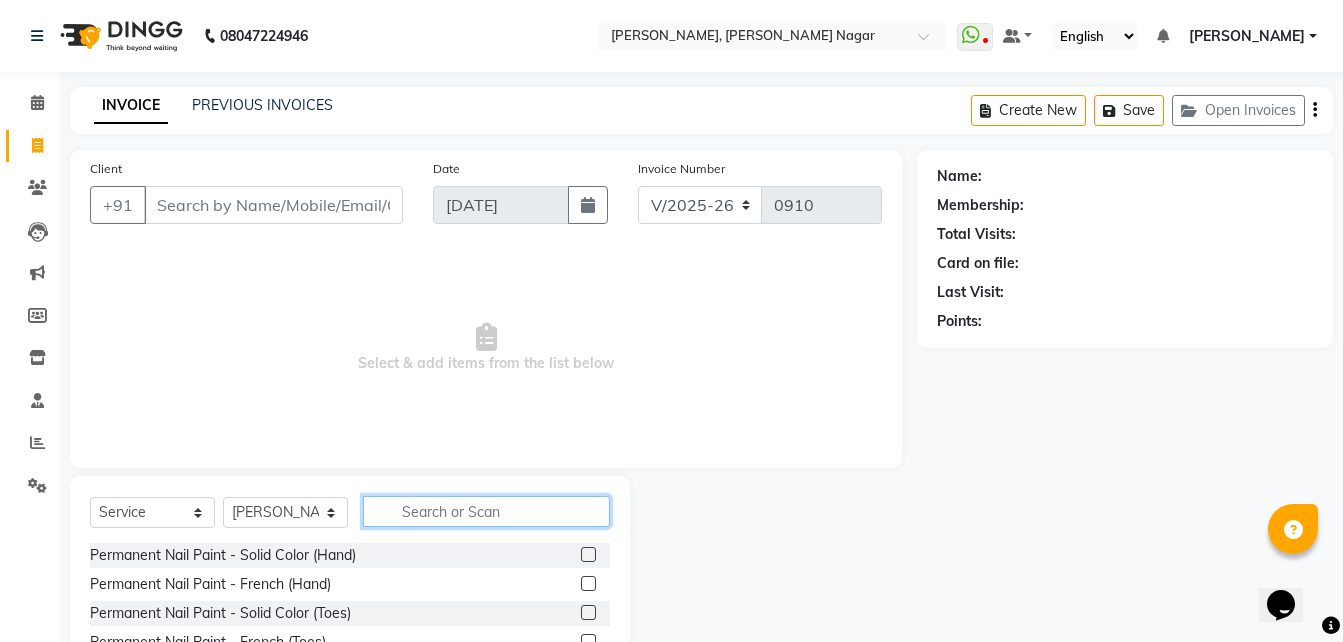 click 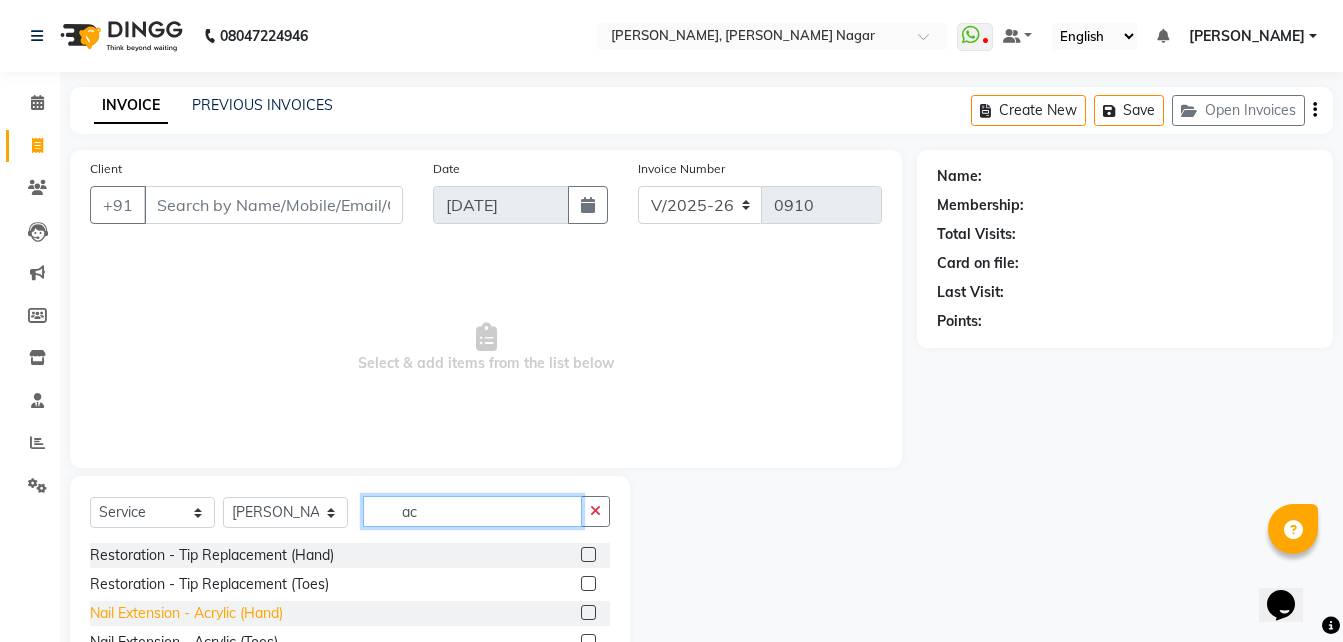type on "ac" 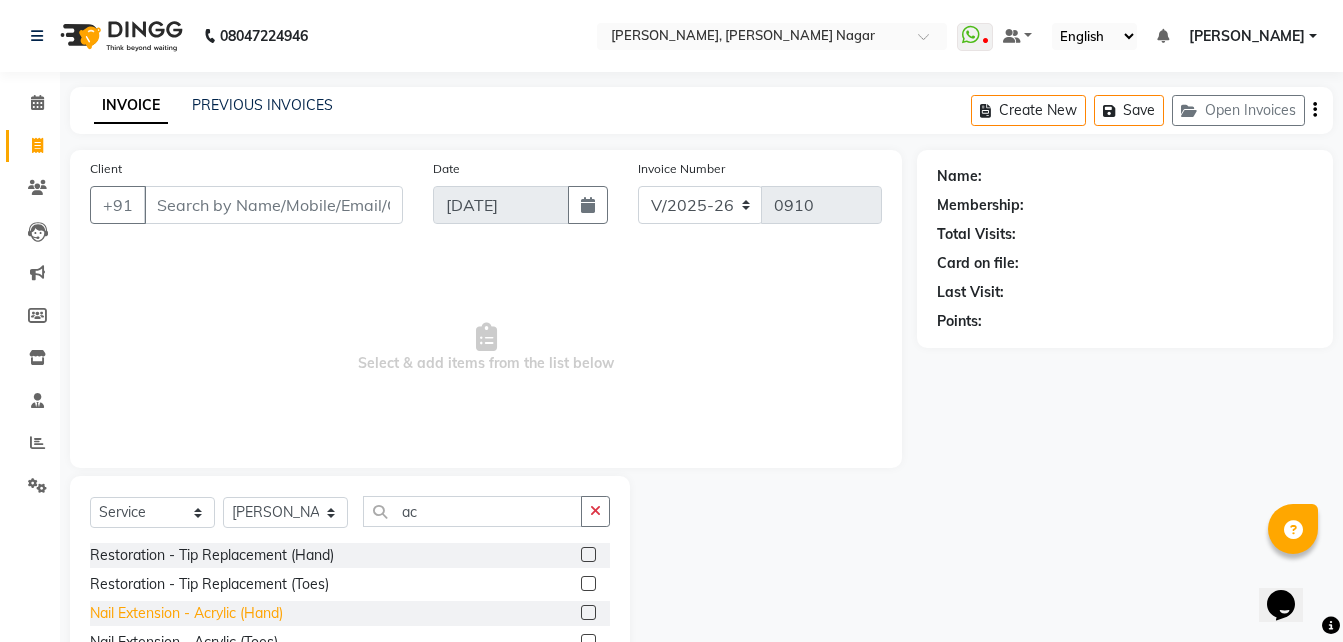 click on "Nail Extension - Acrylic (Hand)" 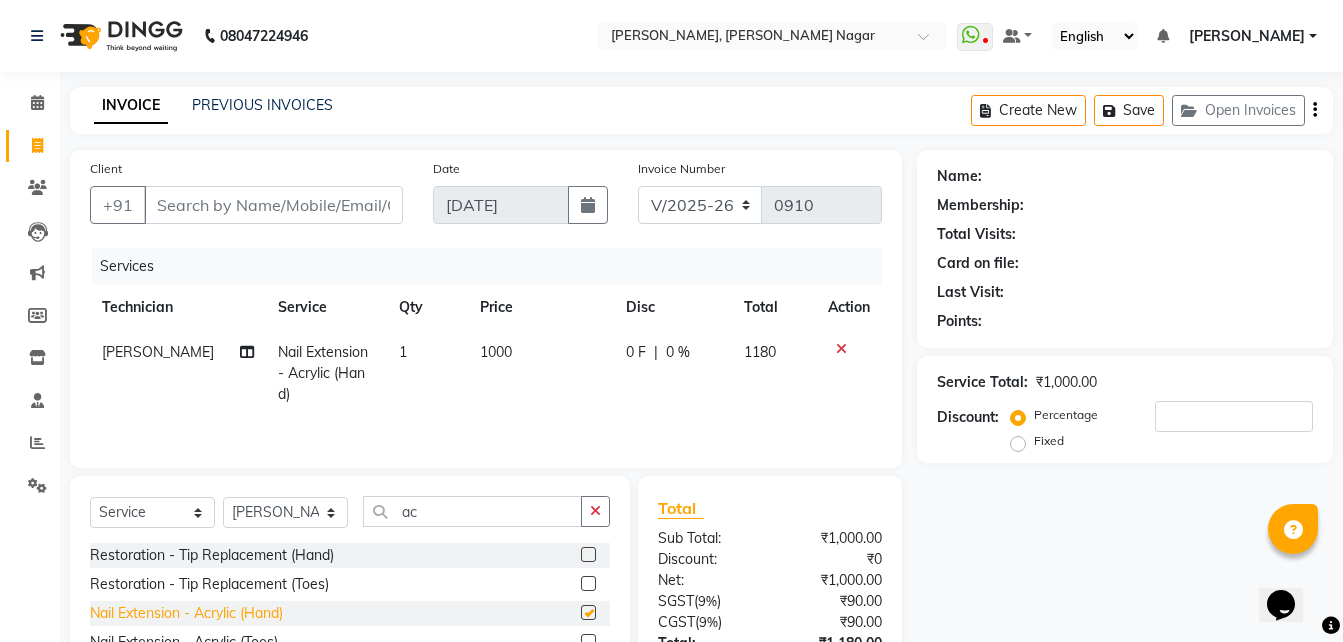 checkbox on "false" 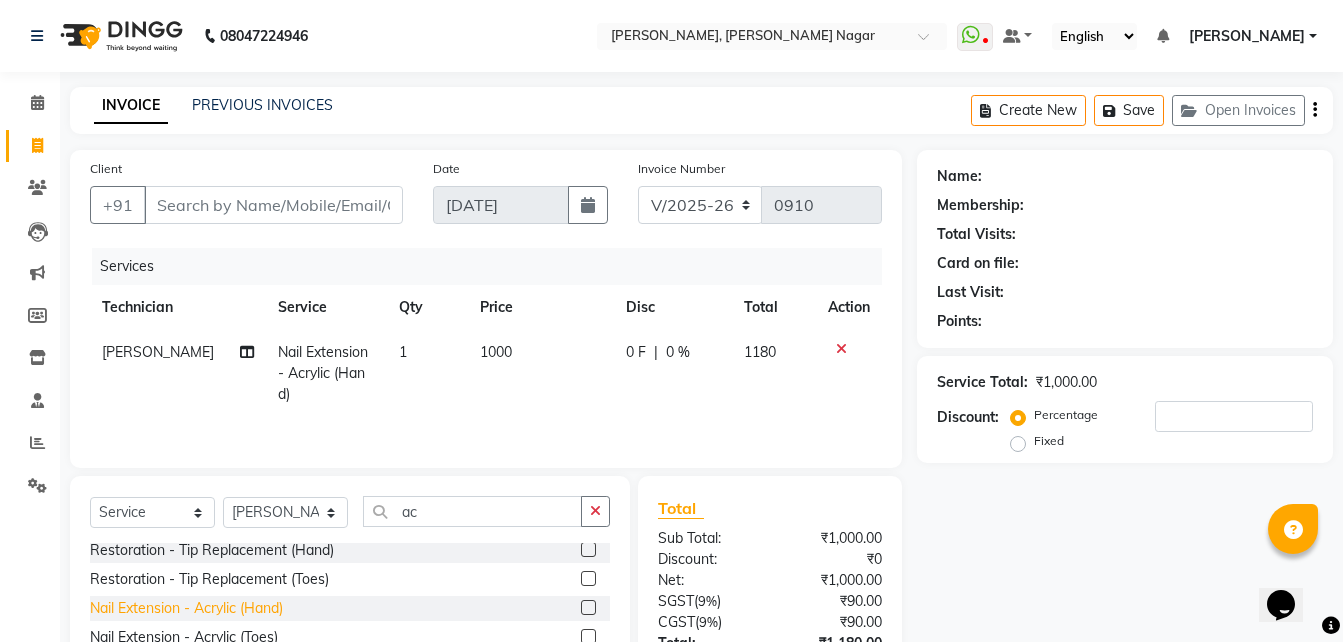 scroll, scrollTop: 4, scrollLeft: 0, axis: vertical 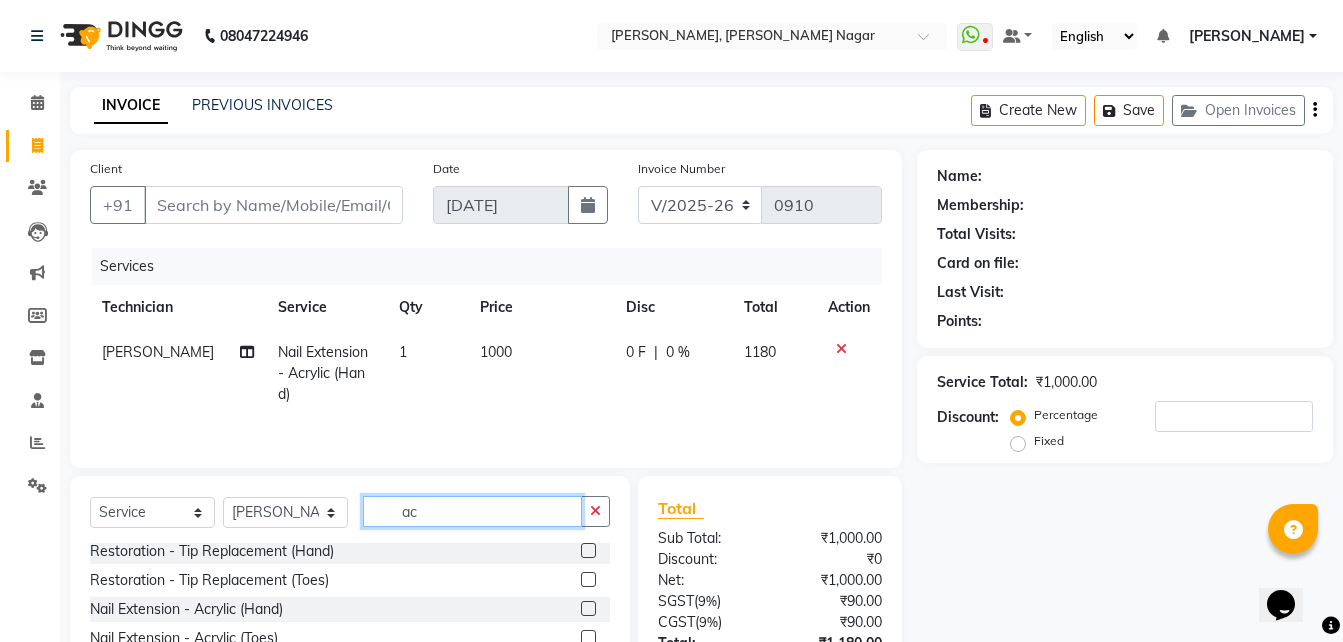 click on "ac" 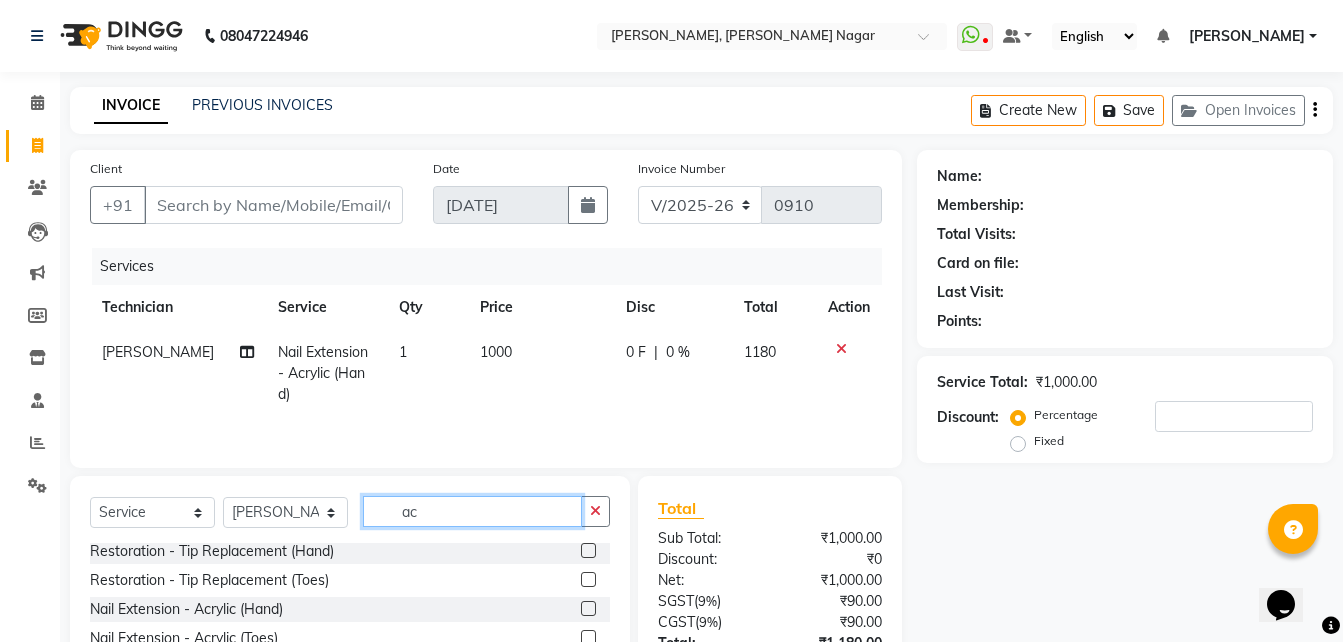 type on "a" 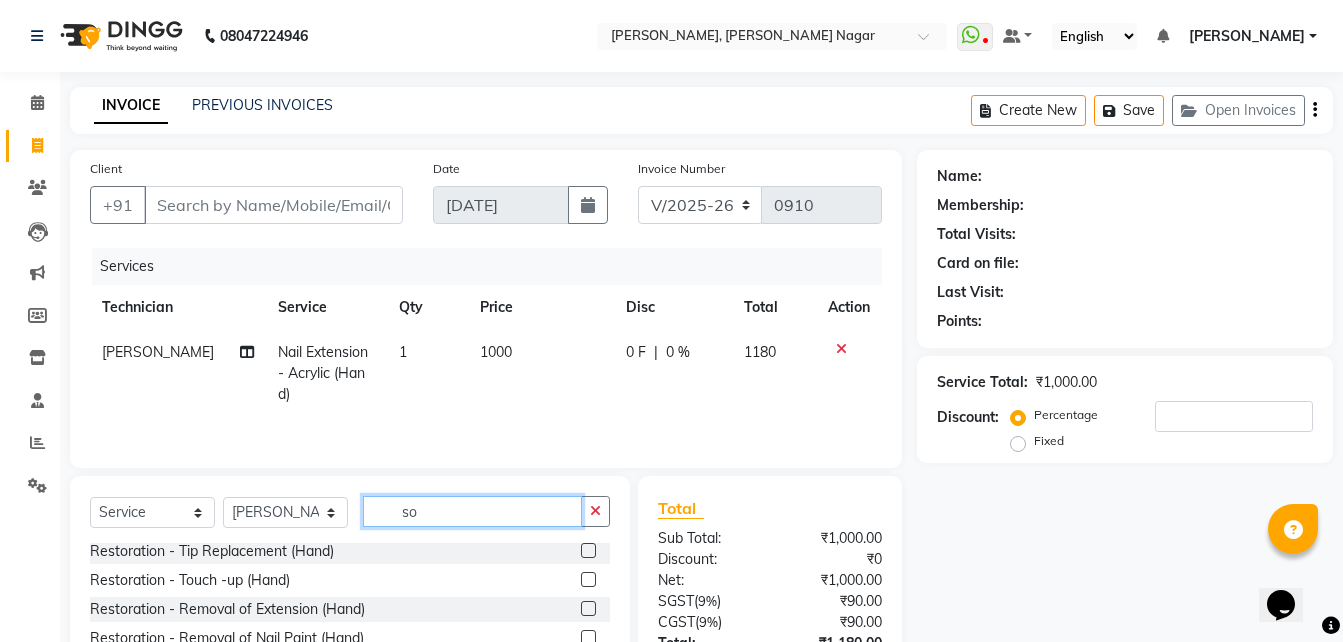 scroll, scrollTop: 0, scrollLeft: 0, axis: both 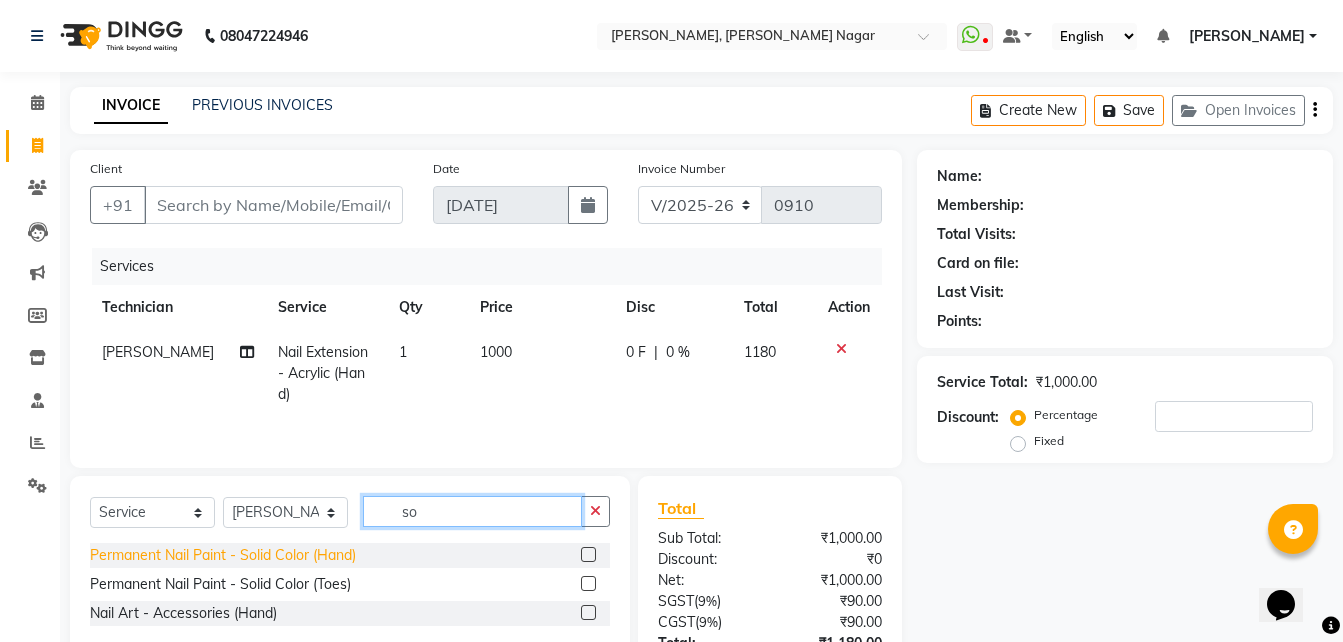 type on "so" 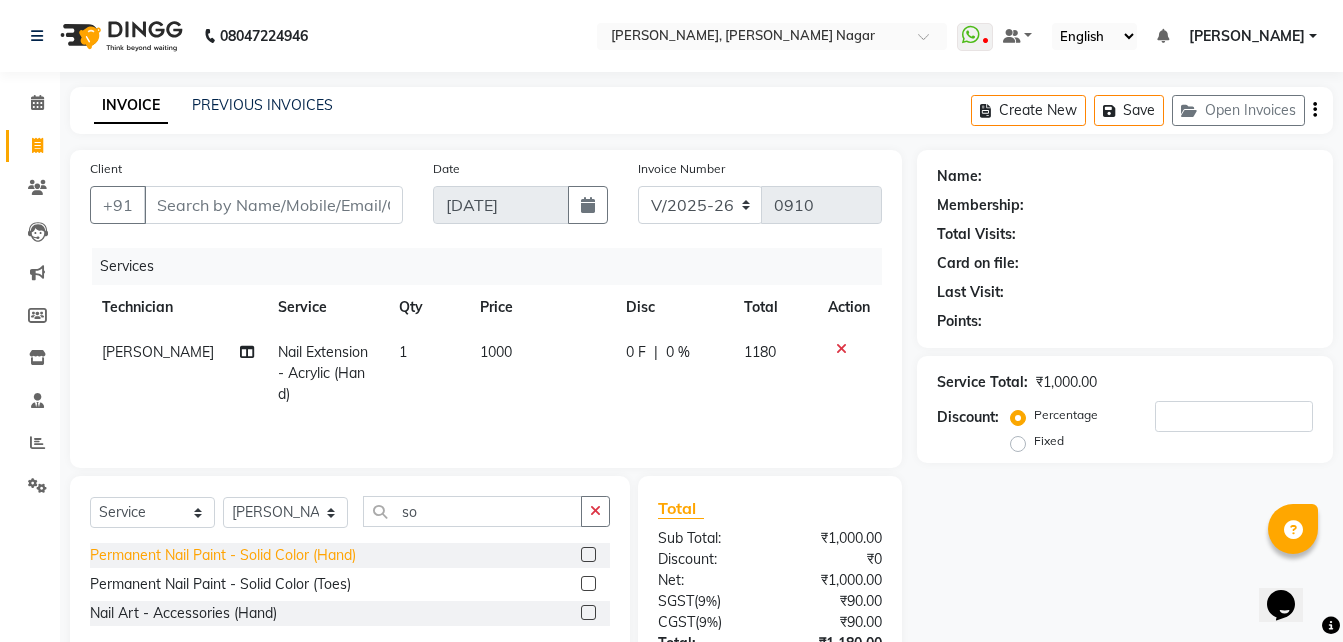 click on "Permanent Nail Paint - Solid Color (Hand)" 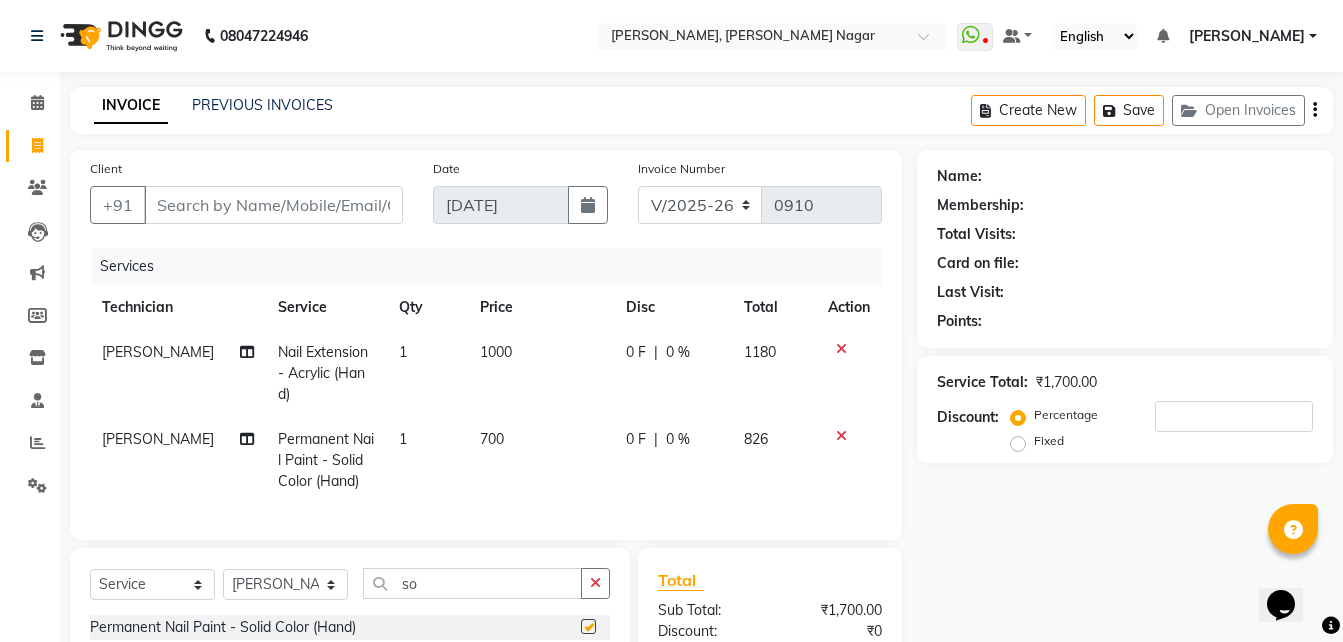 checkbox on "false" 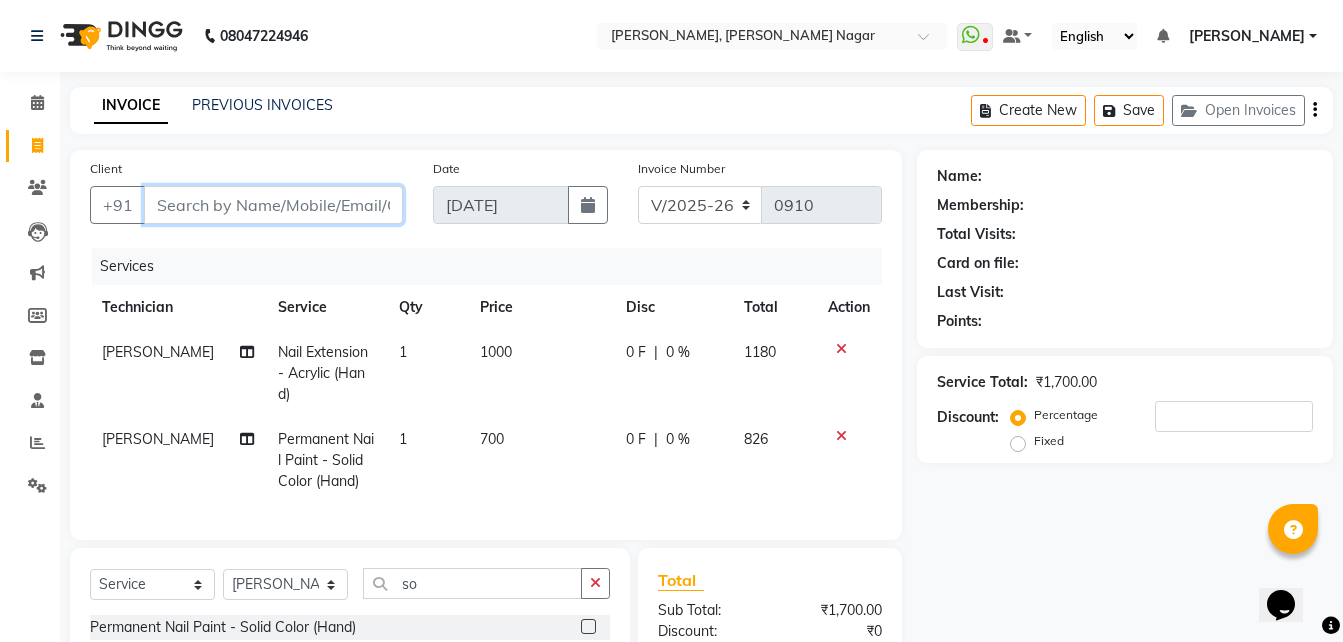 click on "Client" at bounding box center [273, 205] 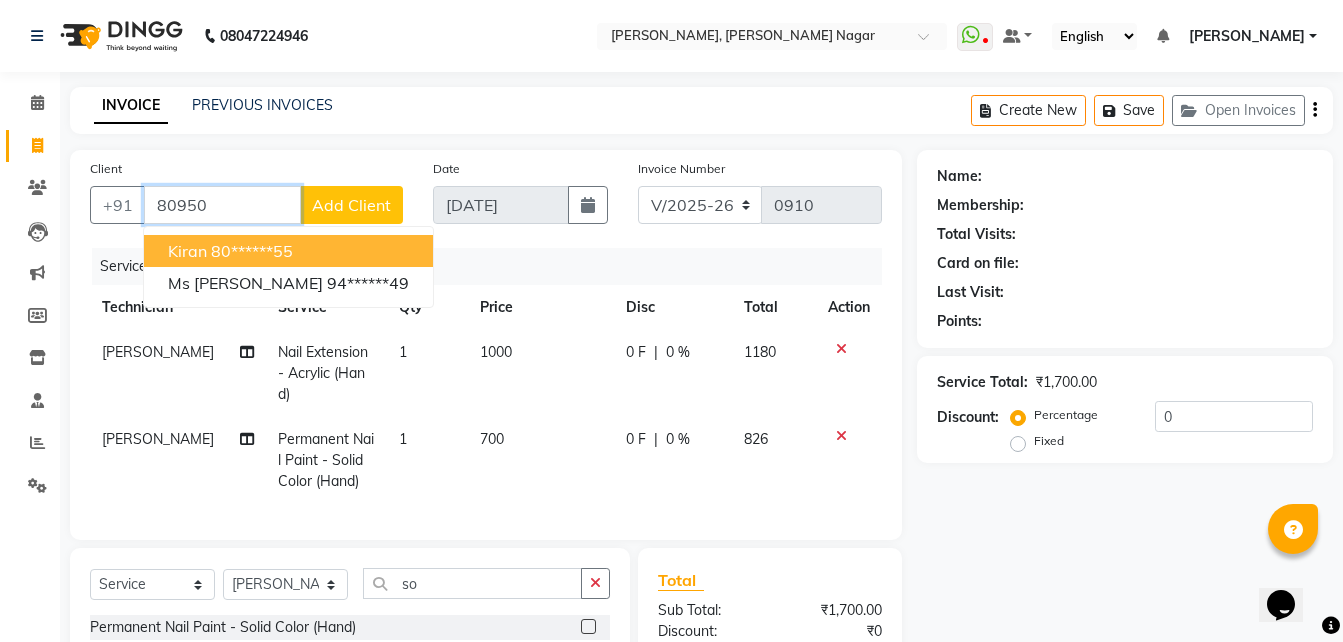 click on "80******55" at bounding box center [252, 251] 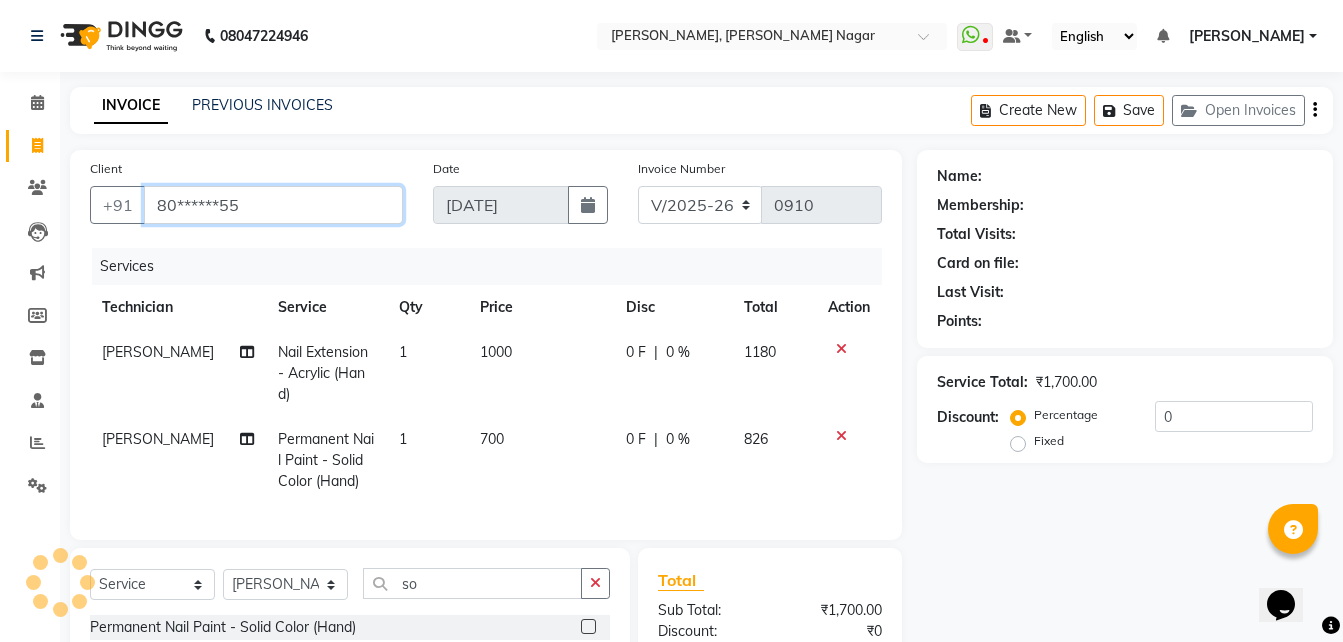 type on "80******55" 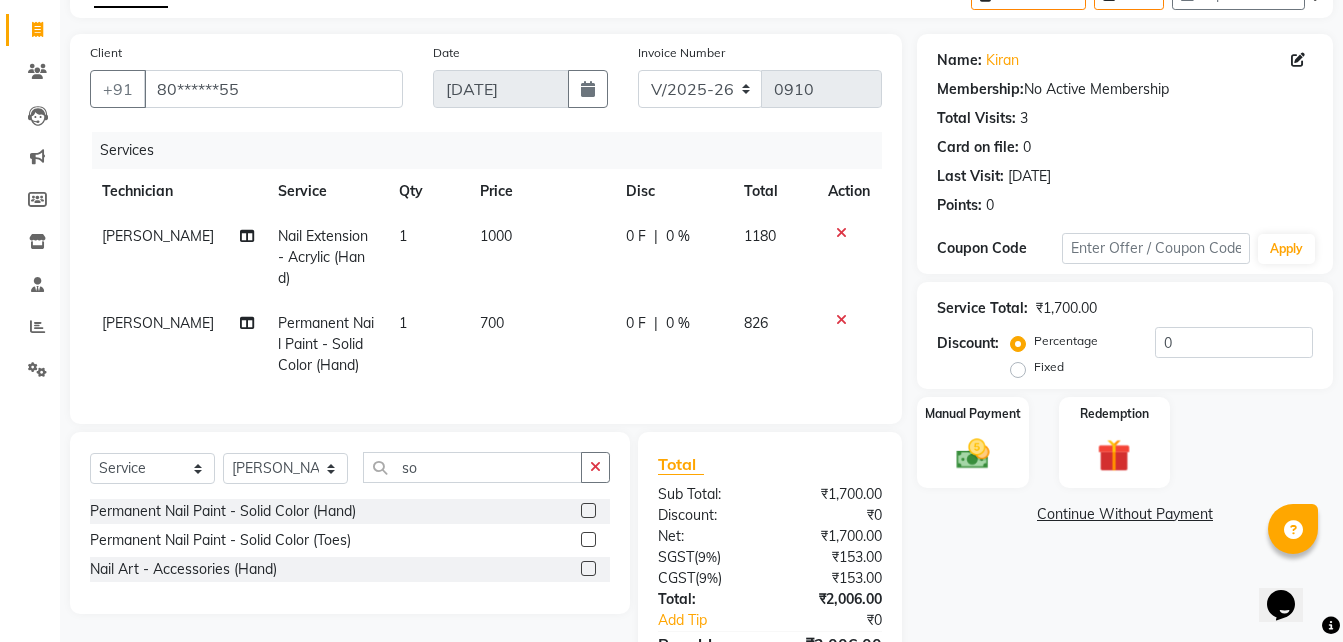 scroll, scrollTop: 245, scrollLeft: 0, axis: vertical 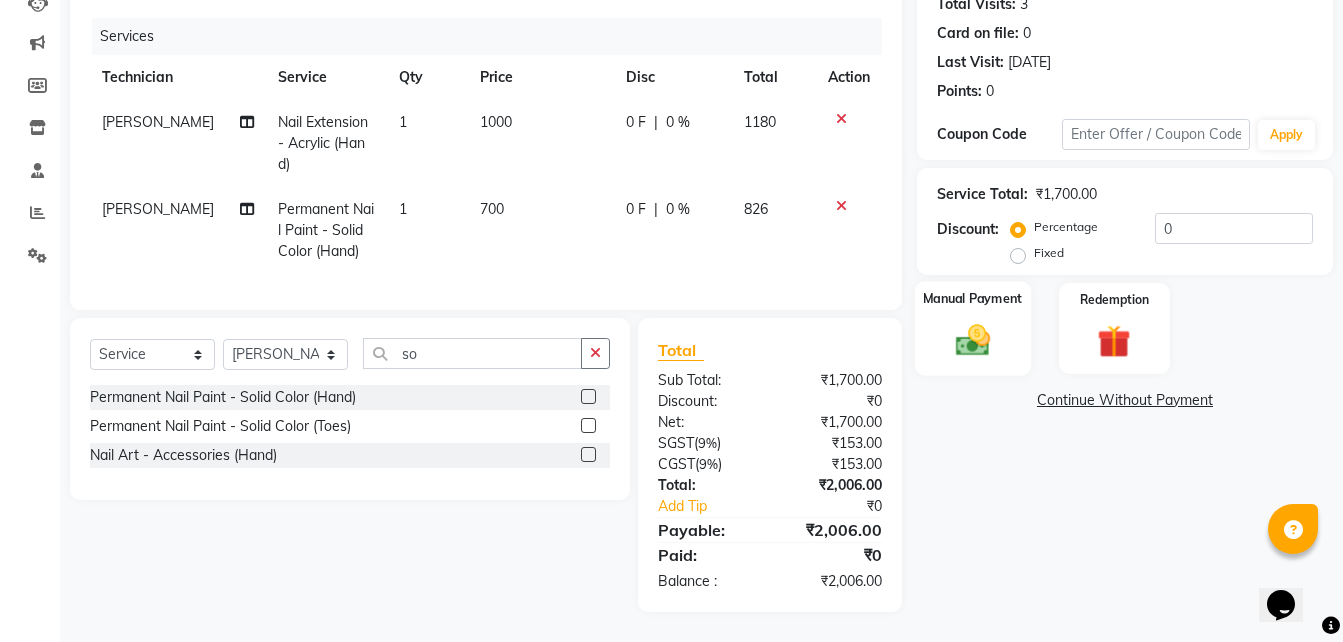 click 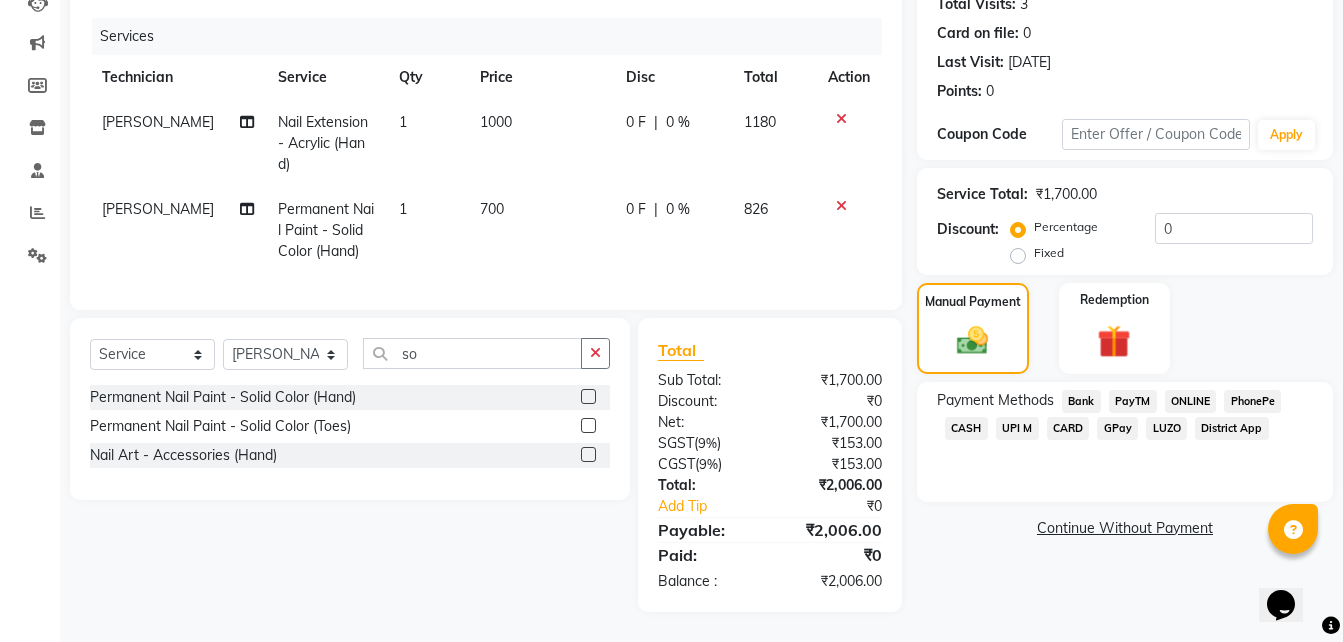 click on "ONLINE" 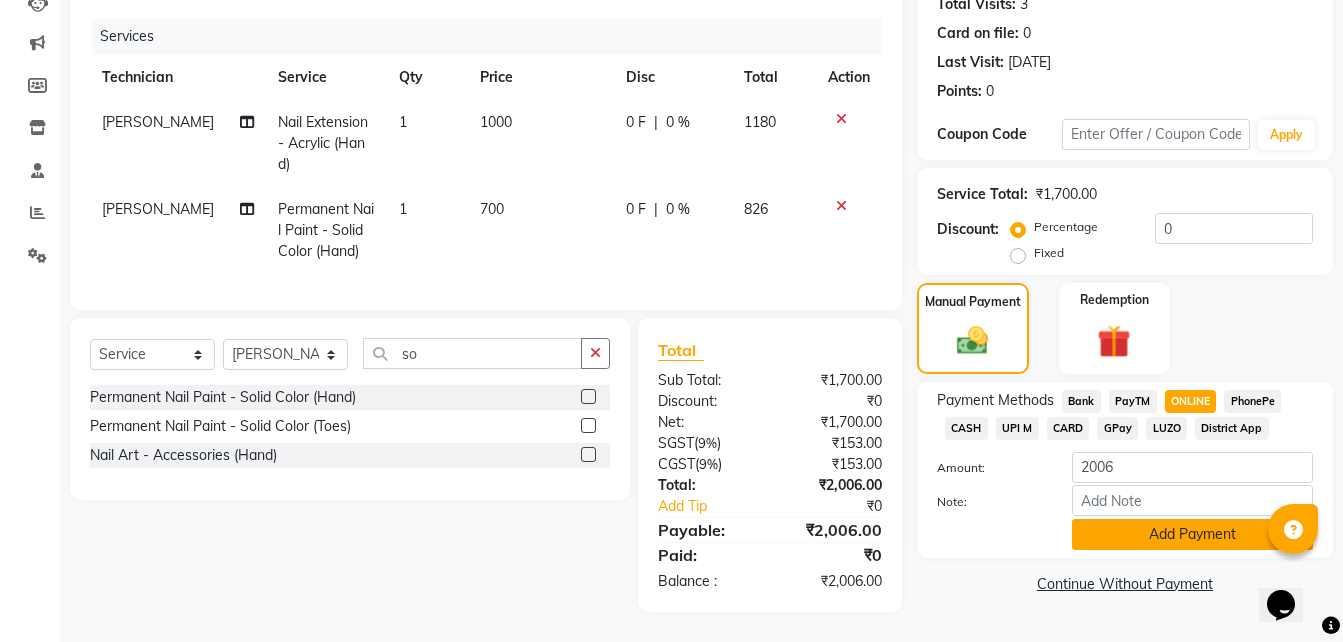 click on "Add Payment" 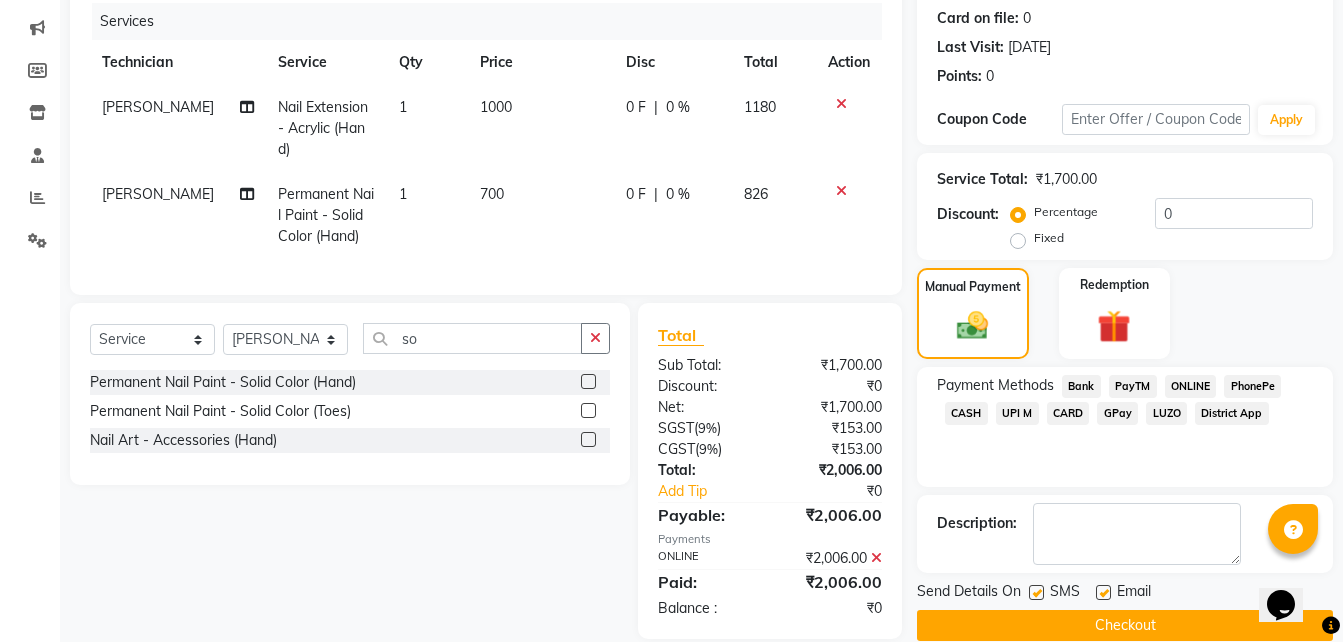 click on "Checkout" 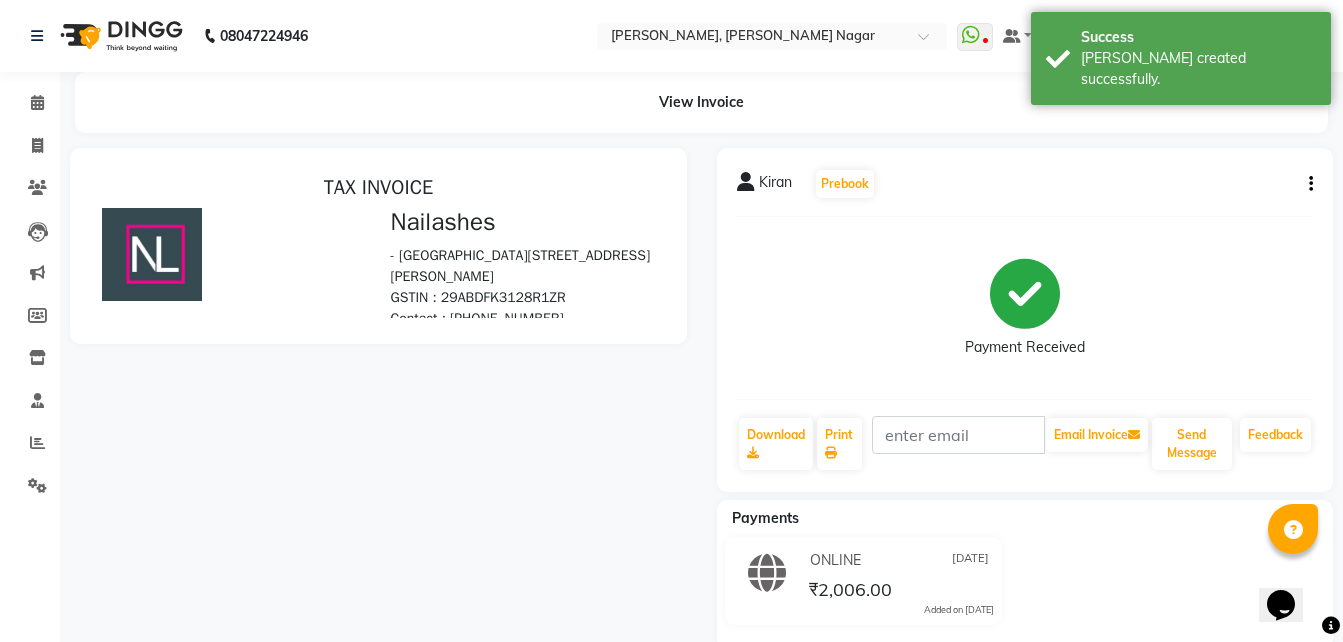 scroll, scrollTop: 0, scrollLeft: 0, axis: both 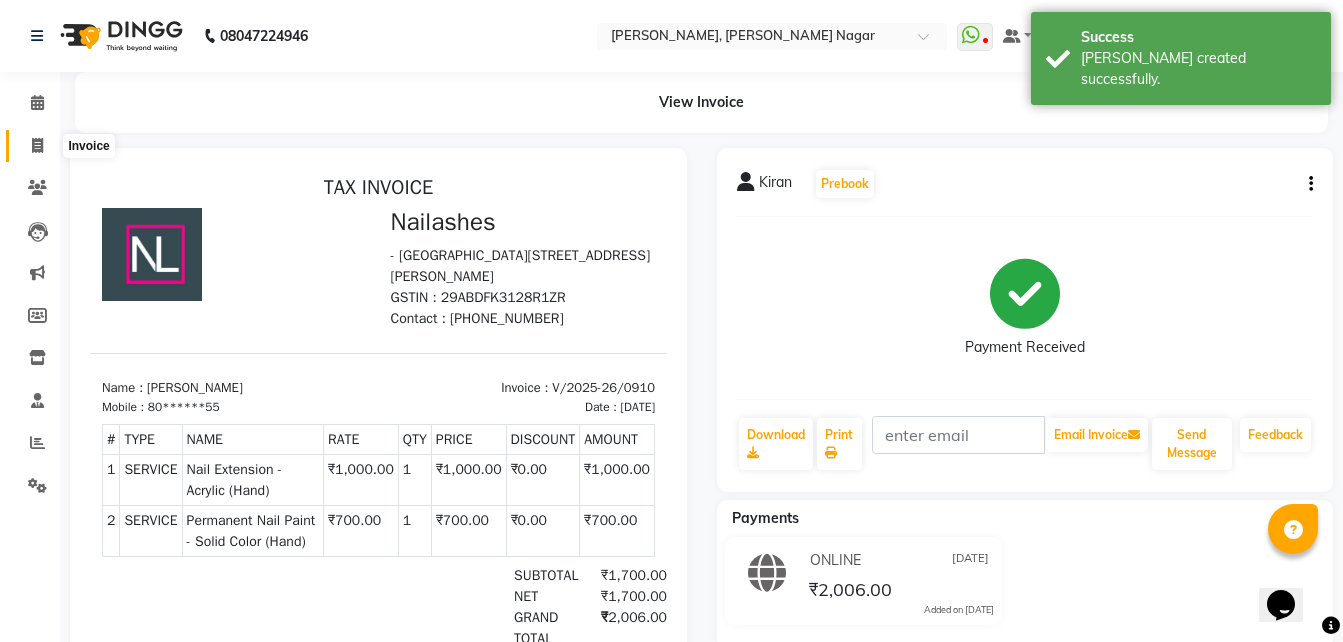 click 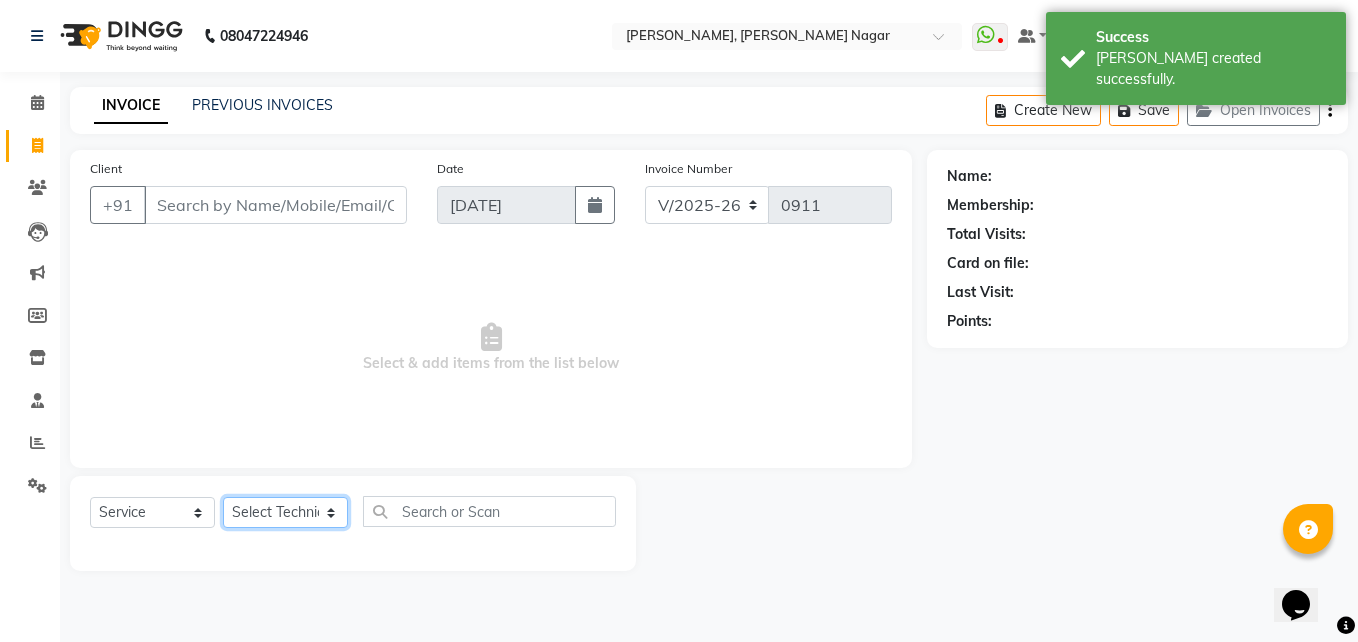 click on "Select Technician akki [PERSON_NAME] Sultha Bilal [PERSON_NAME] [PERSON_NAME]  [PERSON_NAME] Manager [PERSON_NAME]" 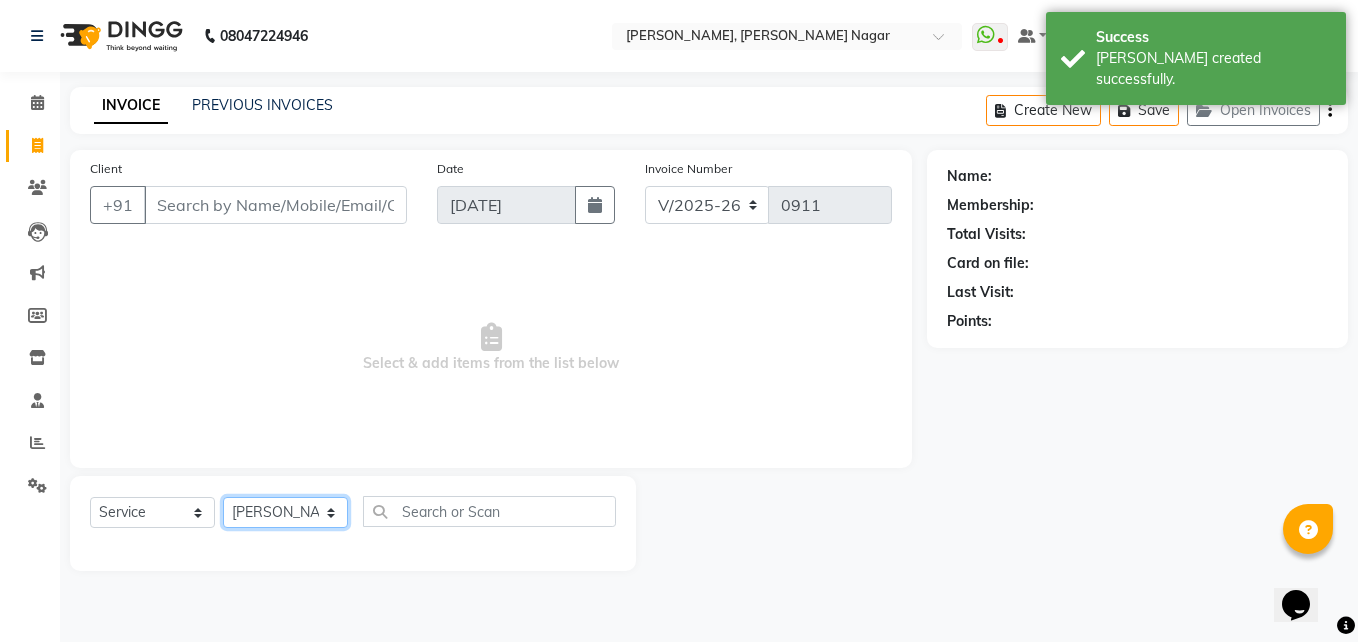 click on "Select Technician akki [PERSON_NAME] Sultha Bilal [PERSON_NAME] [PERSON_NAME]  [PERSON_NAME] Manager [PERSON_NAME]" 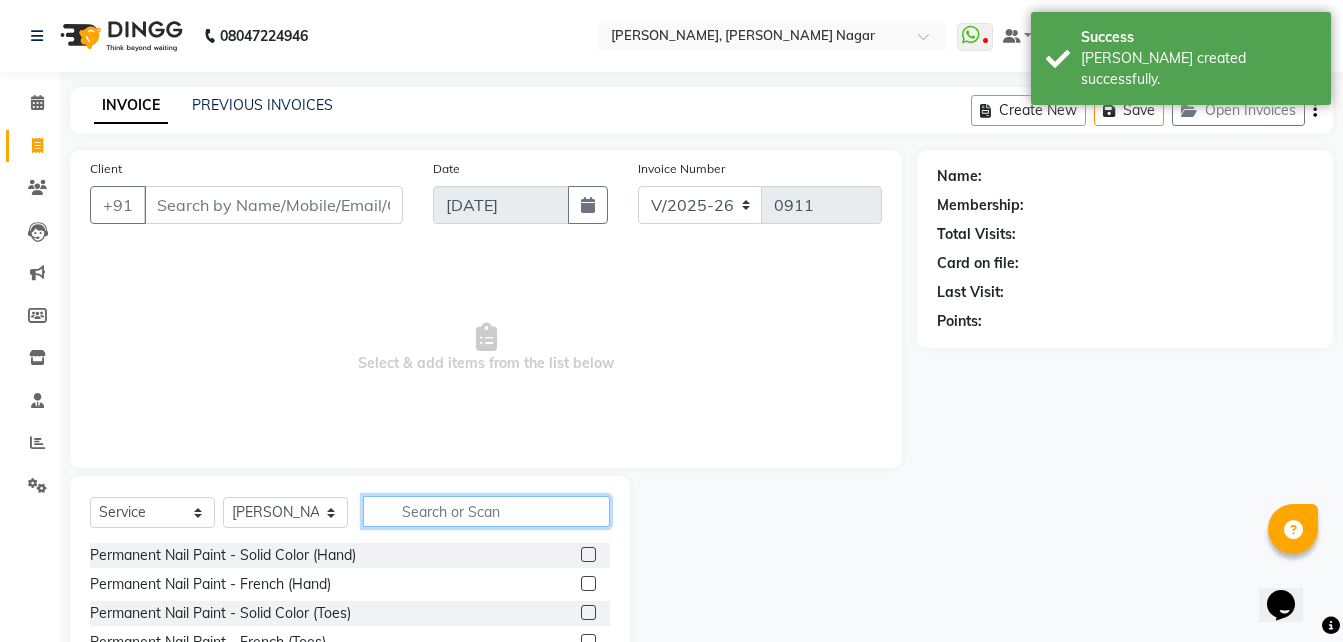 click 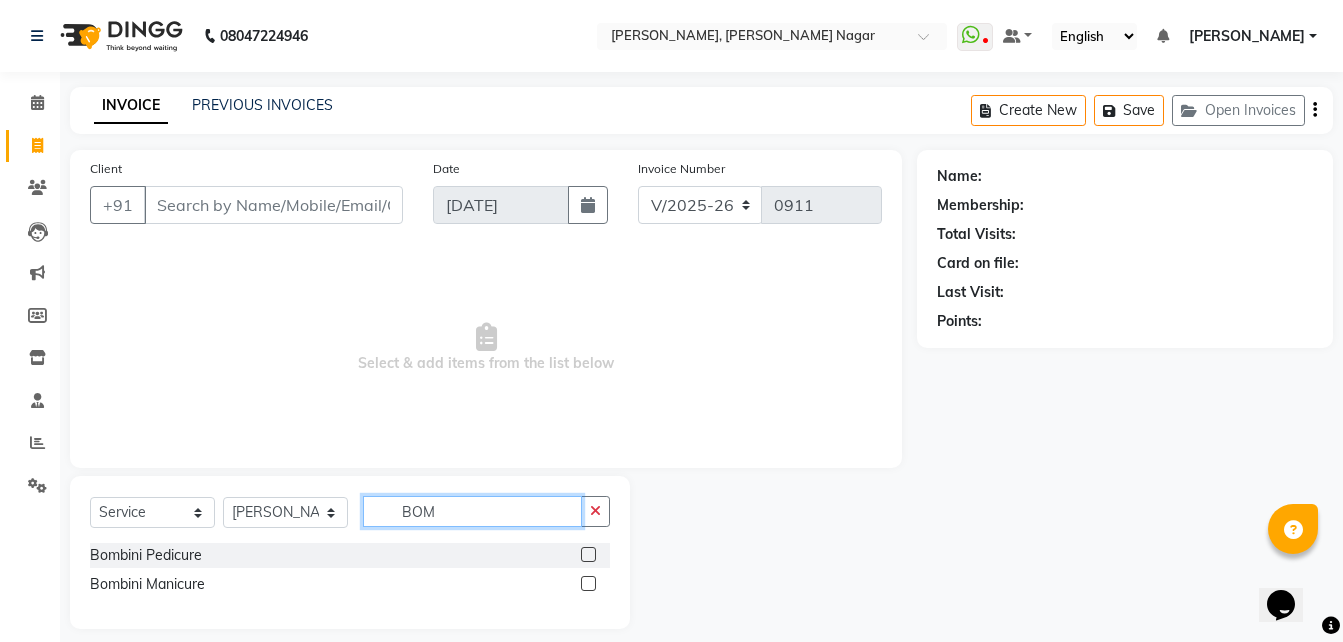type on "BOM" 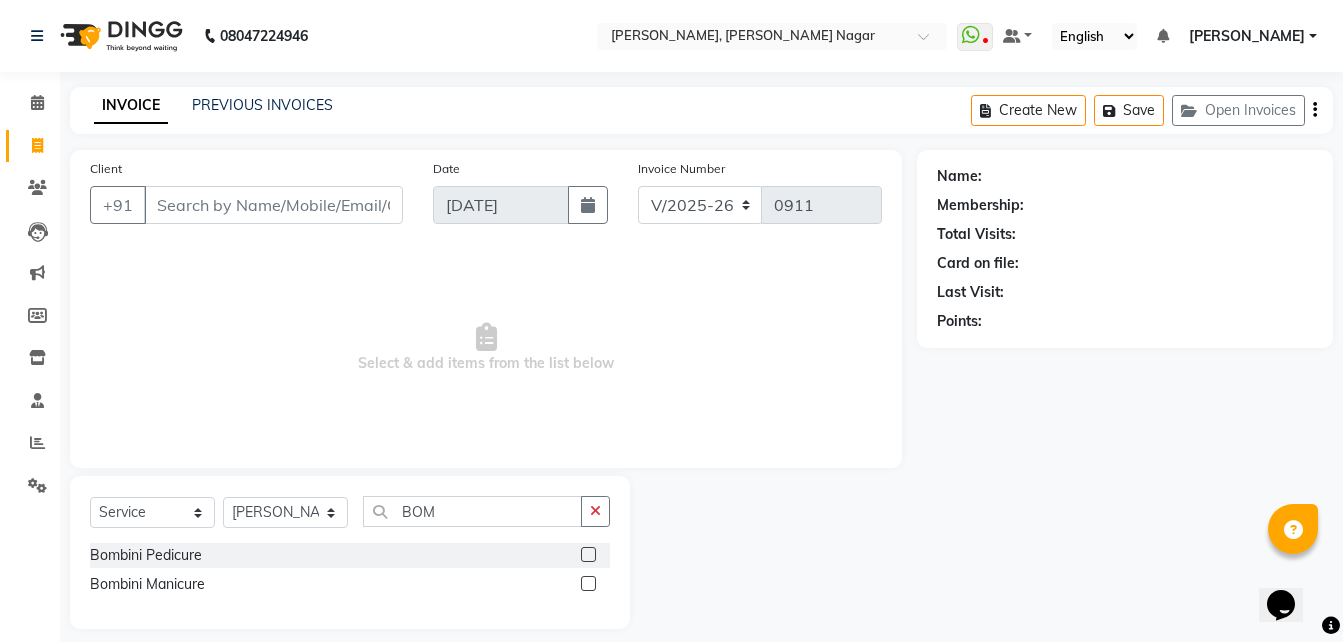 click on "Bombini Pedicure" 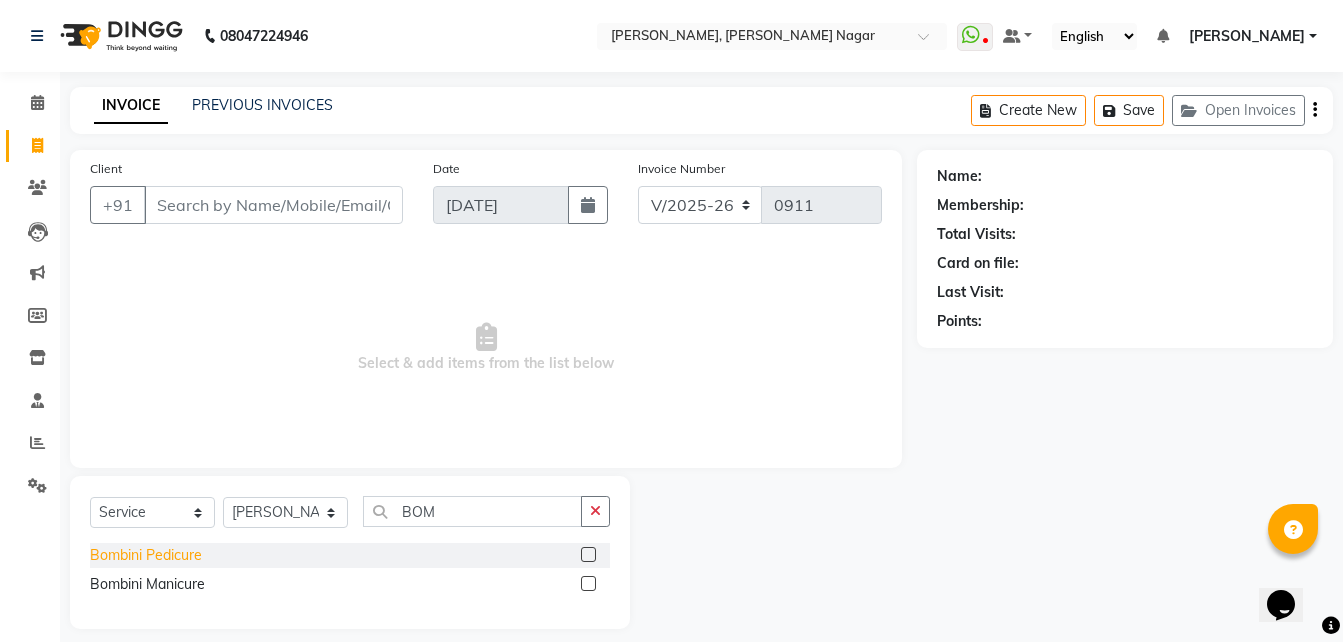 click on "Bombini Pedicure" 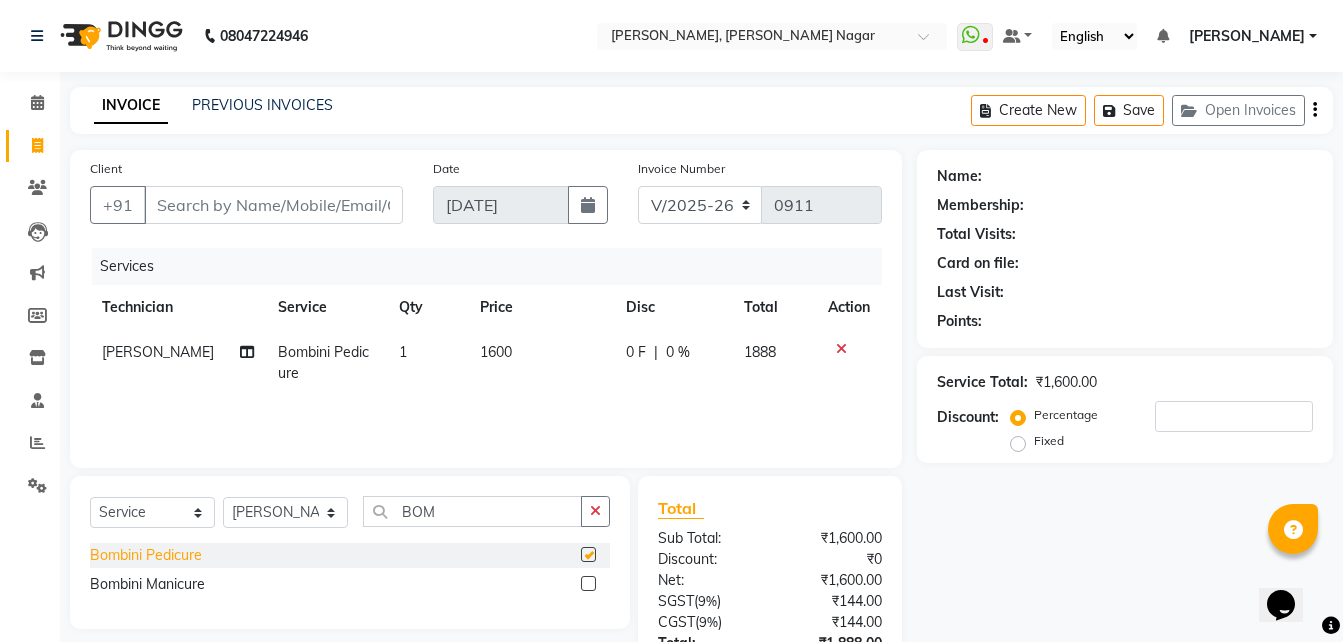 checkbox on "false" 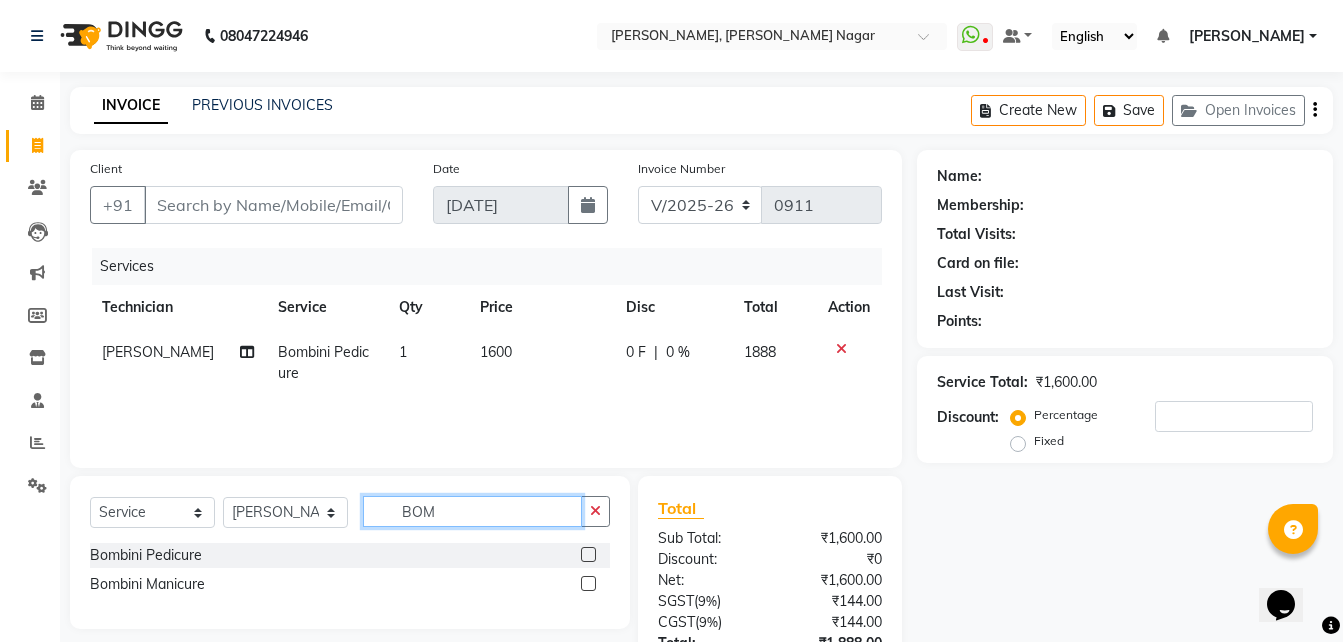 click on "BOM" 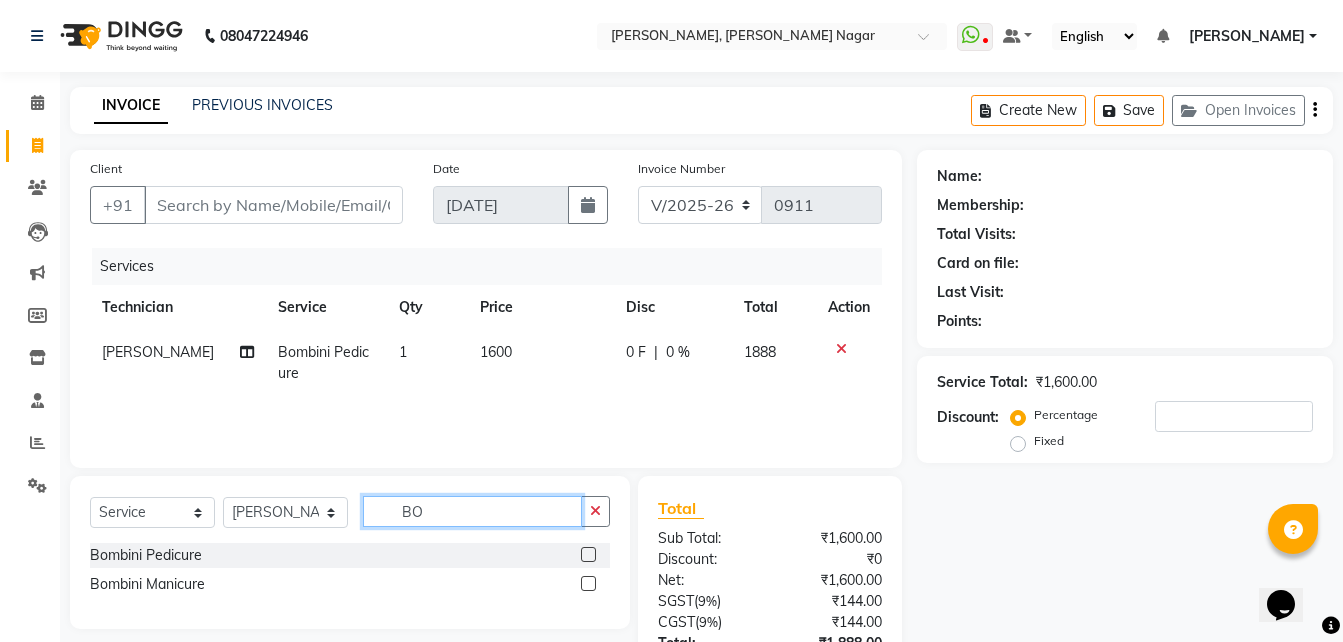 type on "B" 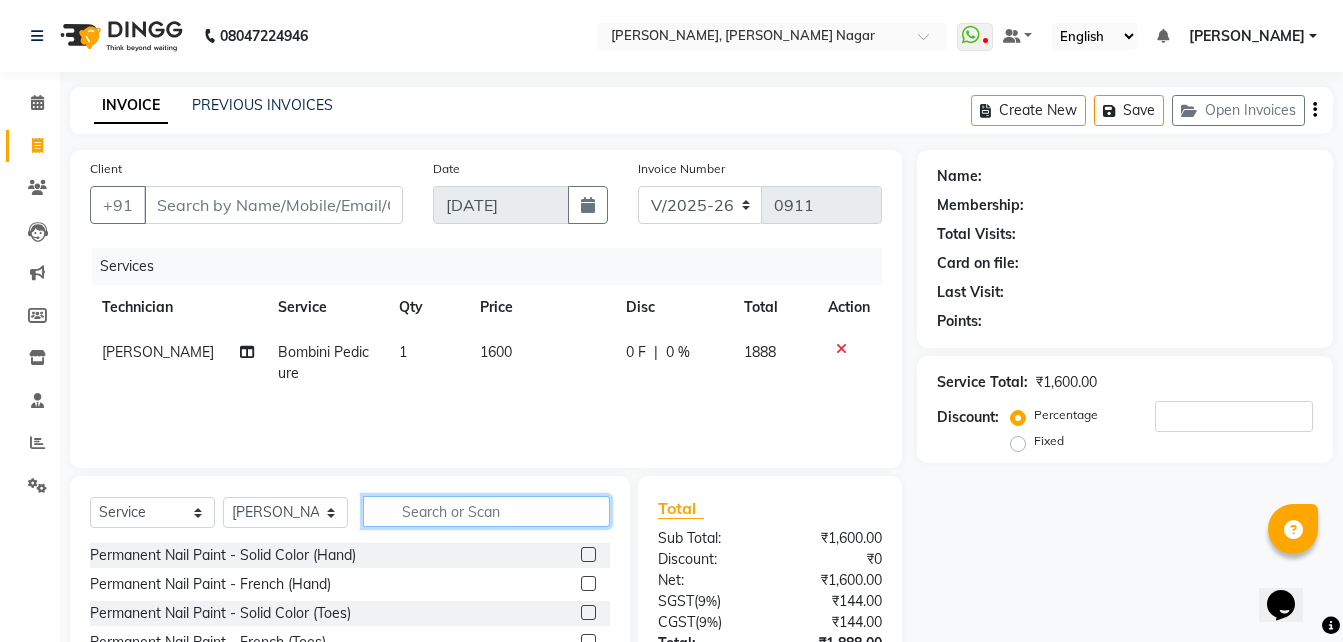 click 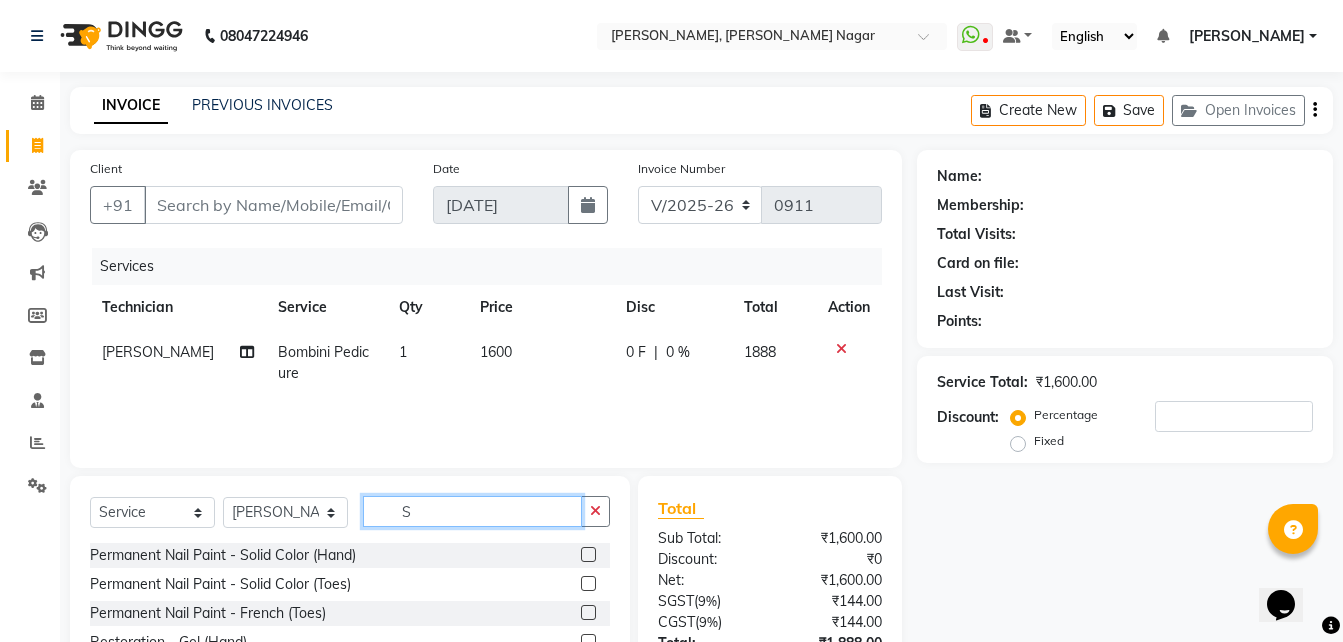 type on "S" 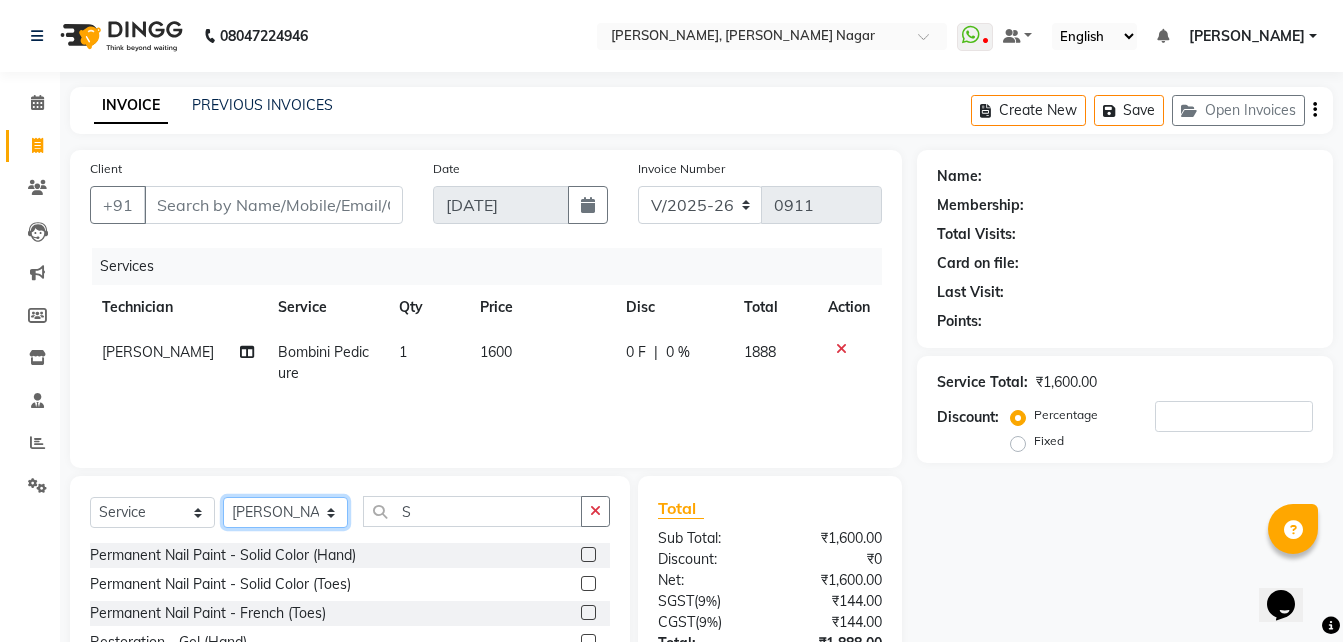 click on "Select Technician akki [PERSON_NAME] Sultha Bilal [PERSON_NAME] [PERSON_NAME]  [PERSON_NAME] Manager [PERSON_NAME]" 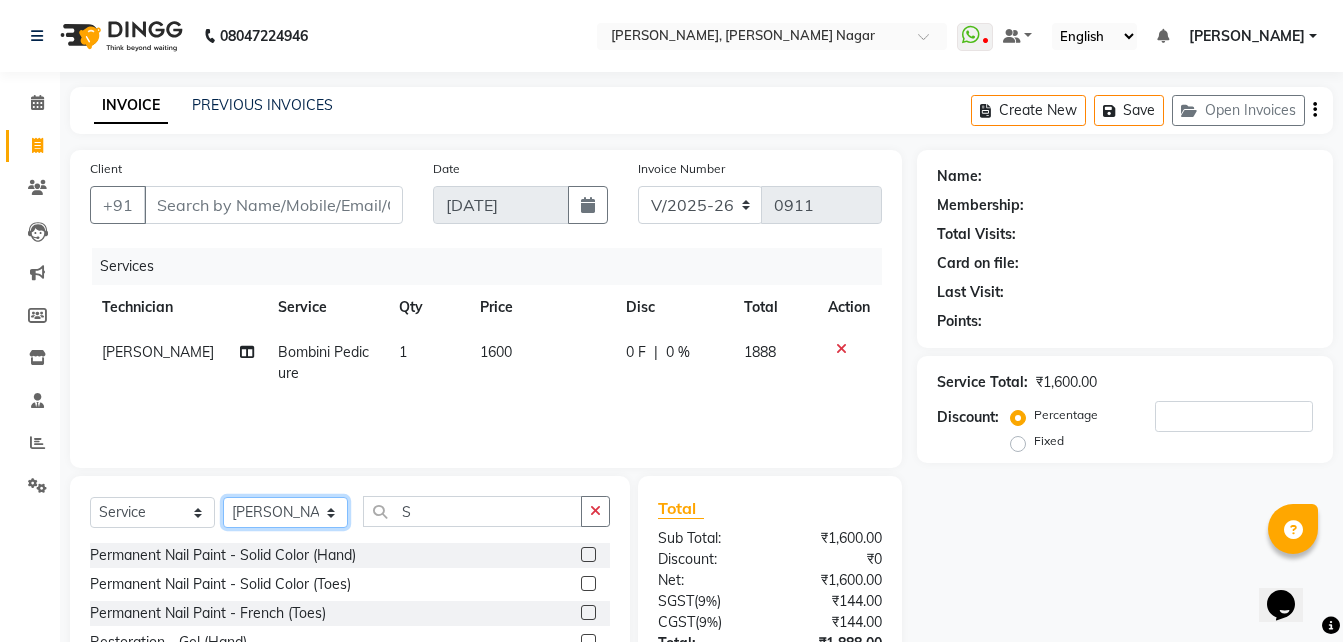 select on "81675" 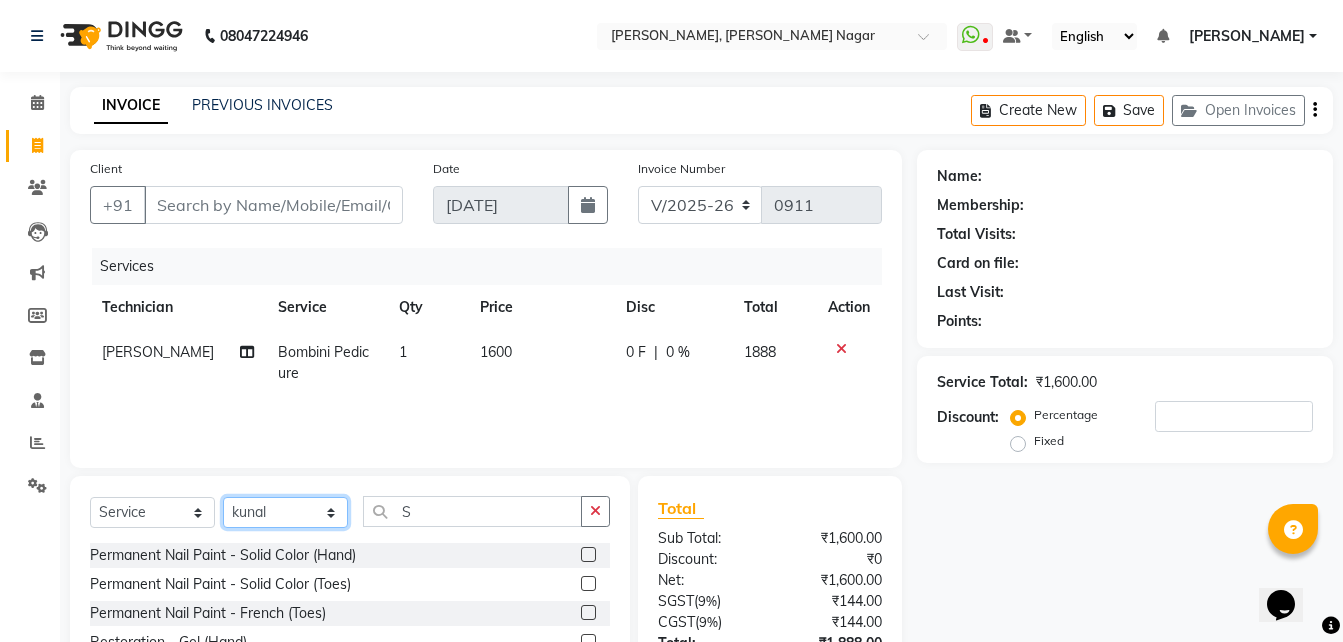 click on "Select Technician akki [PERSON_NAME] Sultha Bilal [PERSON_NAME] [PERSON_NAME]  [PERSON_NAME] Manager [PERSON_NAME]" 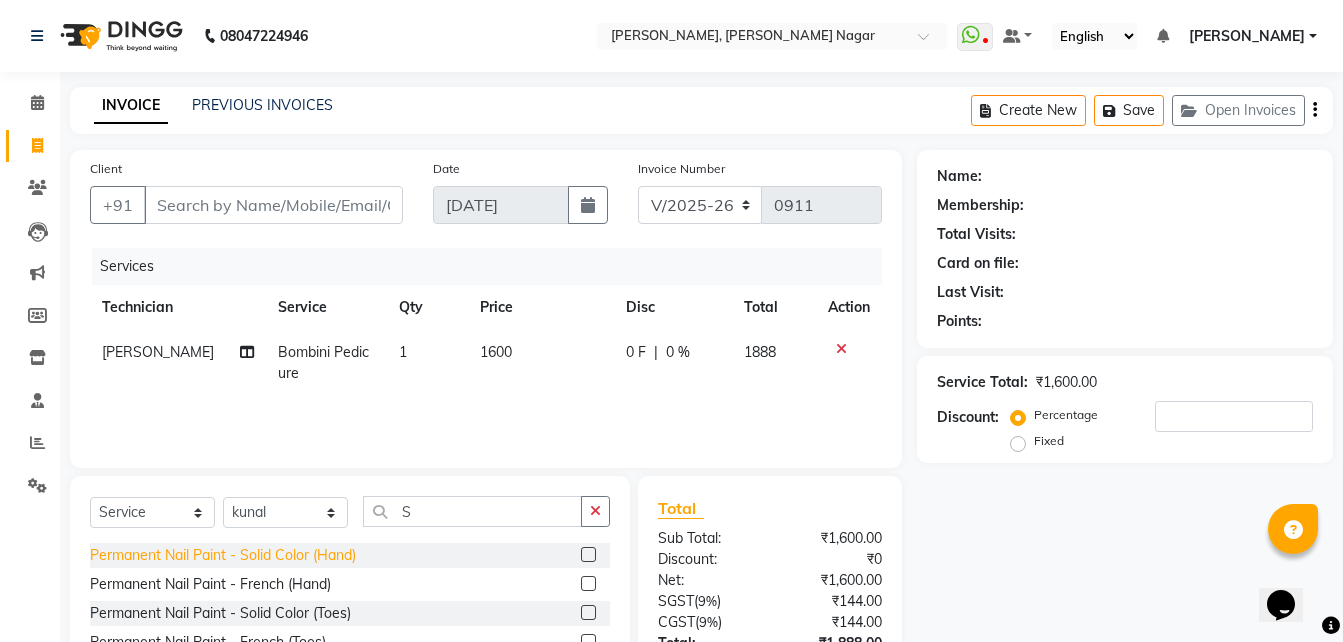 click on "Permanent Nail Paint - Solid Color (Hand)" 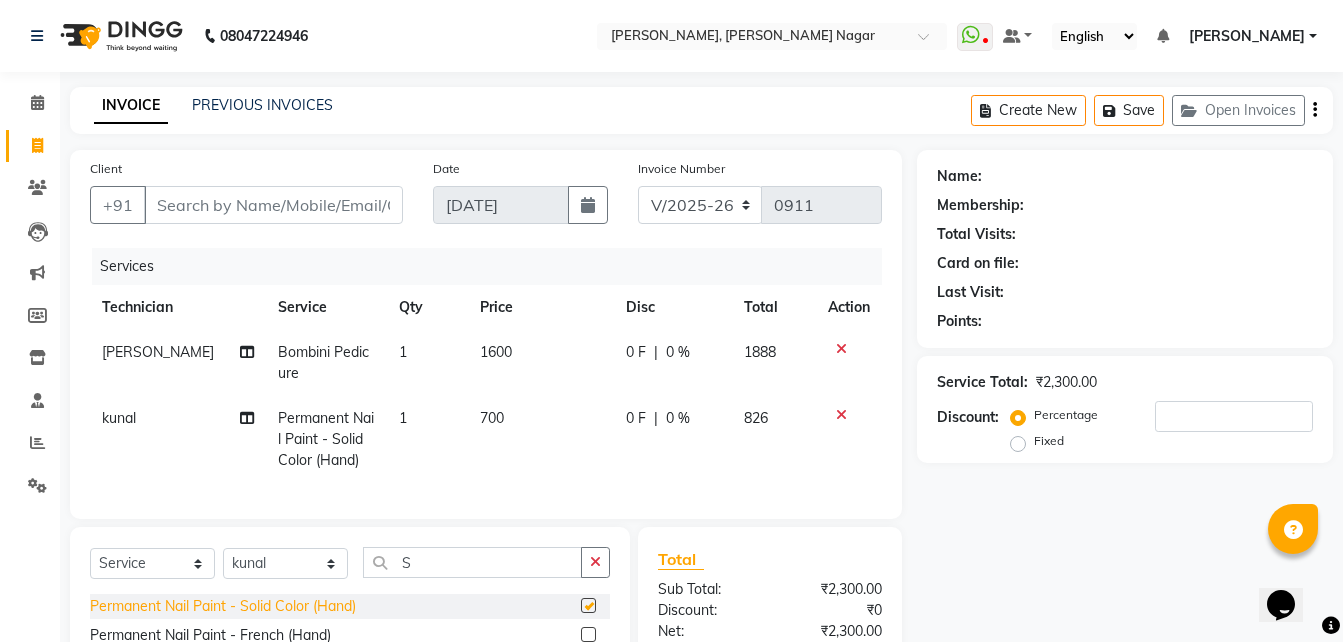 checkbox on "false" 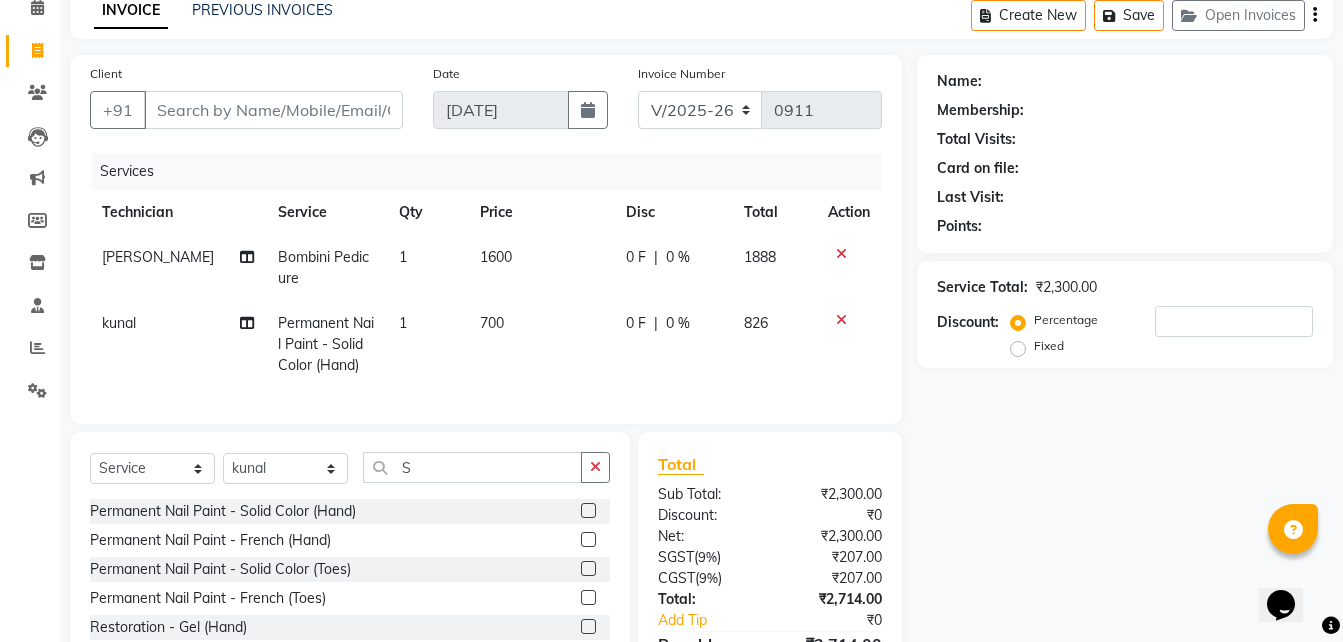 scroll, scrollTop: 96, scrollLeft: 0, axis: vertical 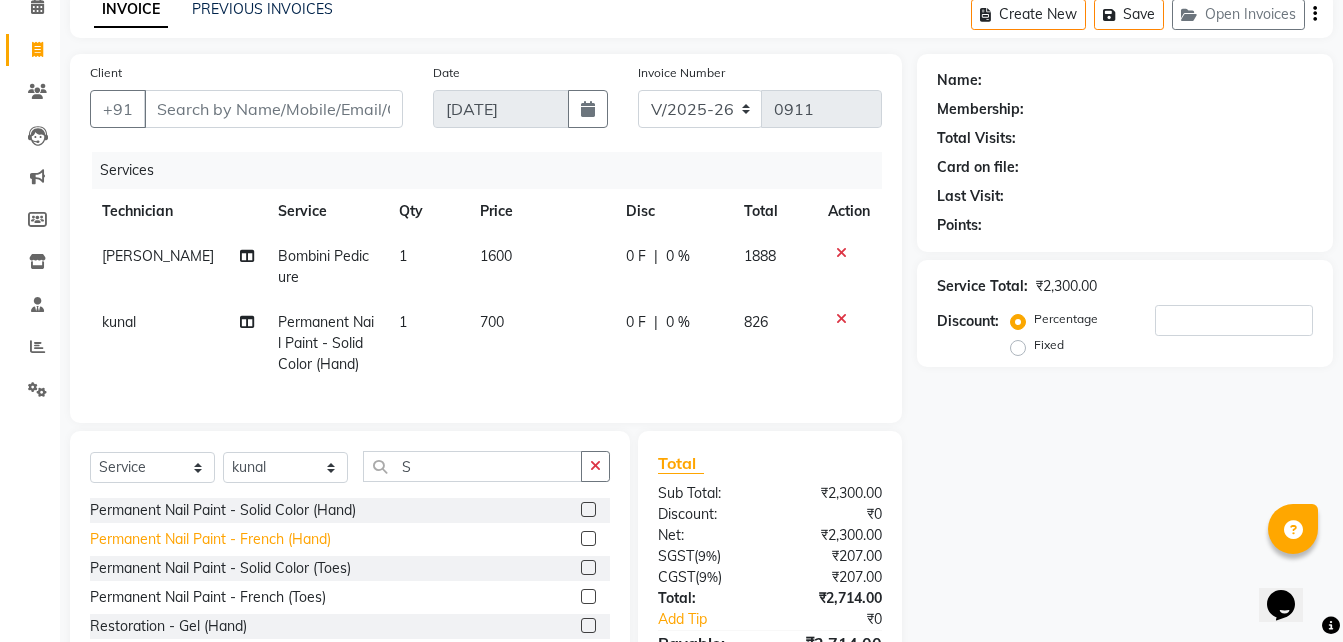 click on "Permanent Nail Paint - French (Hand)" 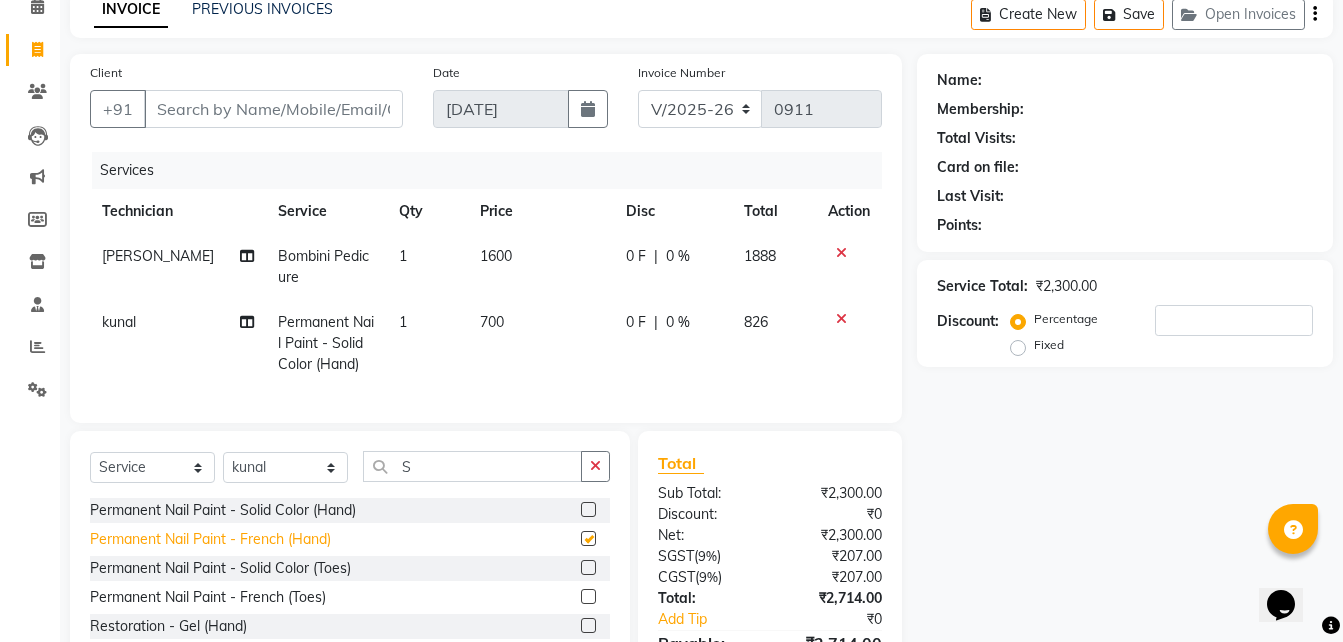 checkbox on "false" 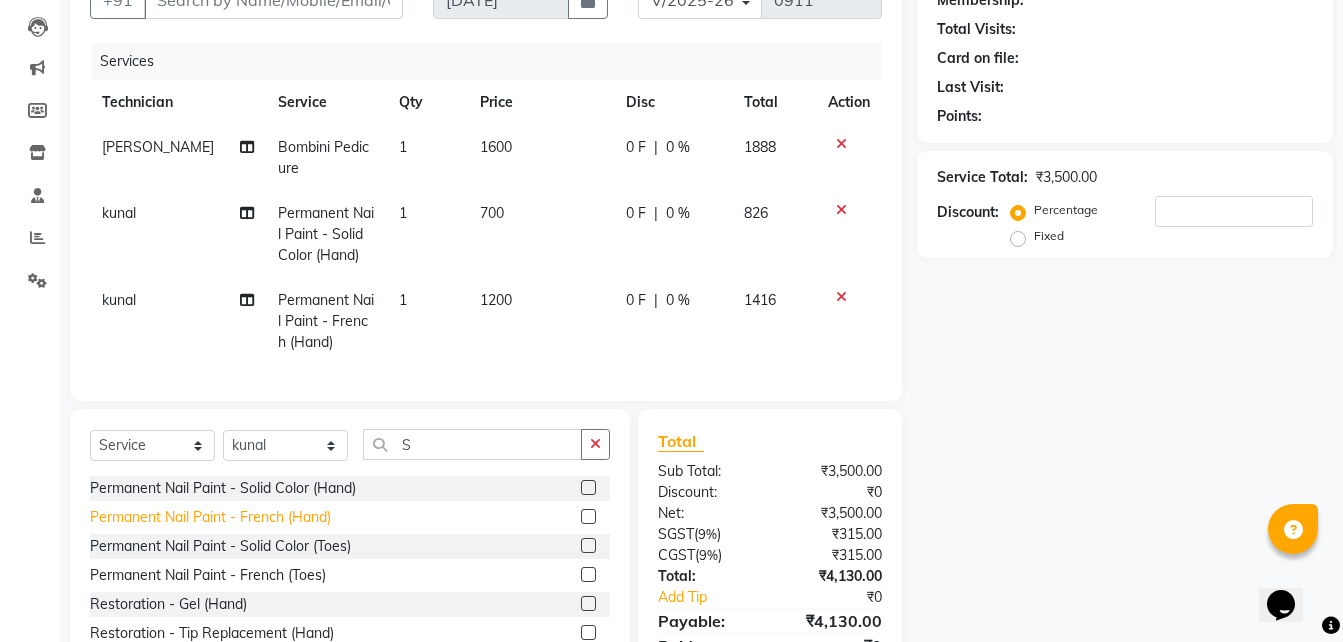 scroll, scrollTop: 206, scrollLeft: 0, axis: vertical 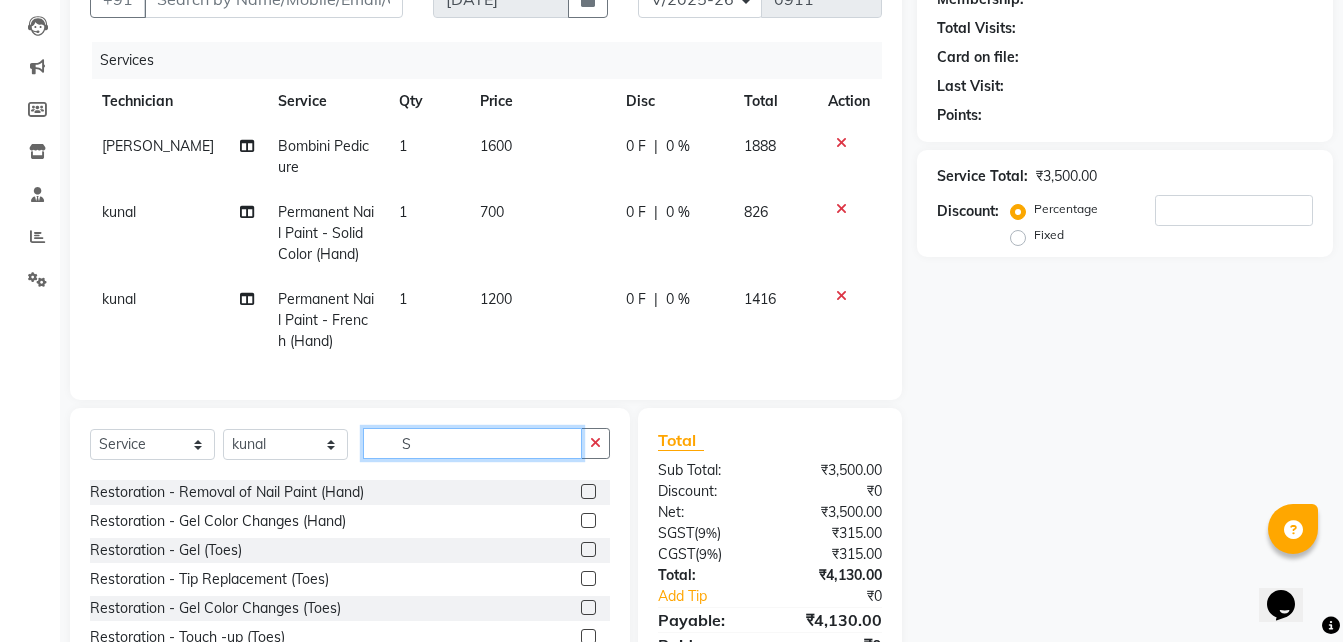 click on "S" 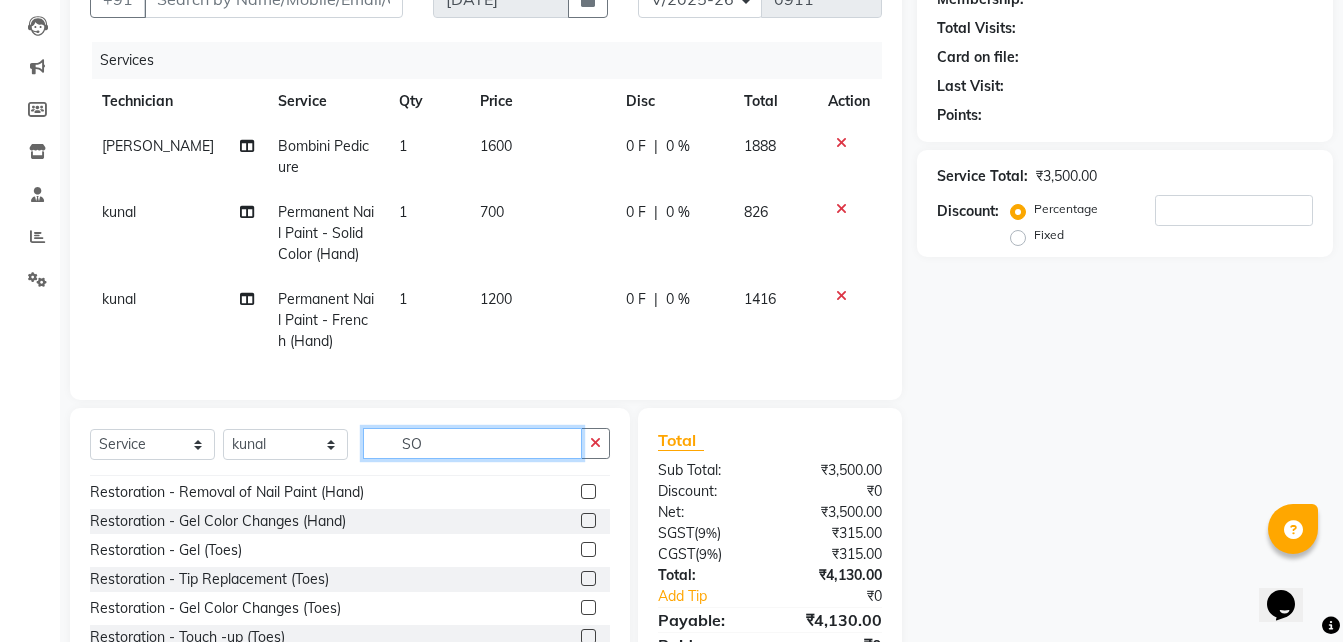 scroll, scrollTop: 0, scrollLeft: 0, axis: both 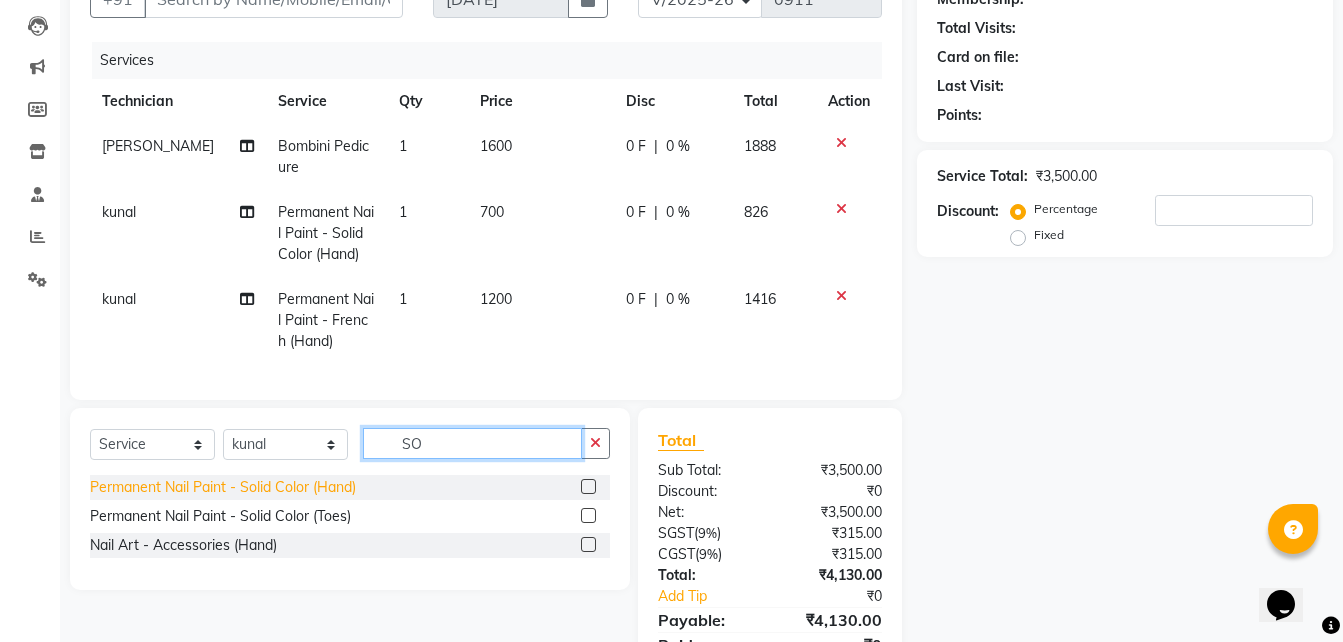 type on "SO" 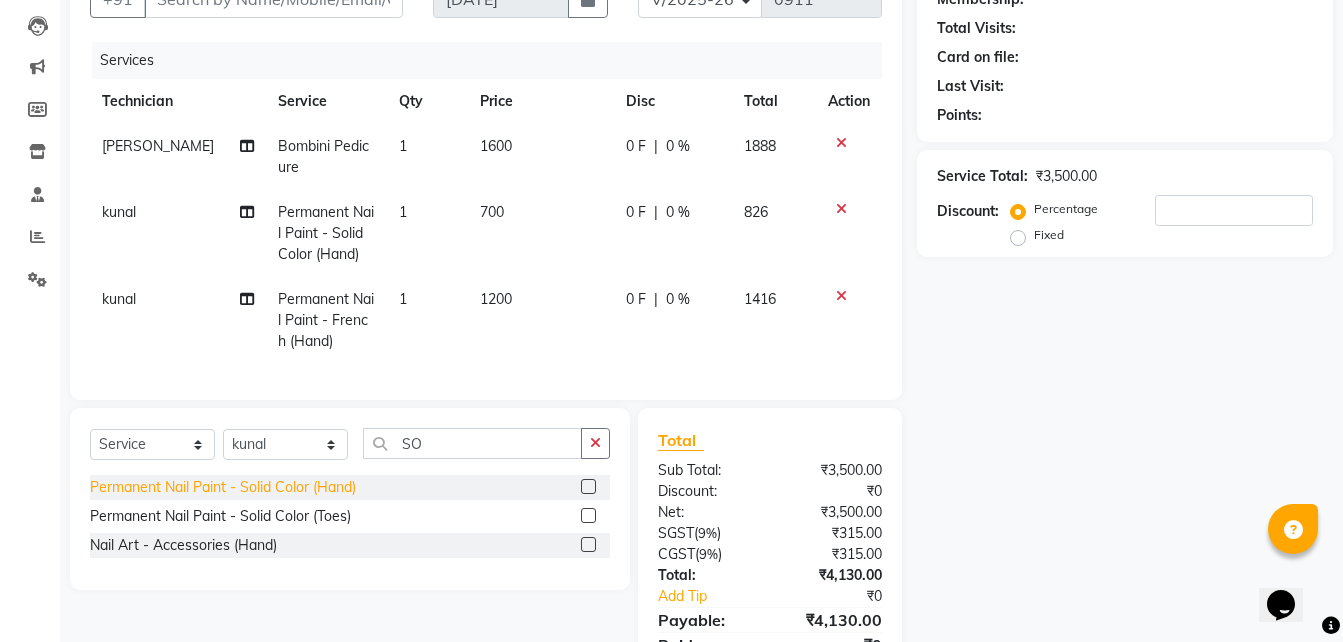 click on "Permanent Nail Paint - Solid Color (Hand)" 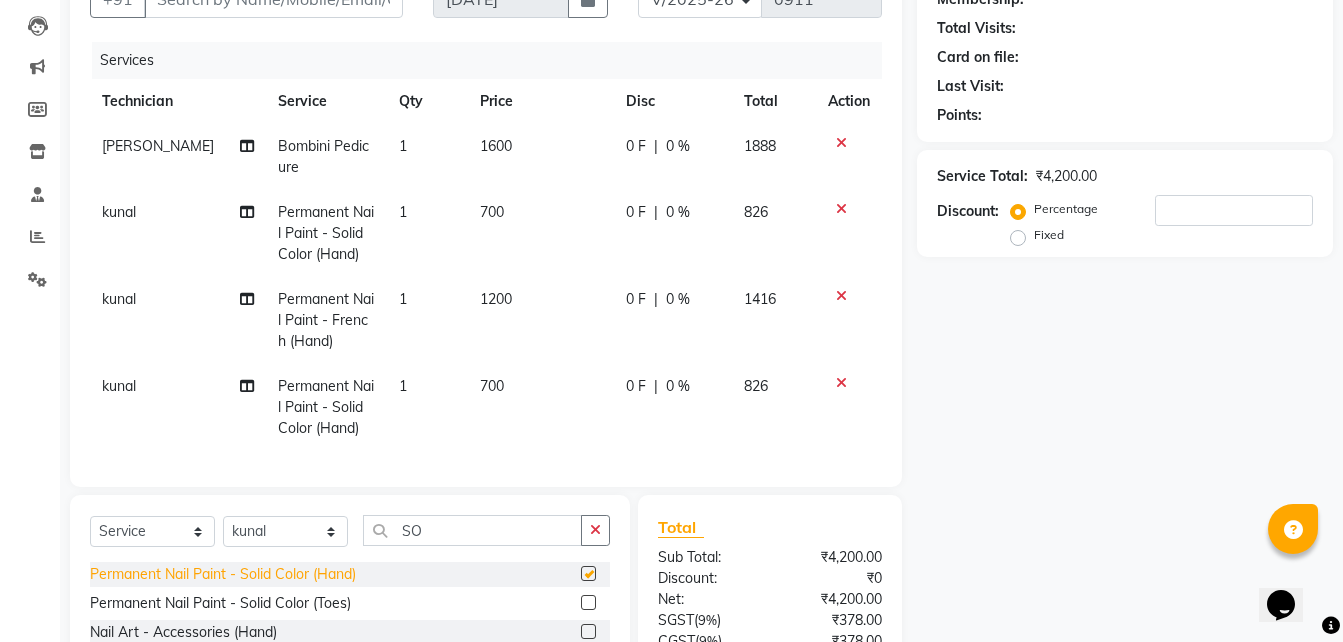 checkbox on "false" 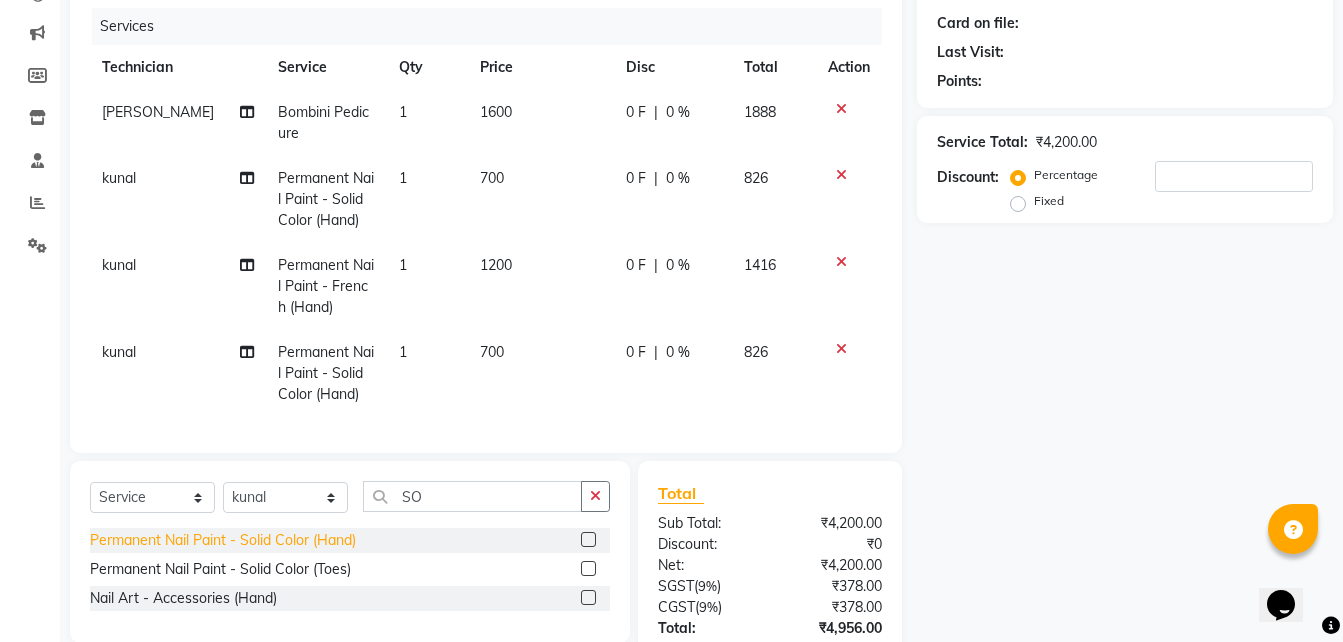 scroll, scrollTop: 241, scrollLeft: 0, axis: vertical 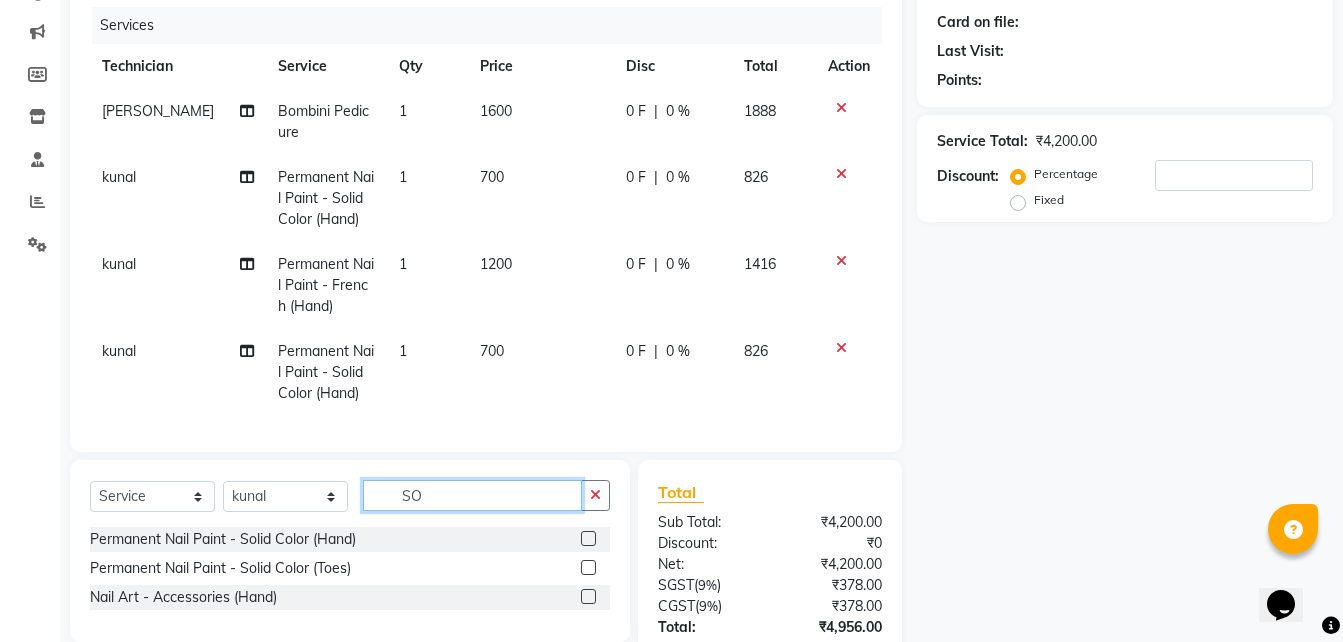 click on "SO" 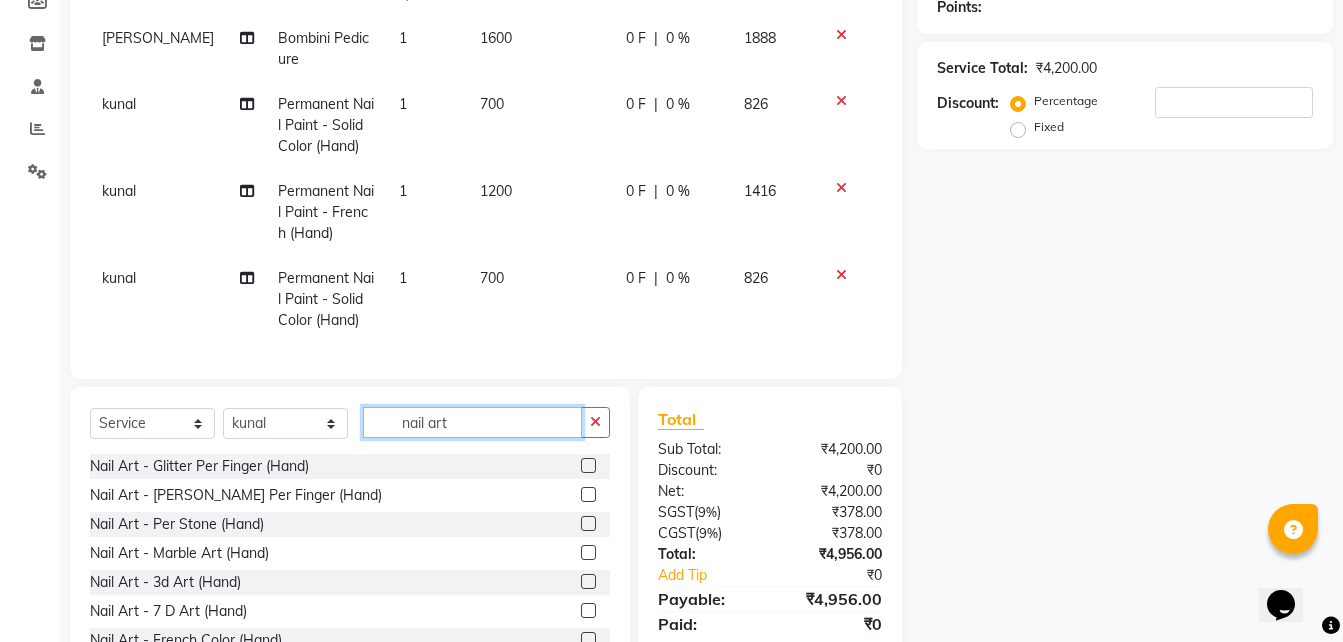 scroll, scrollTop: 399, scrollLeft: 0, axis: vertical 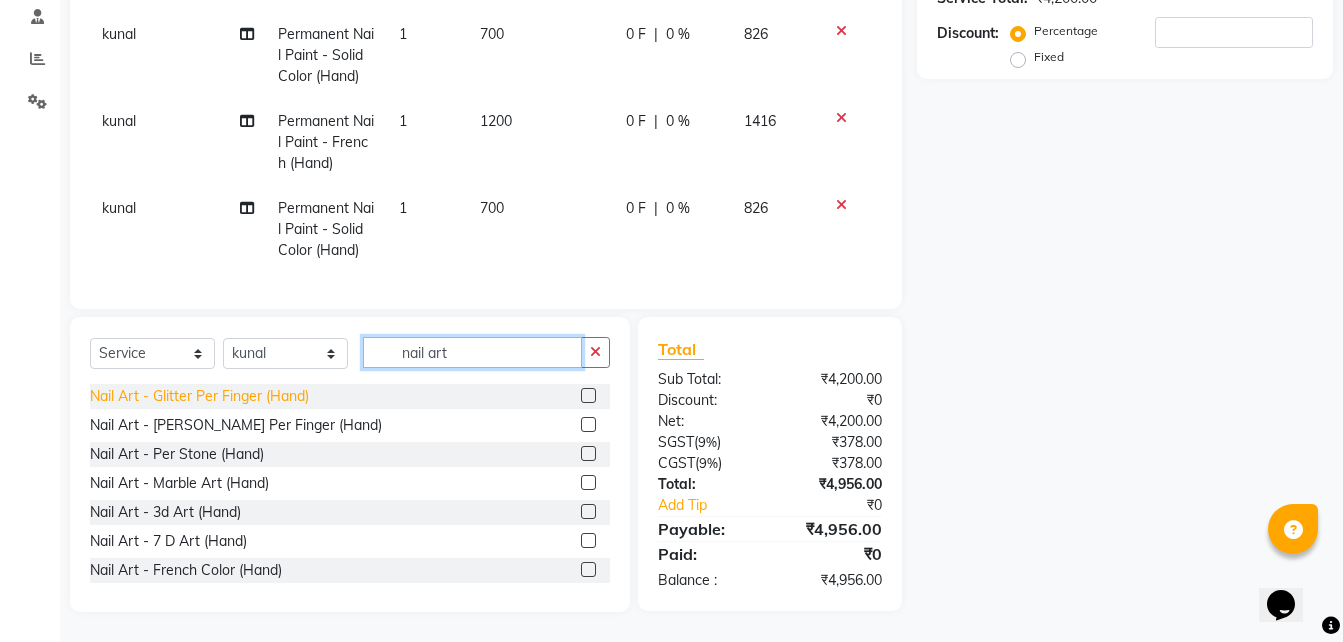 type on "nail art" 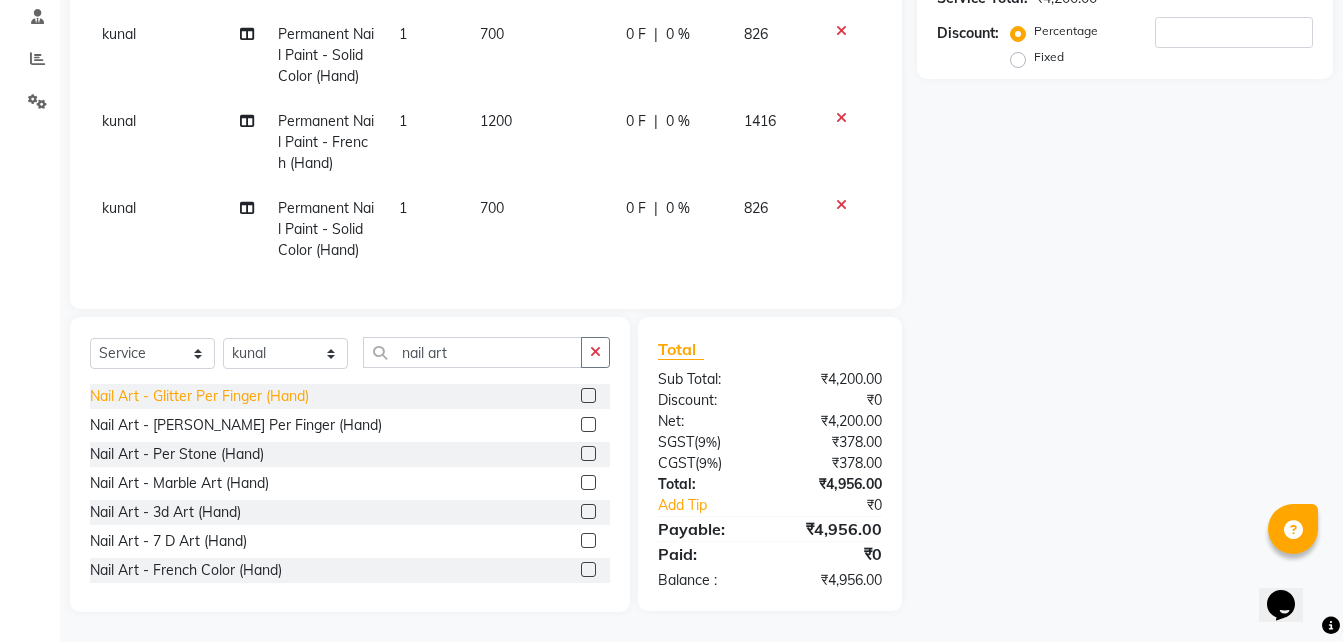 click on "Nail Art - Glitter Per Finger (Hand)" 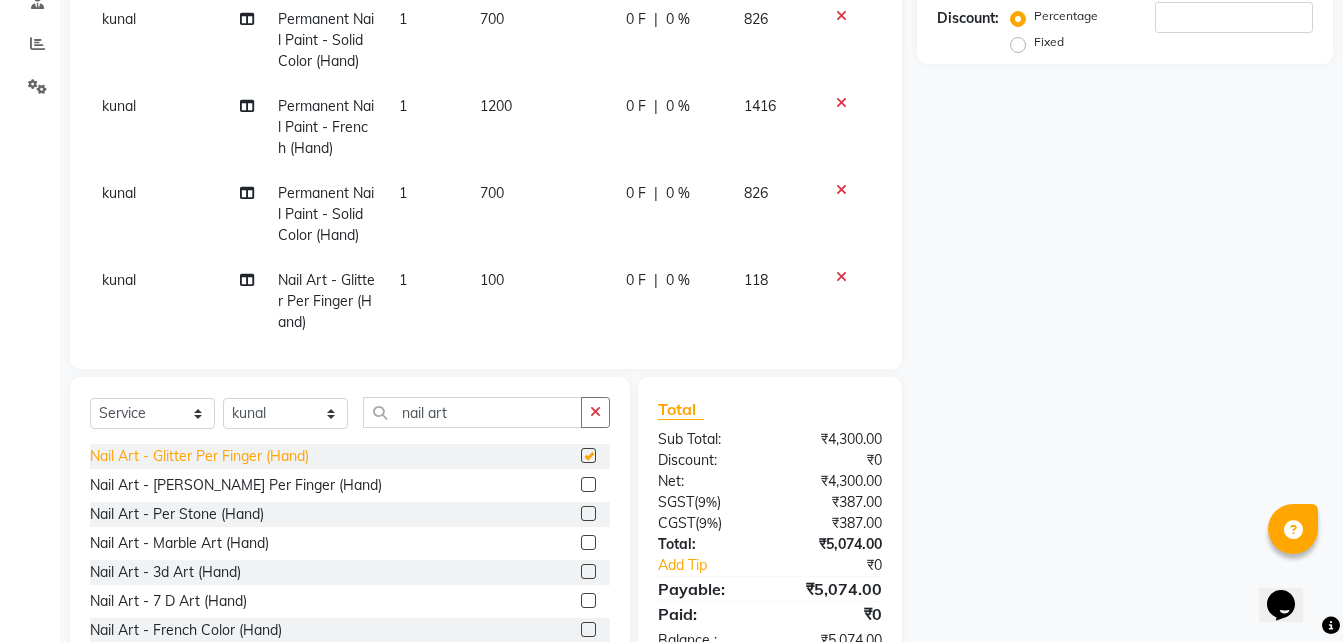checkbox on "false" 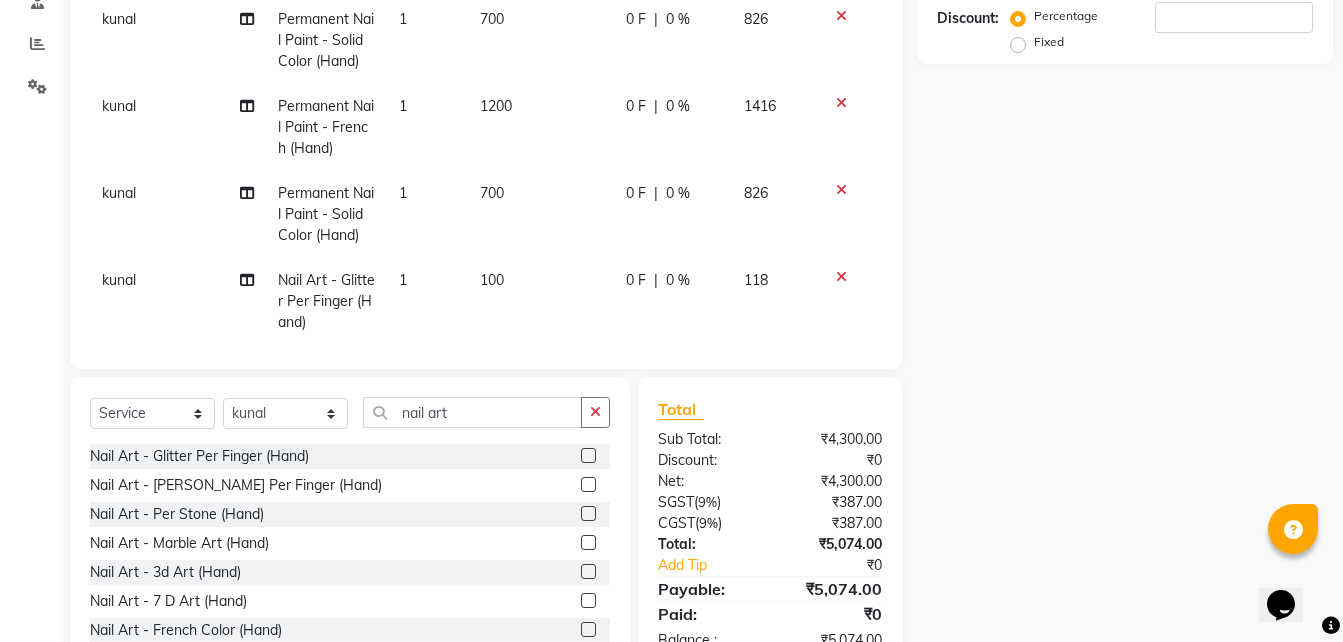 click on "100" 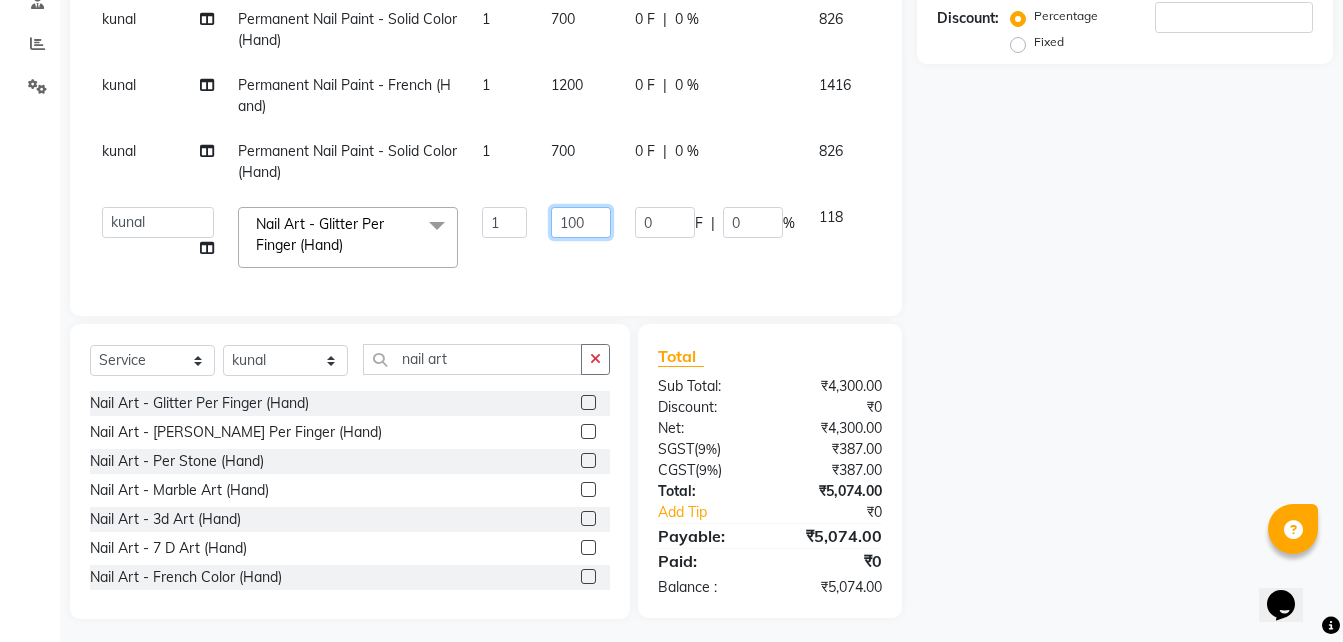 click on "100" 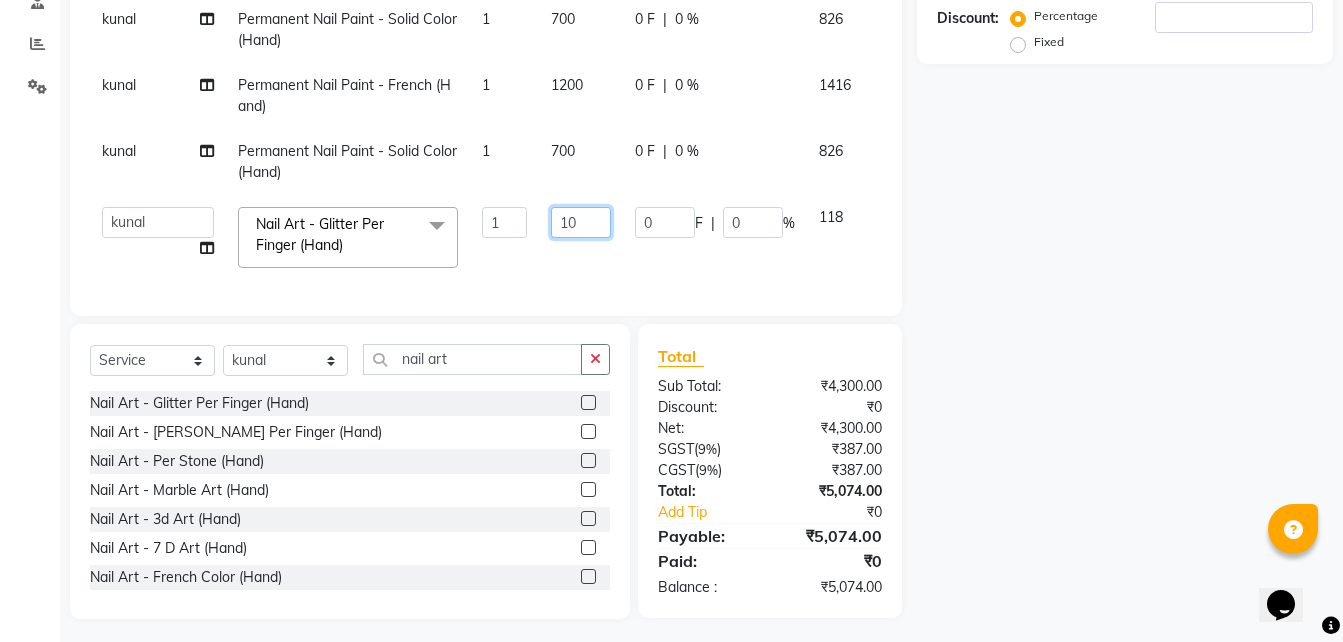 type on "1" 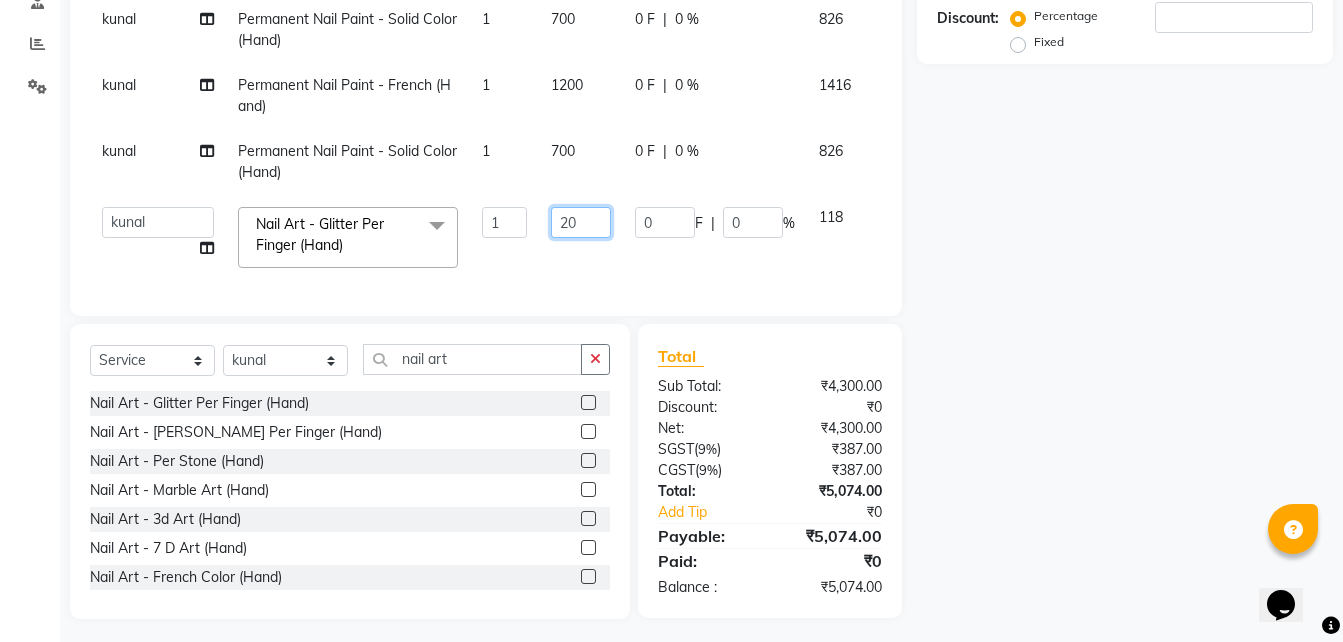 type on "200" 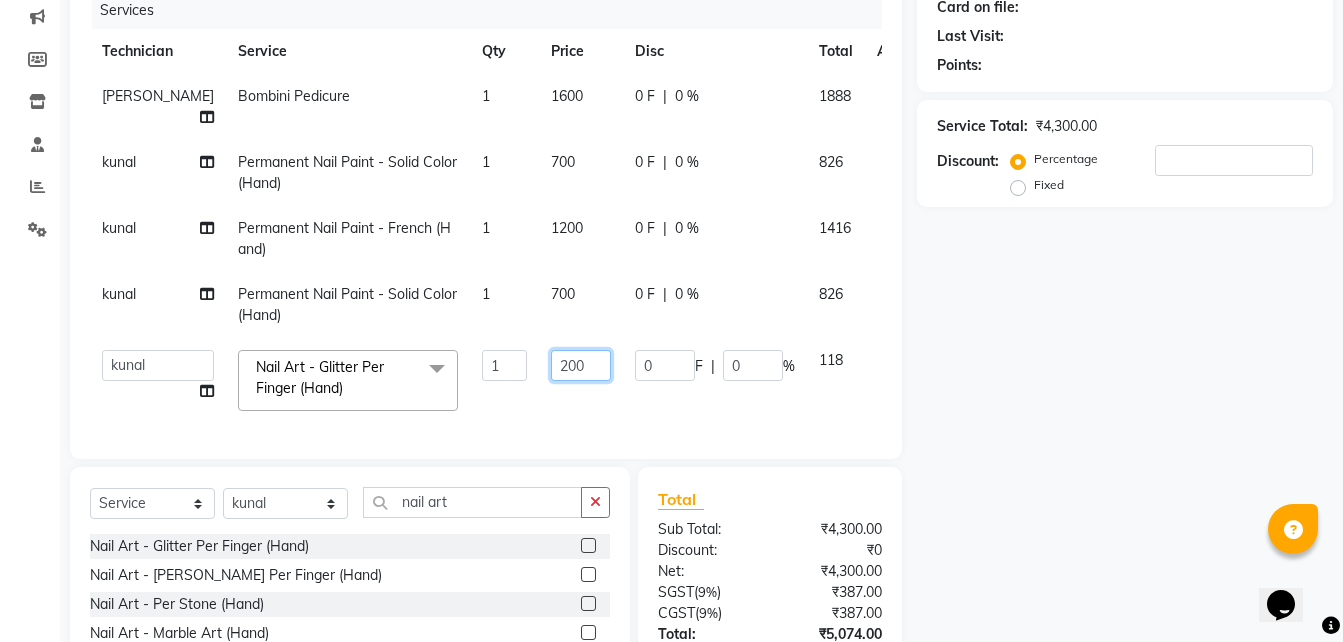 scroll, scrollTop: 255, scrollLeft: 0, axis: vertical 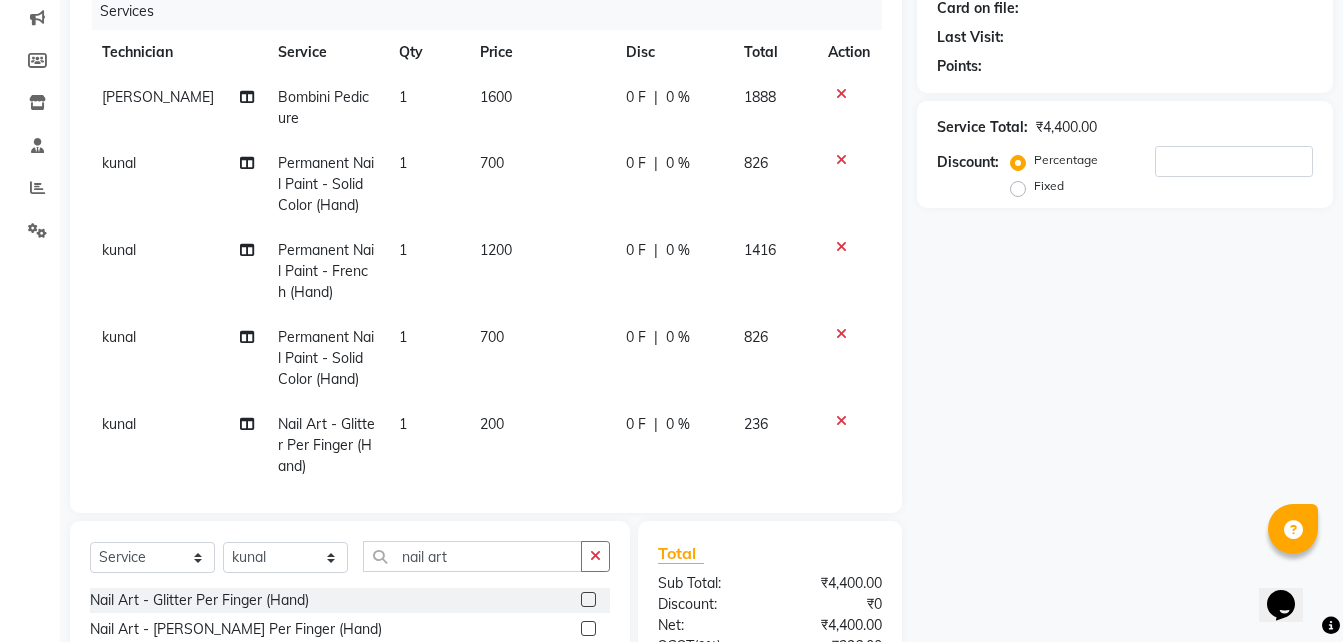 click on "[PERSON_NAME] Pedicure 1 1600 0 F | 0 % 1888 kunal Permanent Nail Paint - Solid Color (Hand) 1 700 0 F | 0 % 826 kunal Permanent Nail Paint - French (Hand) 1 1200 0 F | 0 % 1416 kunal Permanent Nail Paint - Solid Color (Hand) 1 700 0 F | 0 % 826 kunal Nail Art - Glitter Per Finger (Hand) 1 200 0 F | 0 % 236" 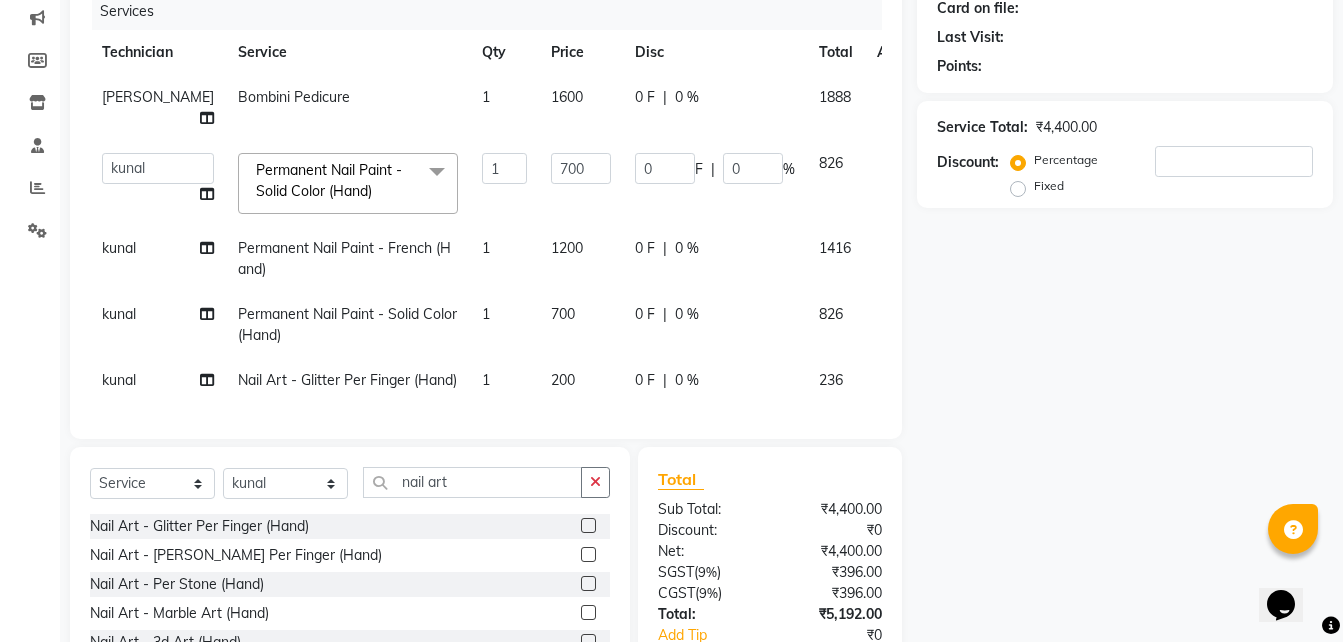 click on "1200" 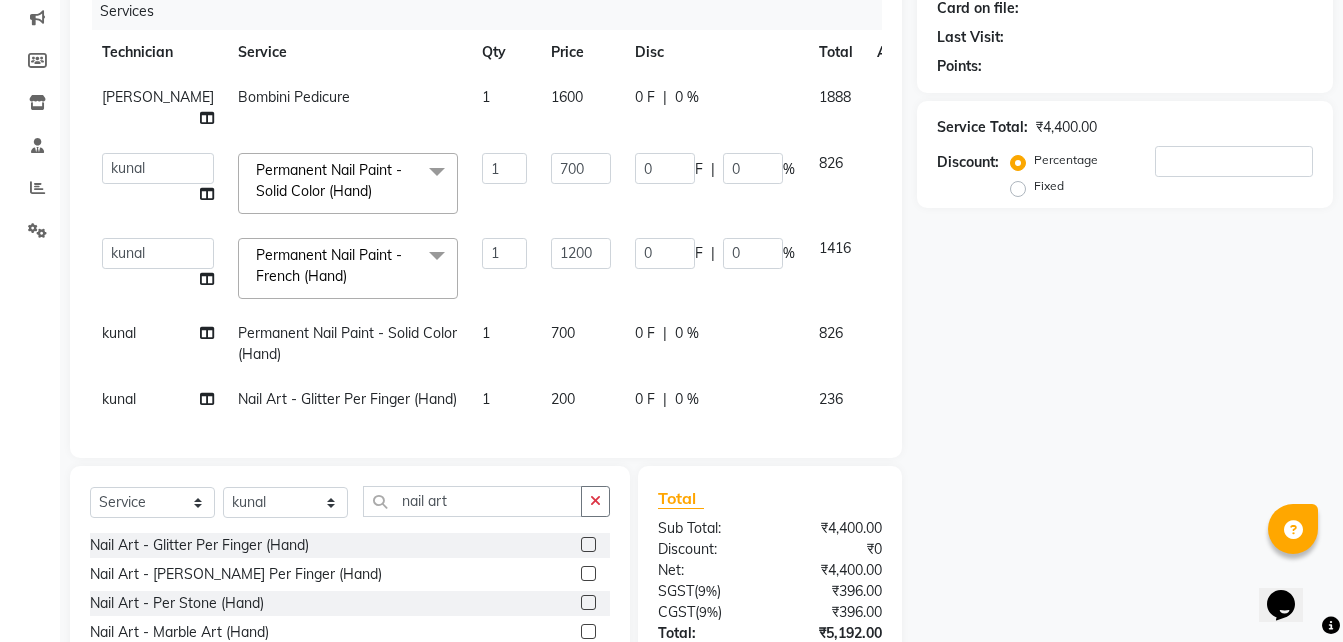 click on "1200" 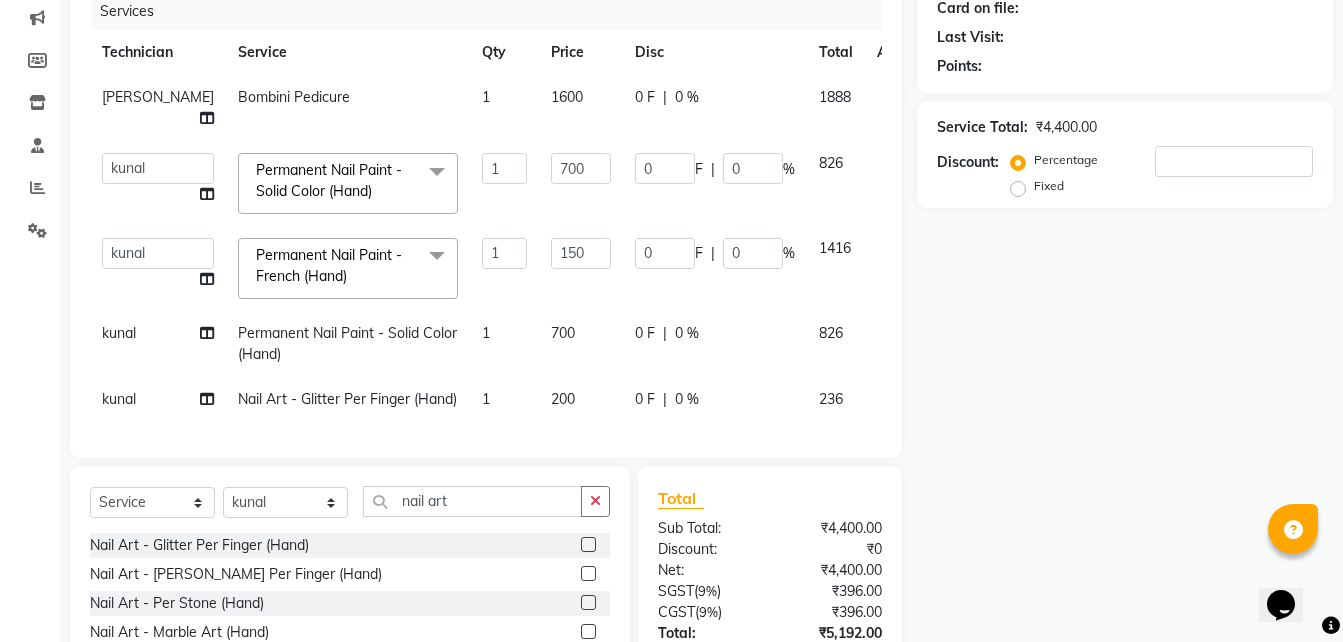 type on "1500" 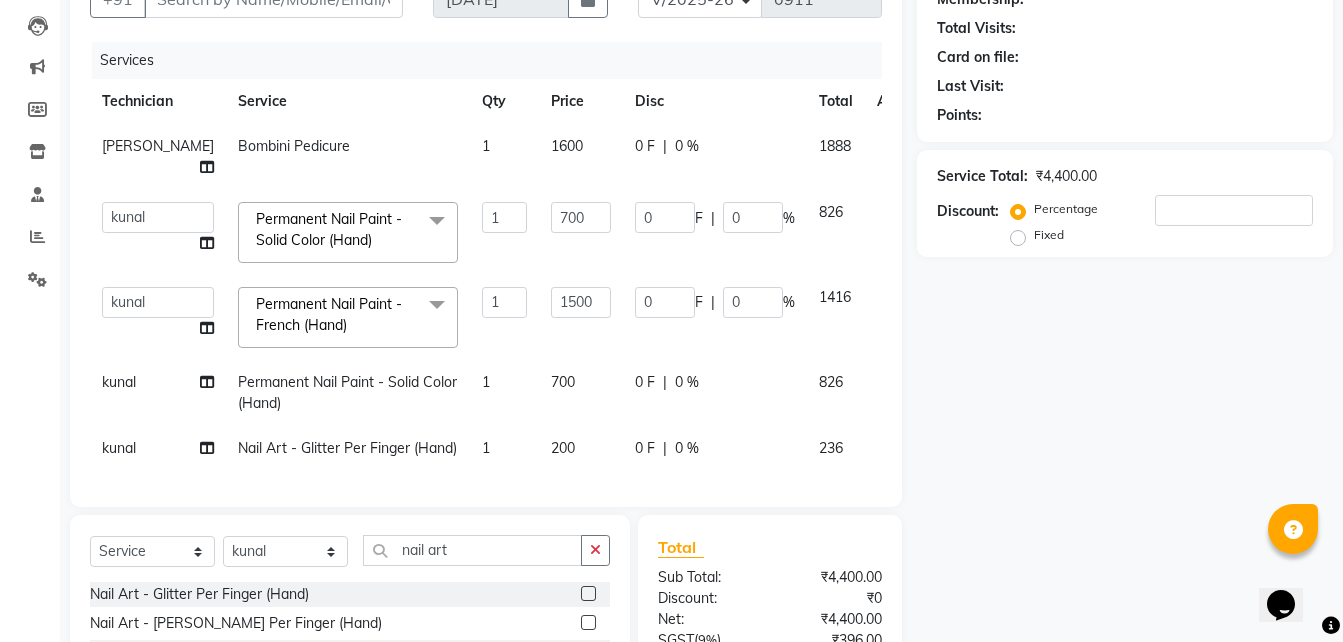 scroll, scrollTop: 206, scrollLeft: 0, axis: vertical 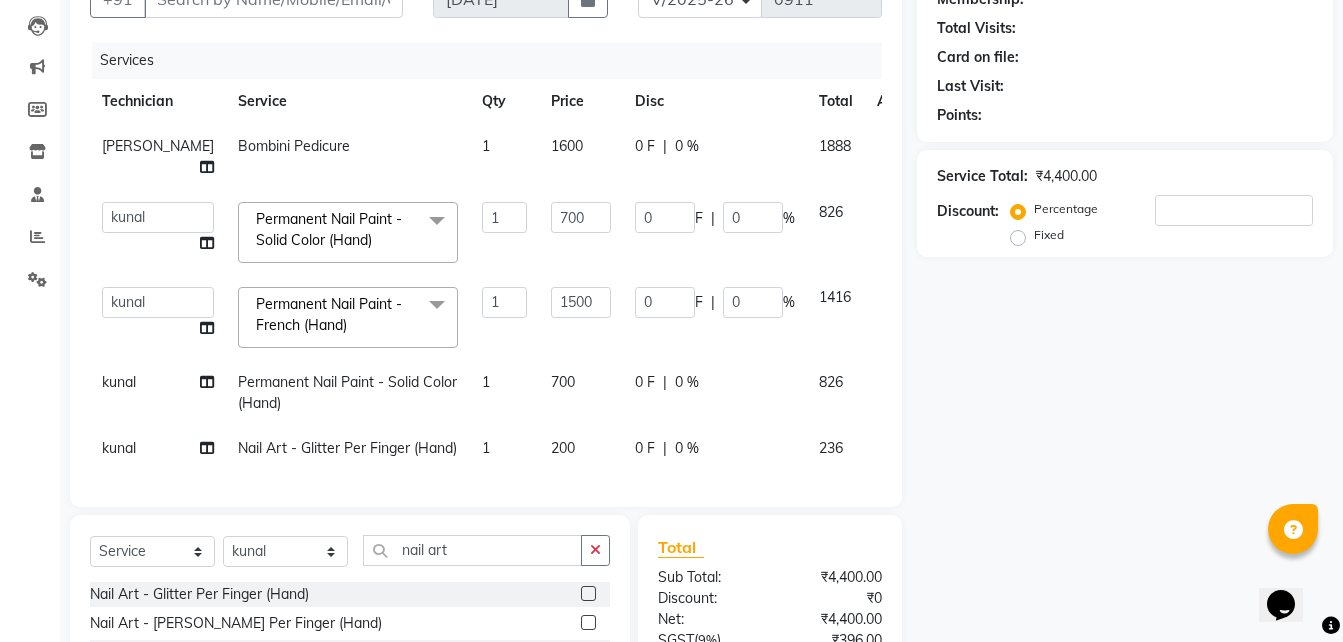 click on "200" 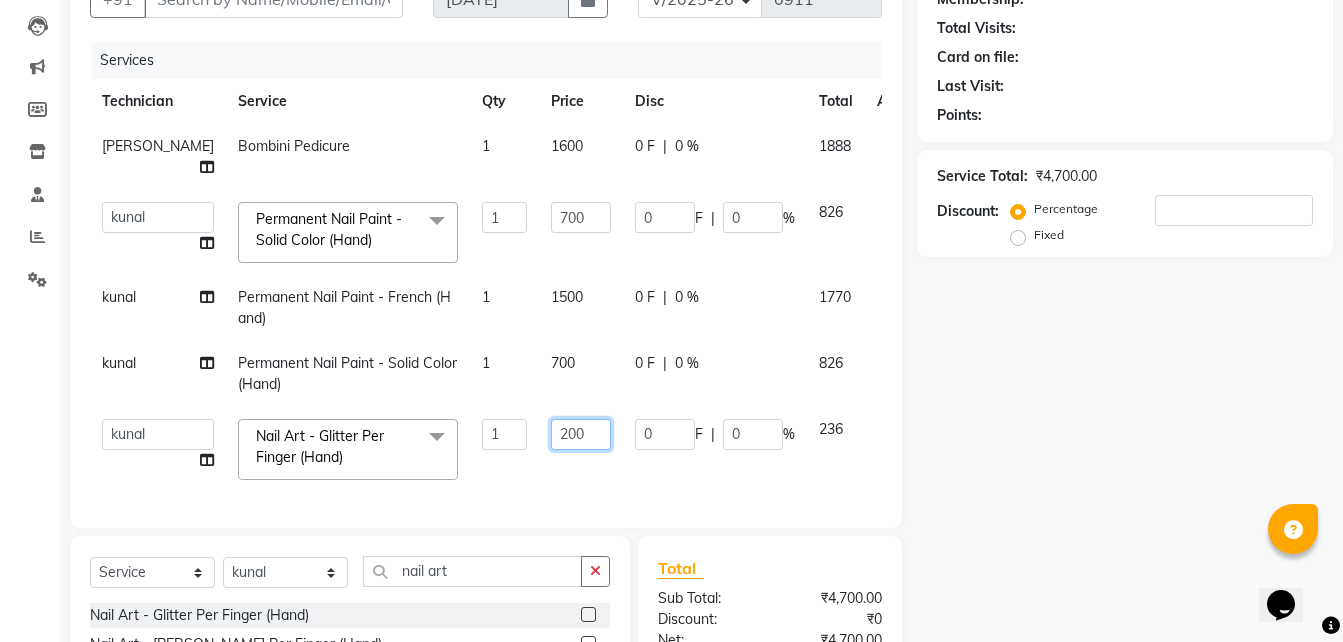 click on "200" 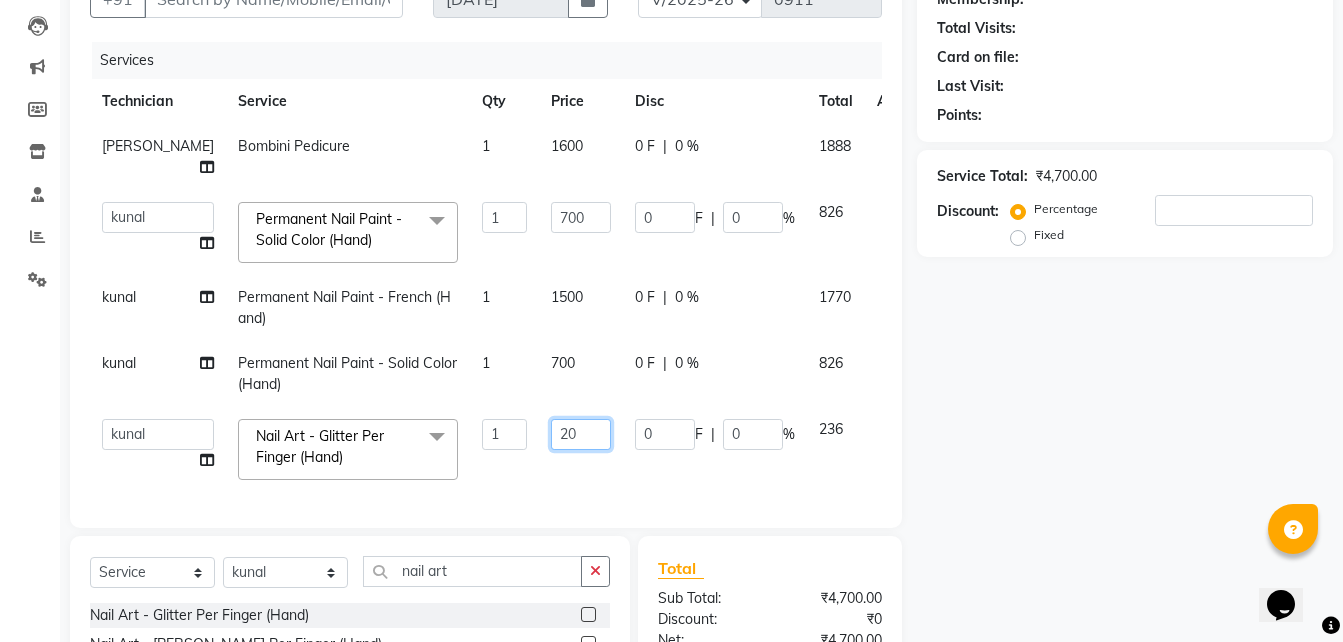 type on "2" 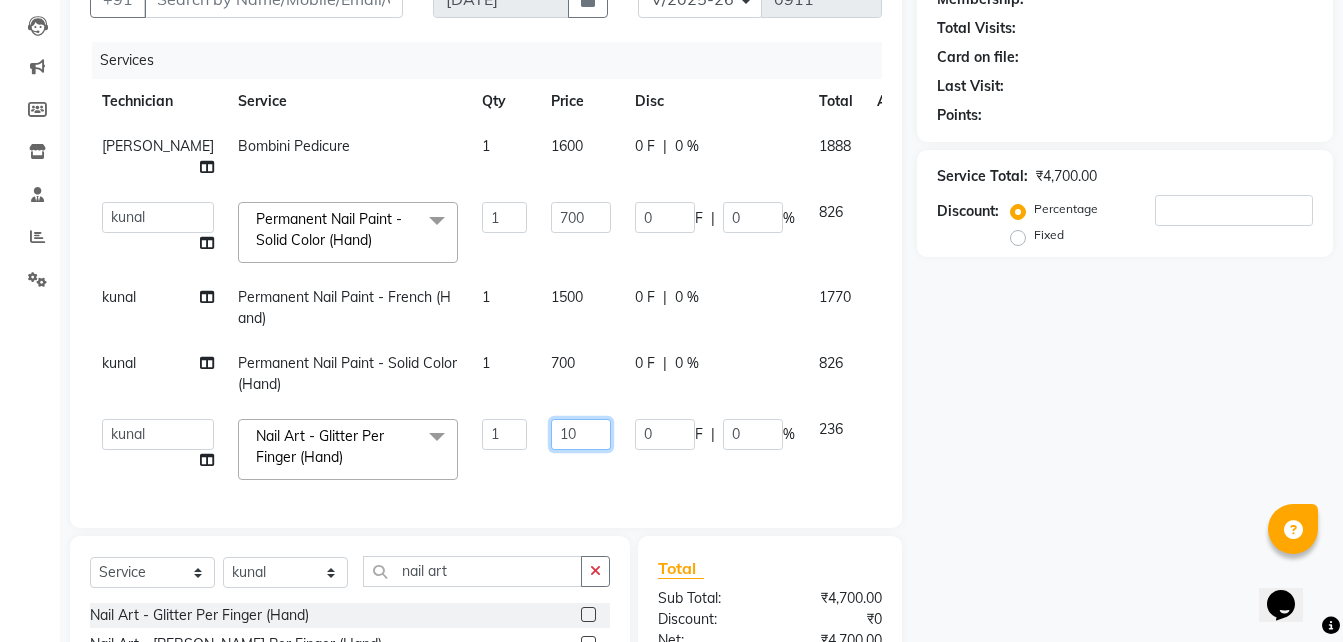 type on "100" 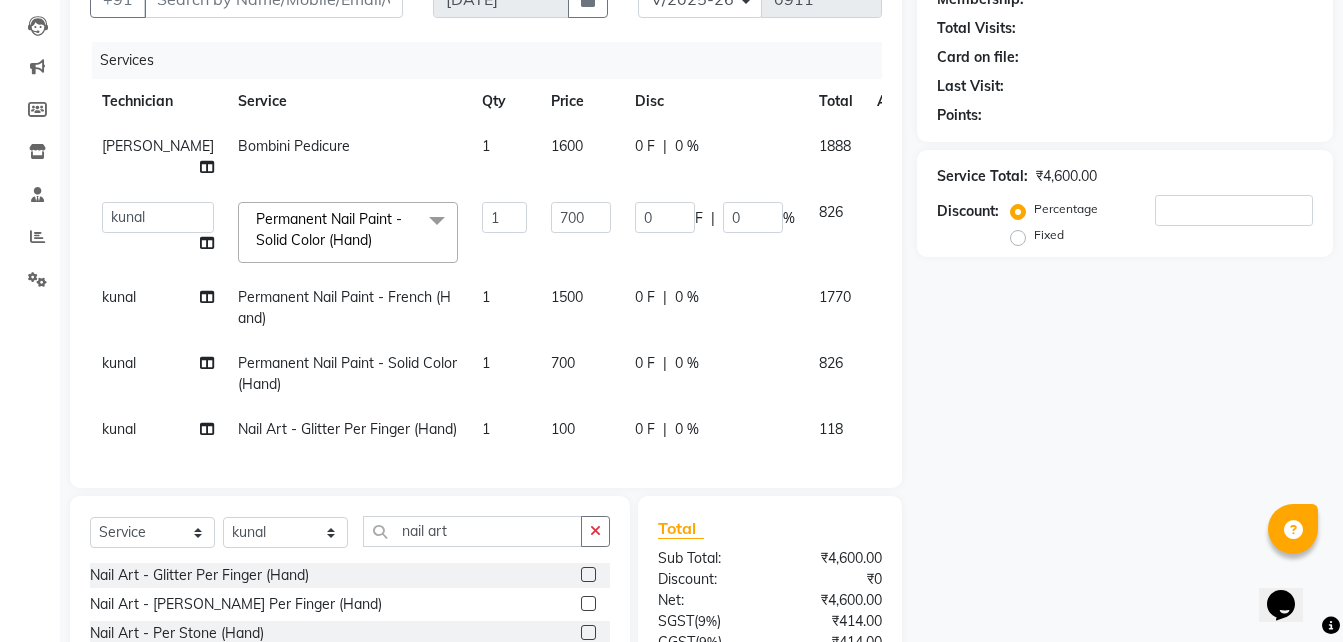 click on "1" 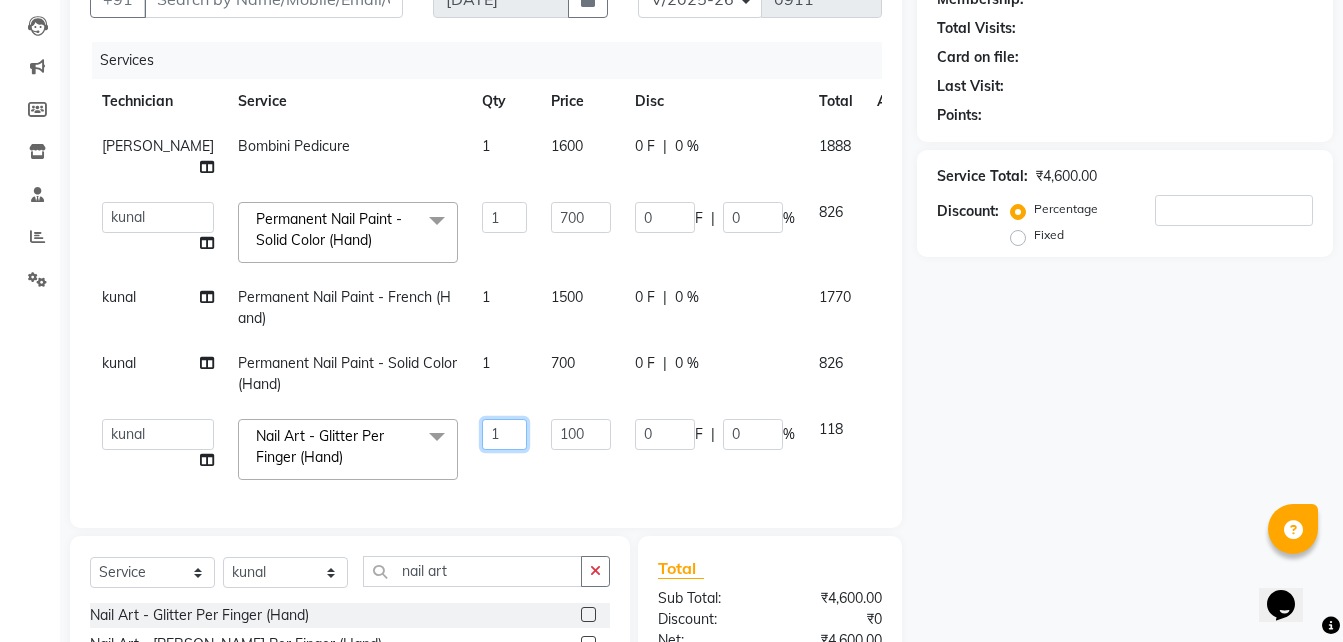 click on "1" 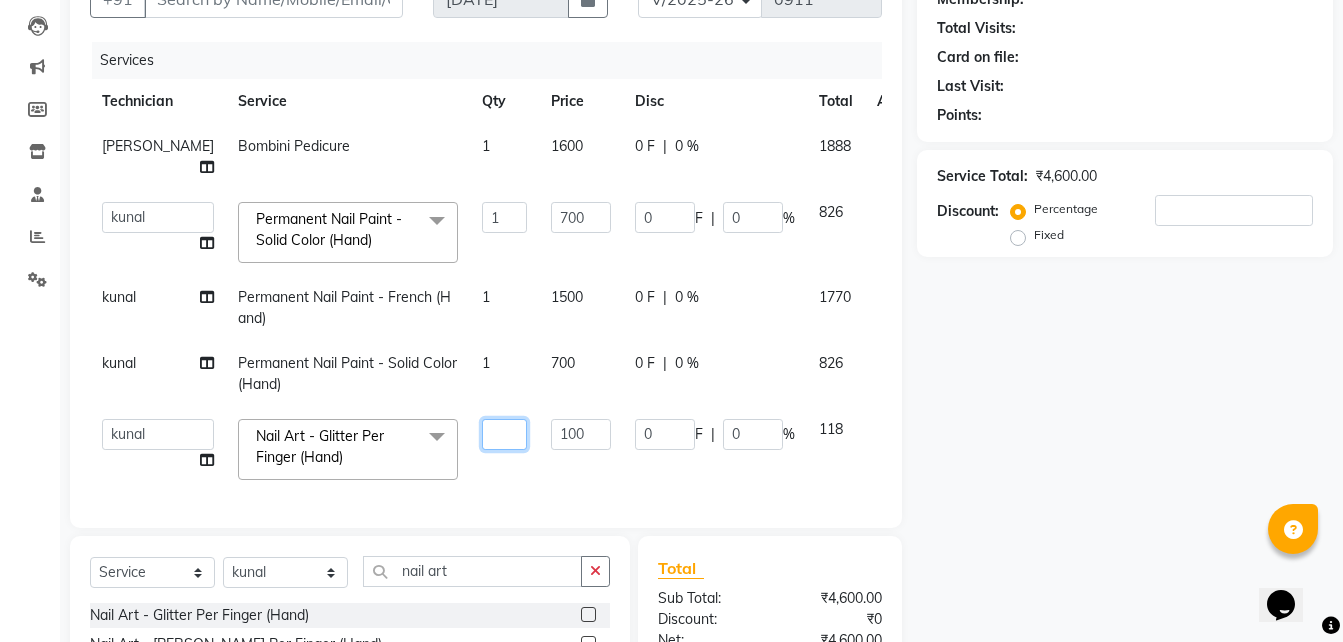 type on "2" 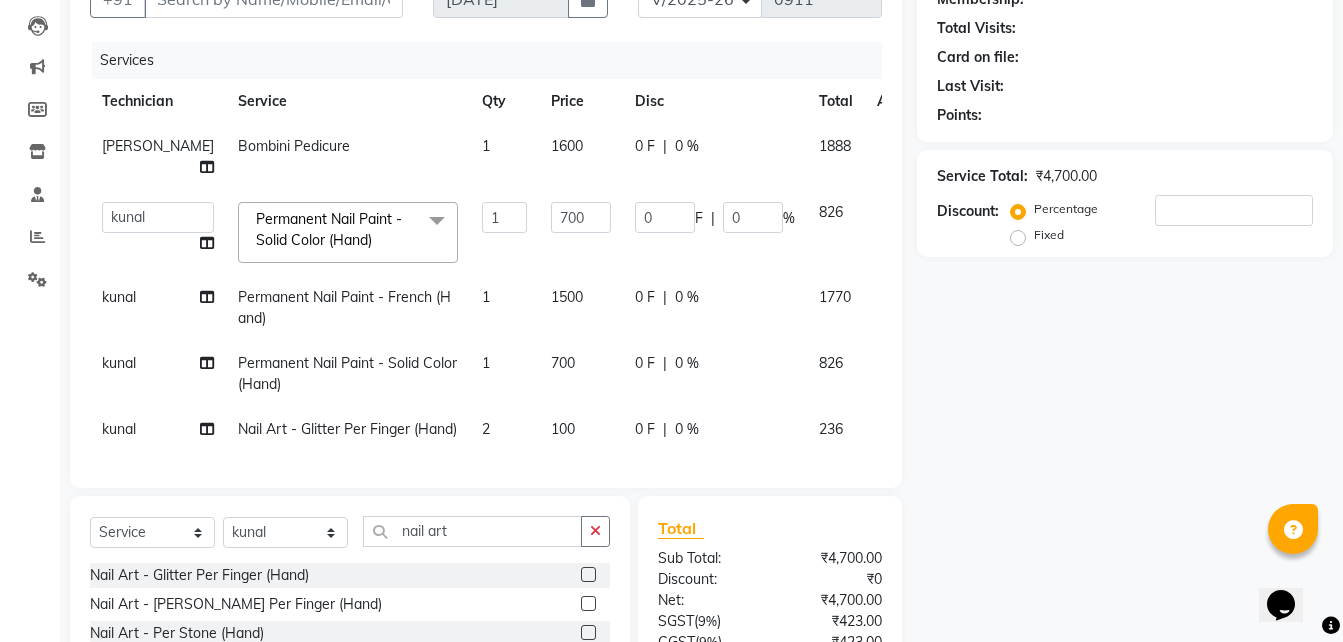 click on "2" 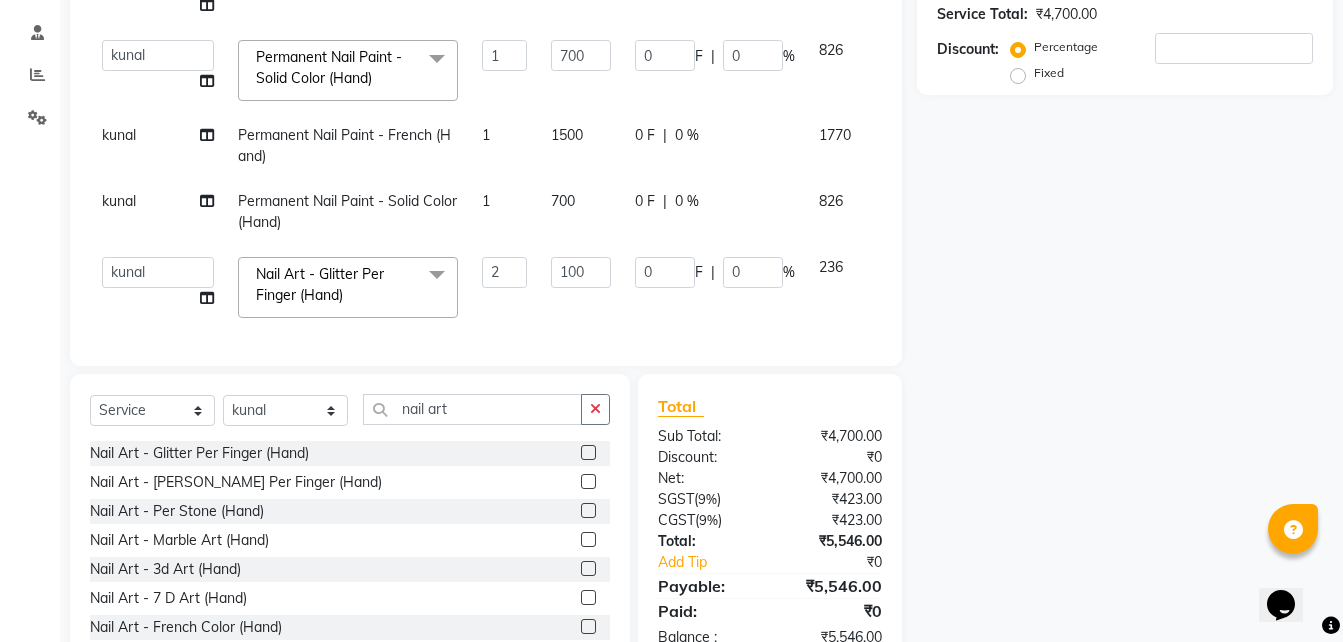 scroll, scrollTop: 369, scrollLeft: 0, axis: vertical 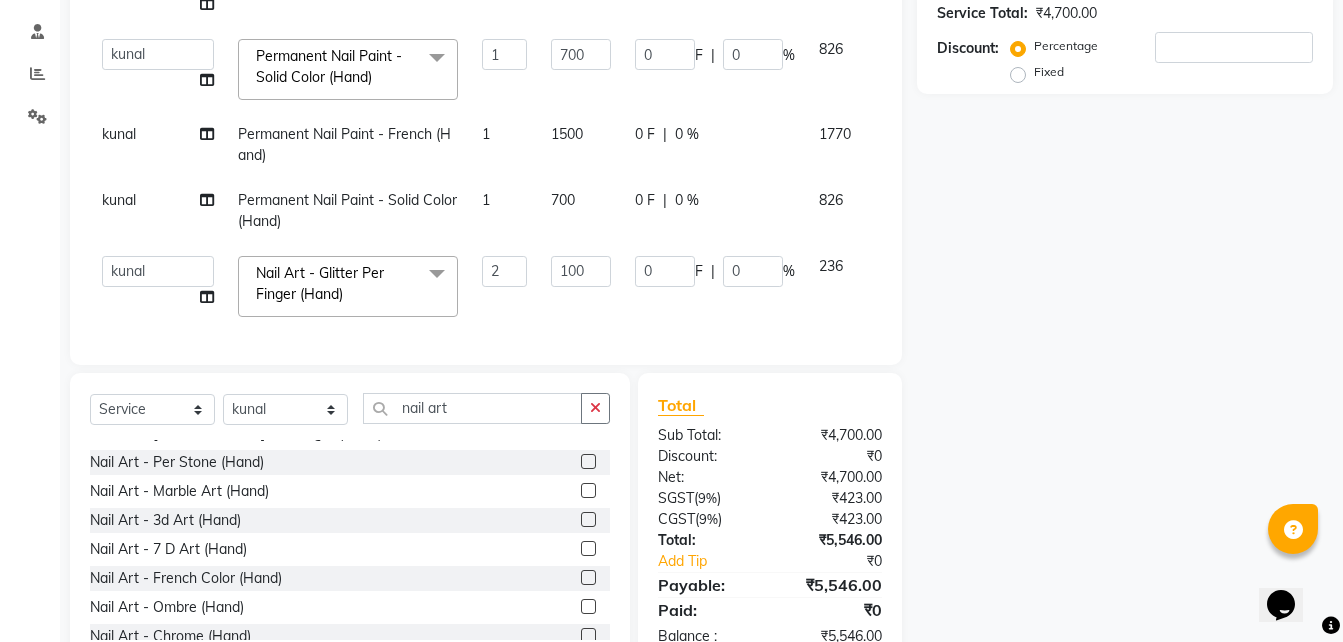 click on "Fixed" 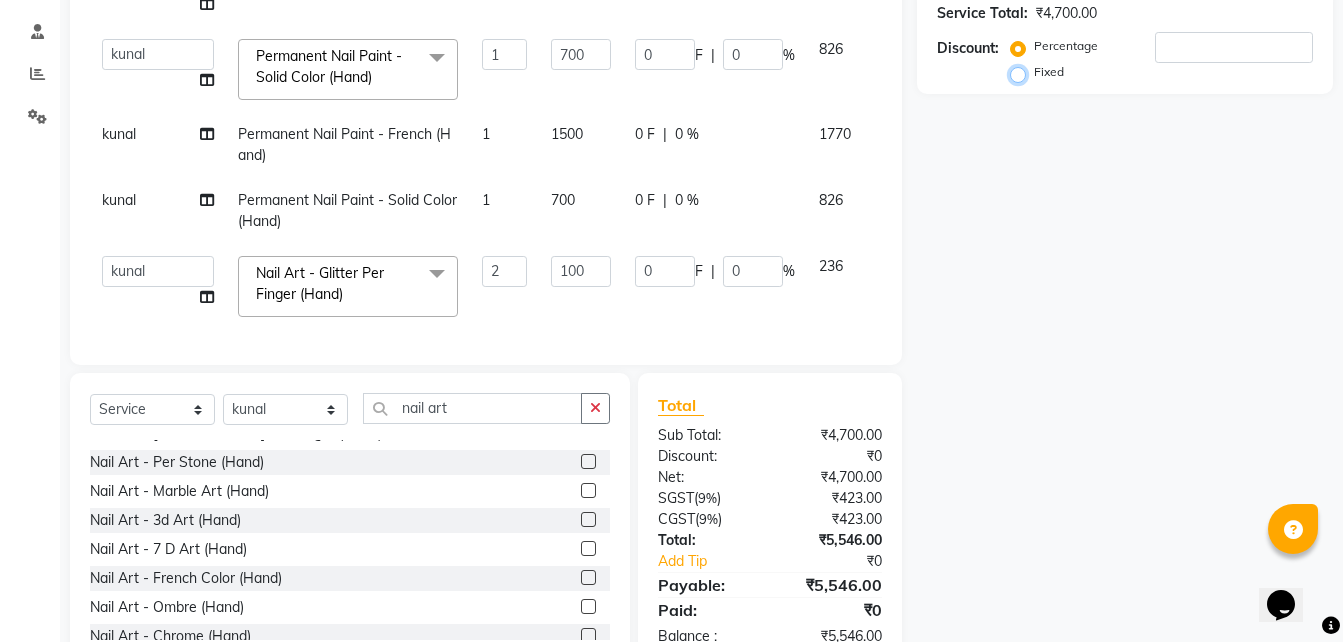 click on "Fixed" at bounding box center [1022, 72] 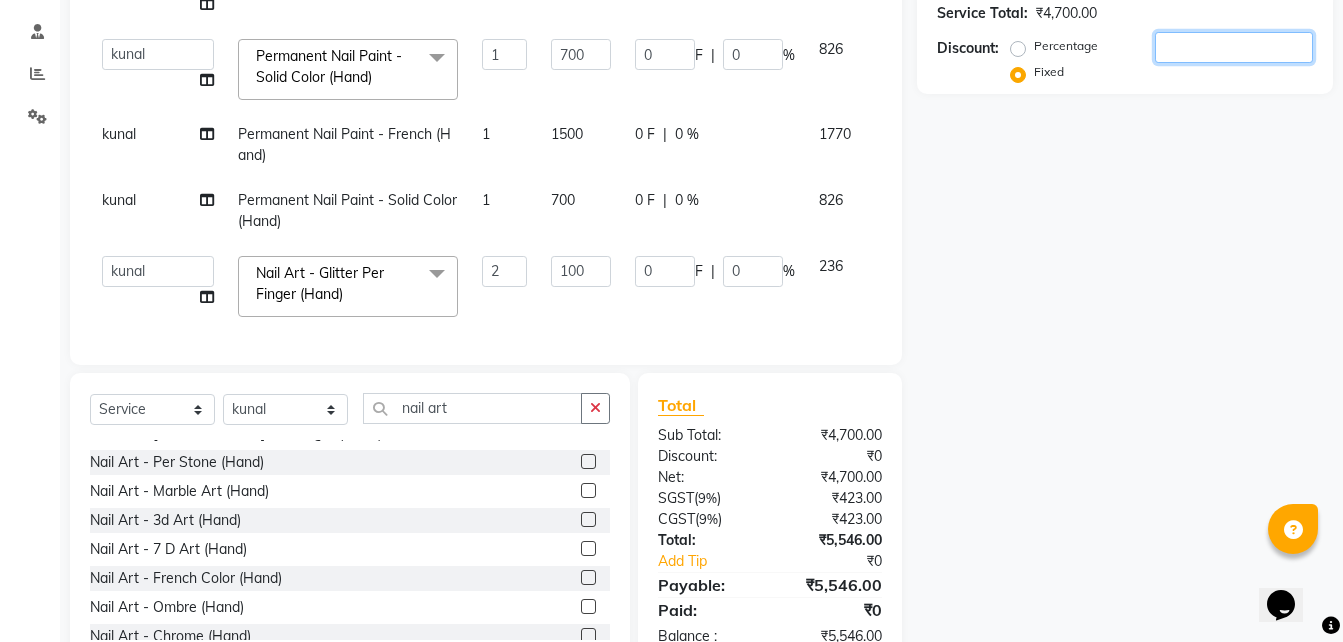 click 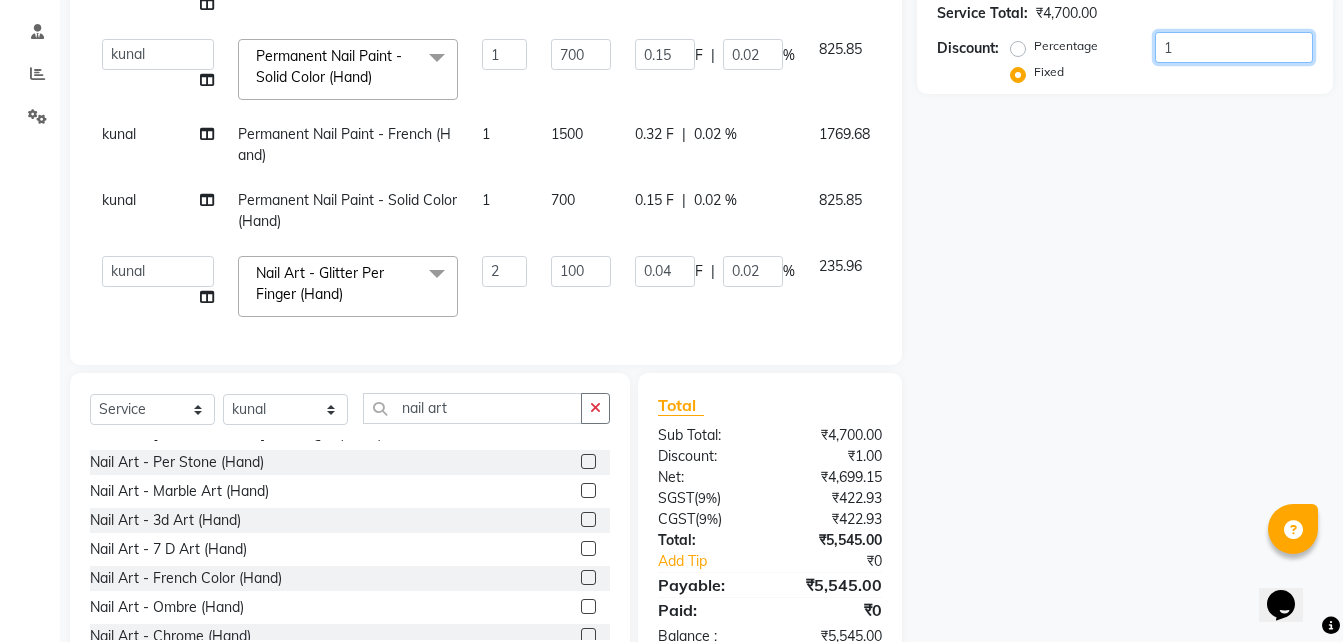 type on "15" 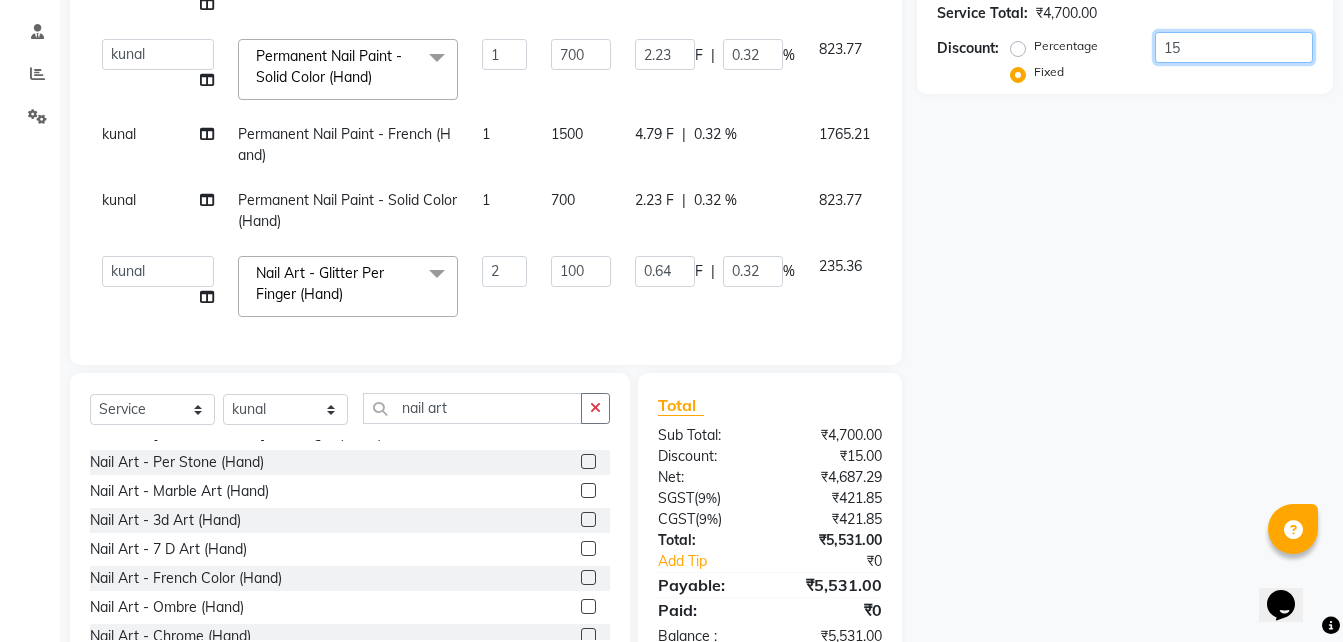 type on "1" 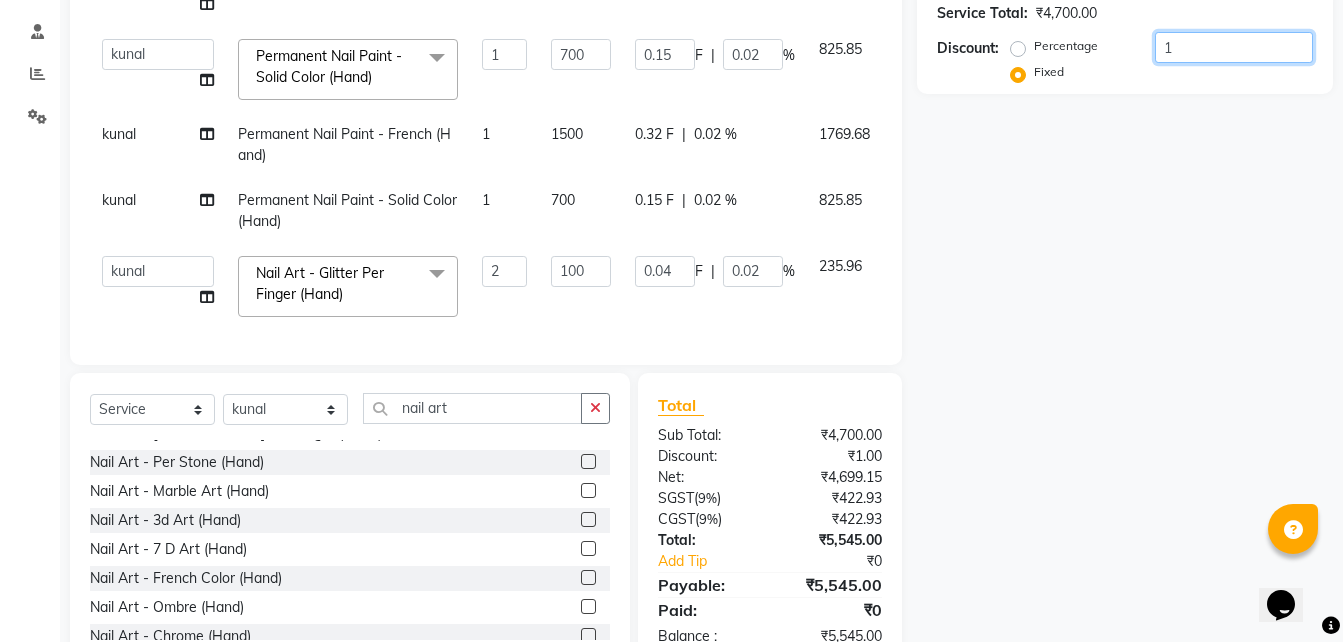type 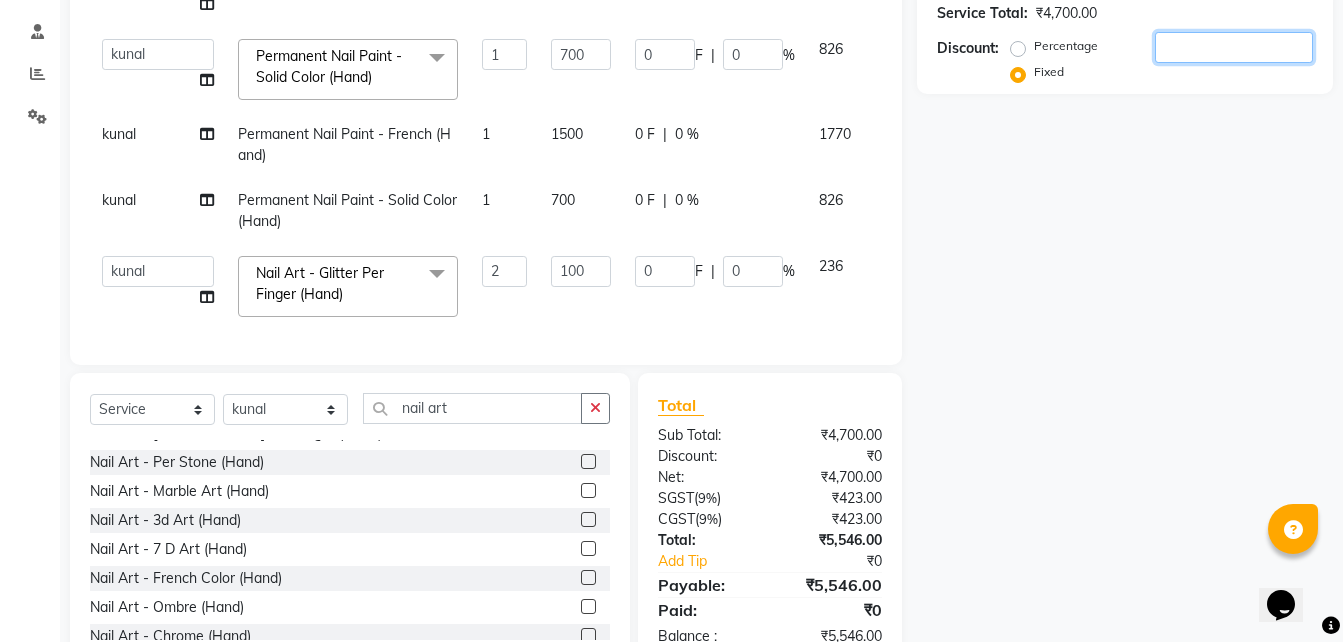 type on "1" 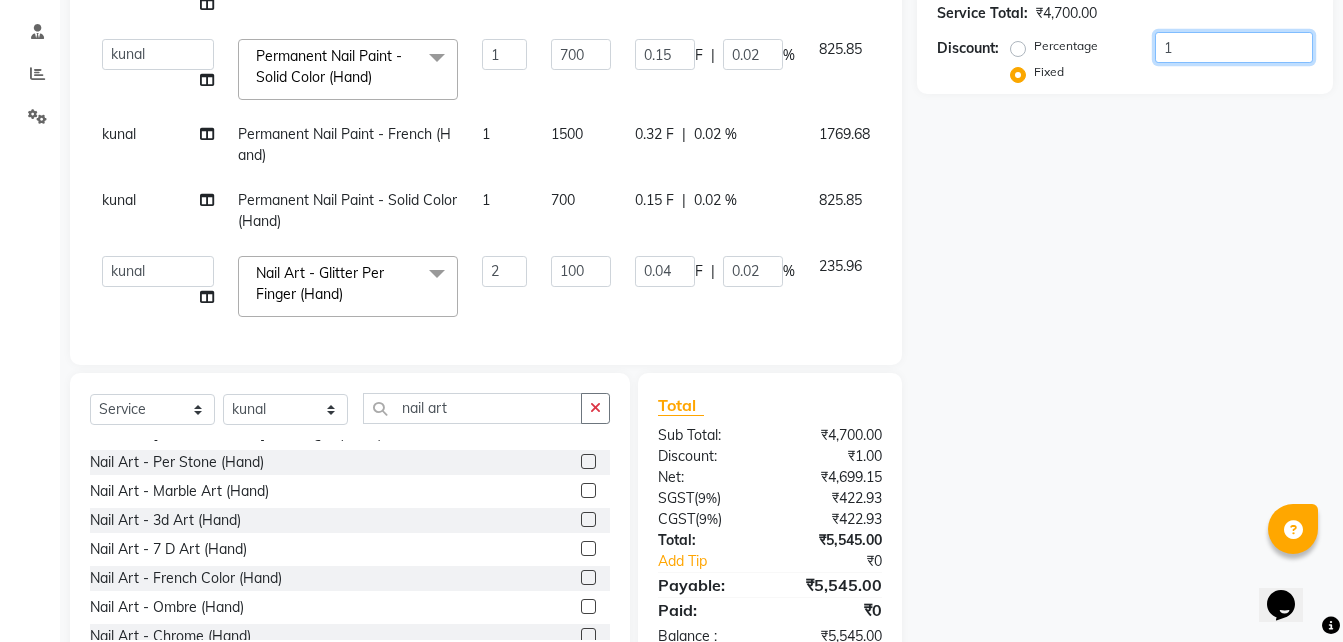 type on "15" 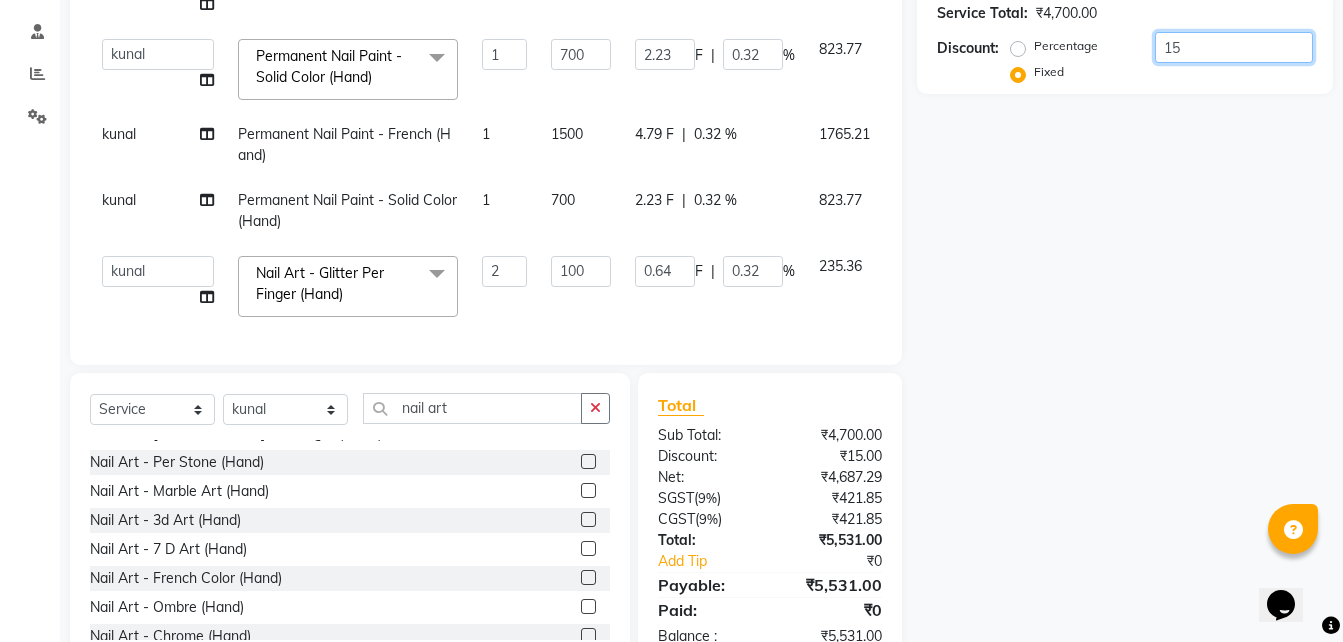 type on "154" 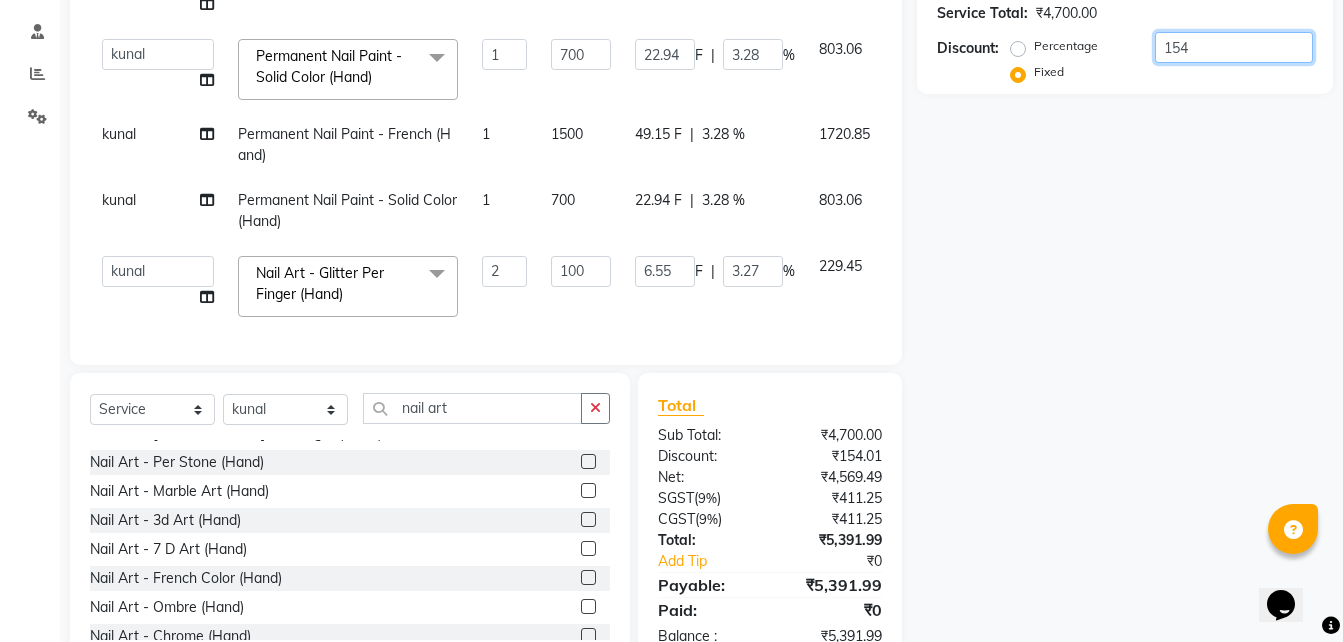 type on "1546" 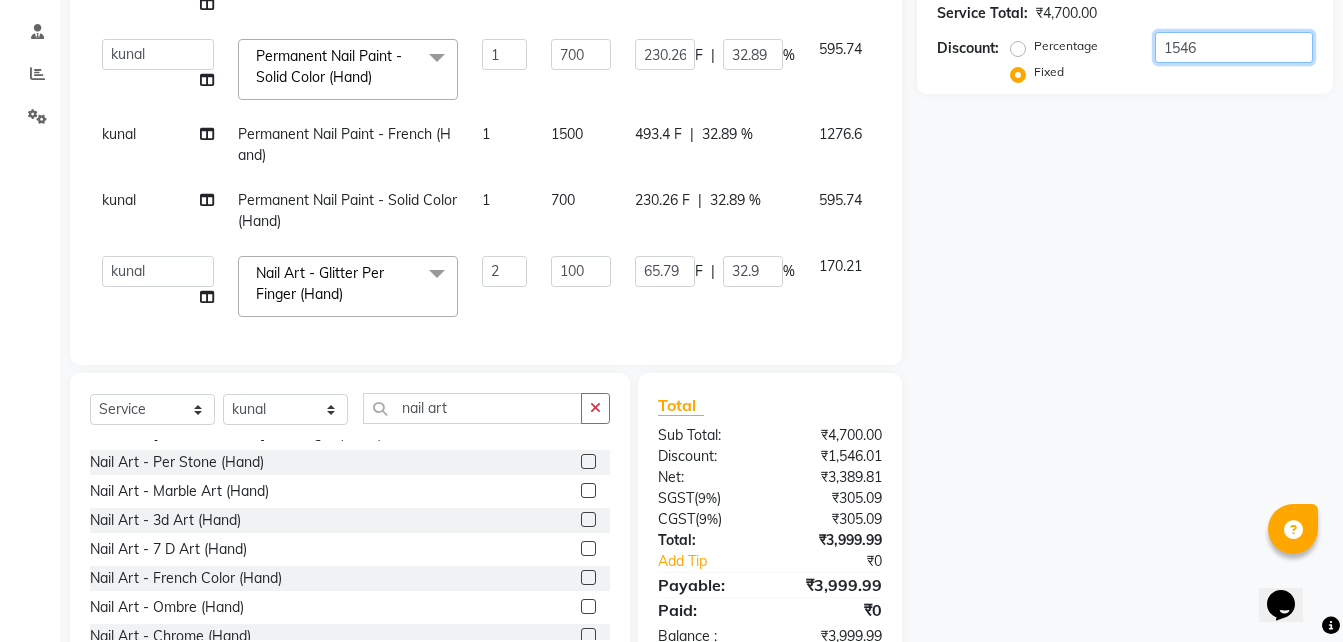 type on "154" 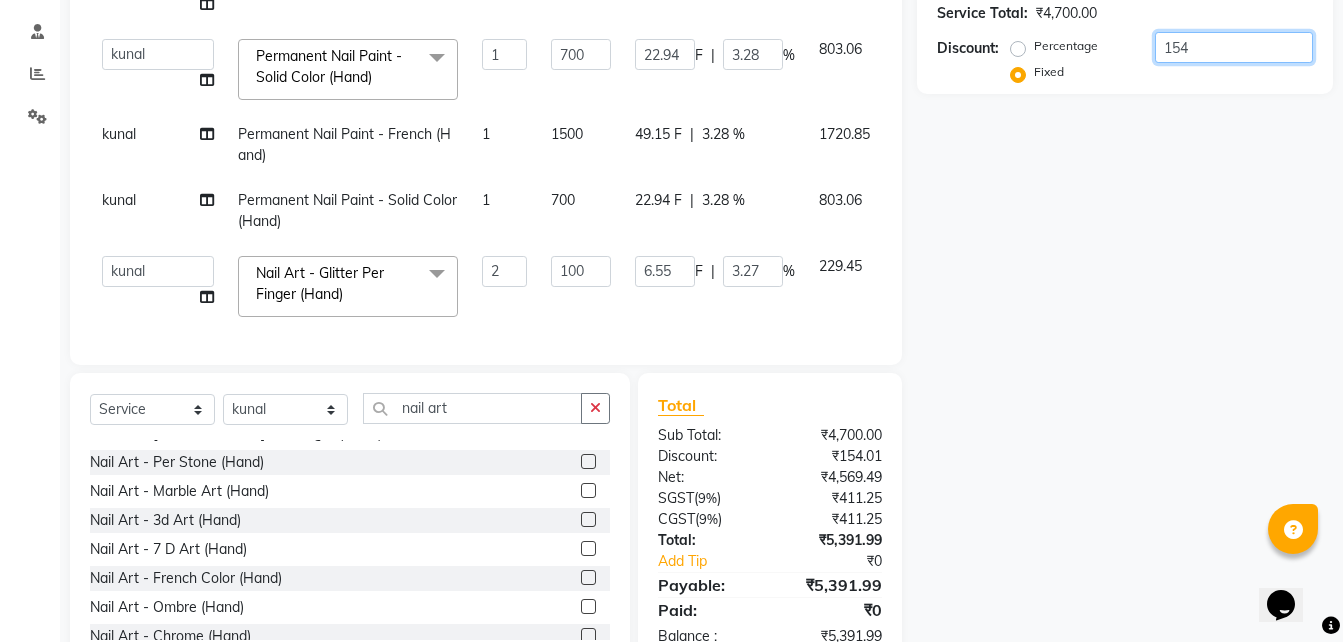 type on "1545" 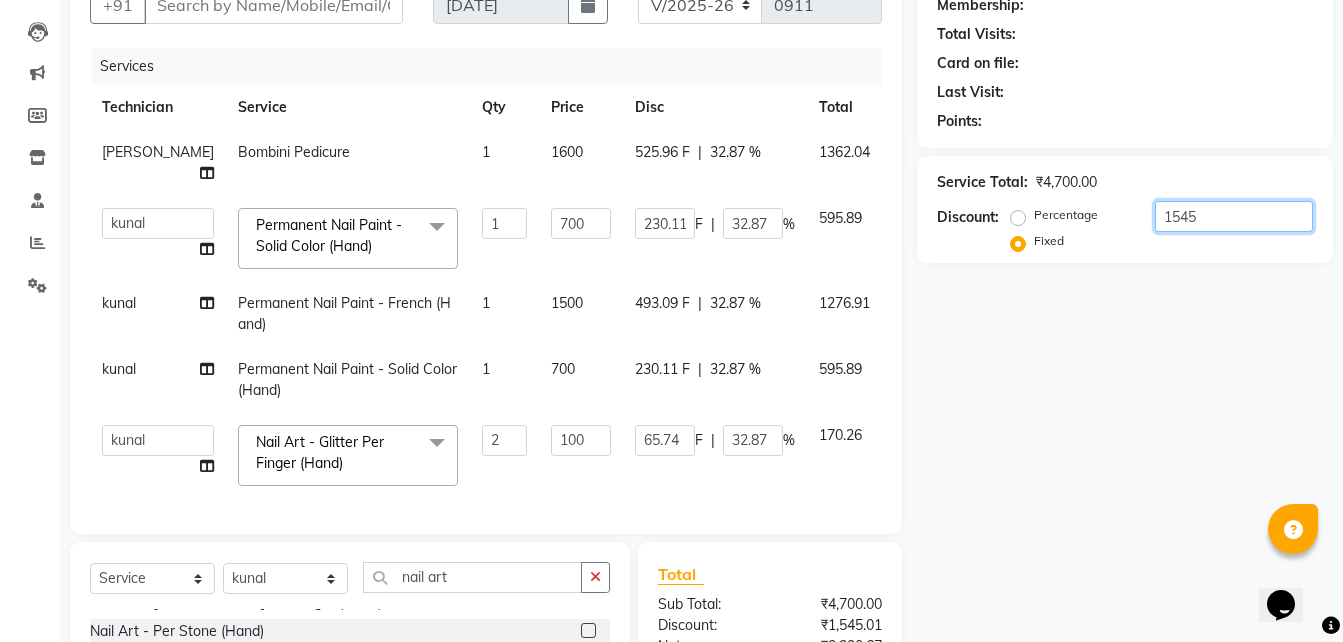 scroll, scrollTop: 199, scrollLeft: 0, axis: vertical 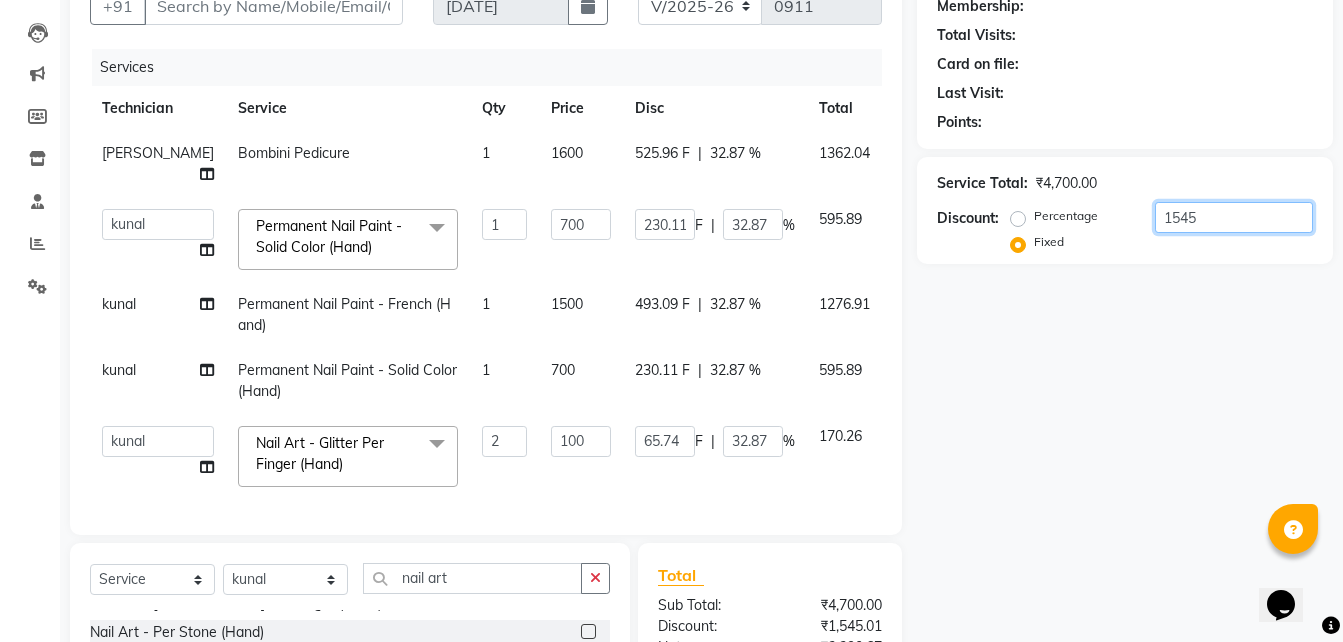type on "1545" 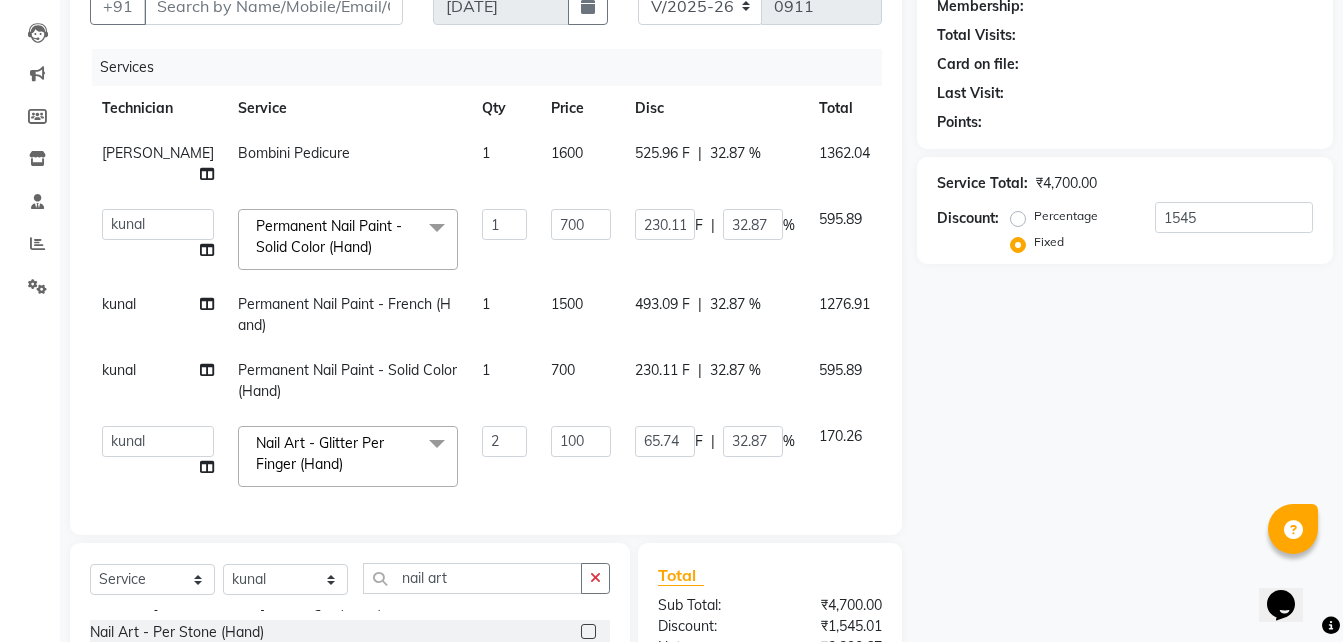 click on "1500" 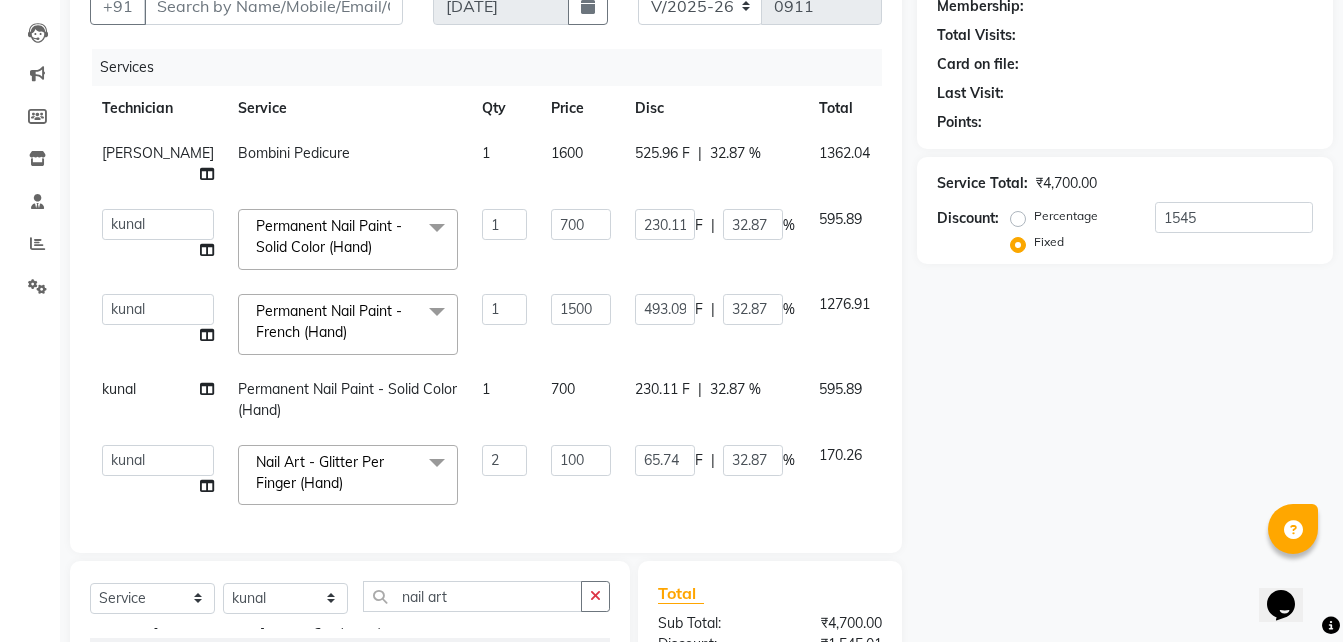 click on "1500" 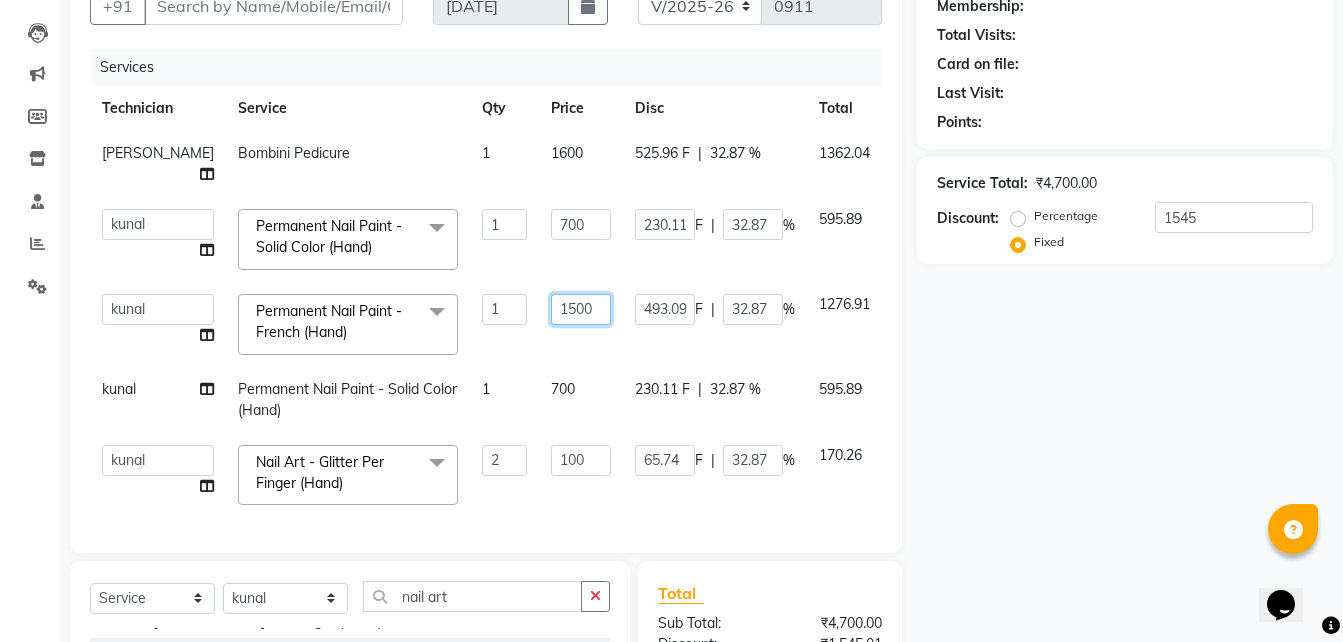 click on "1500" 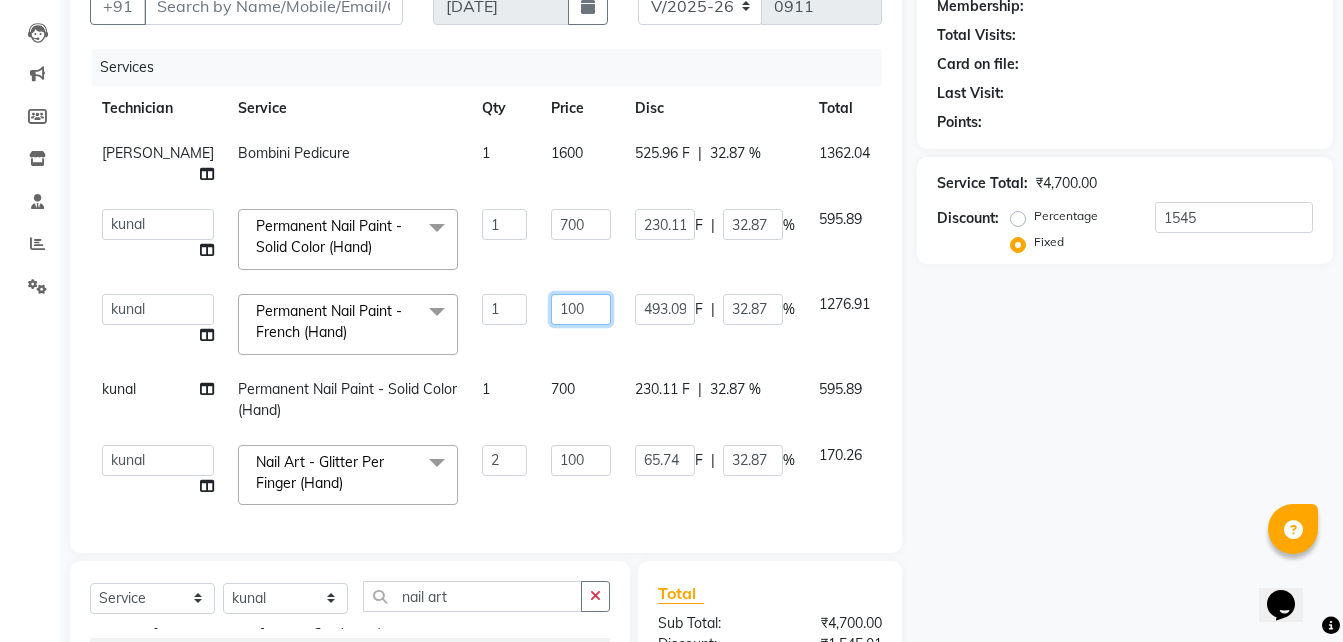 type on "1000" 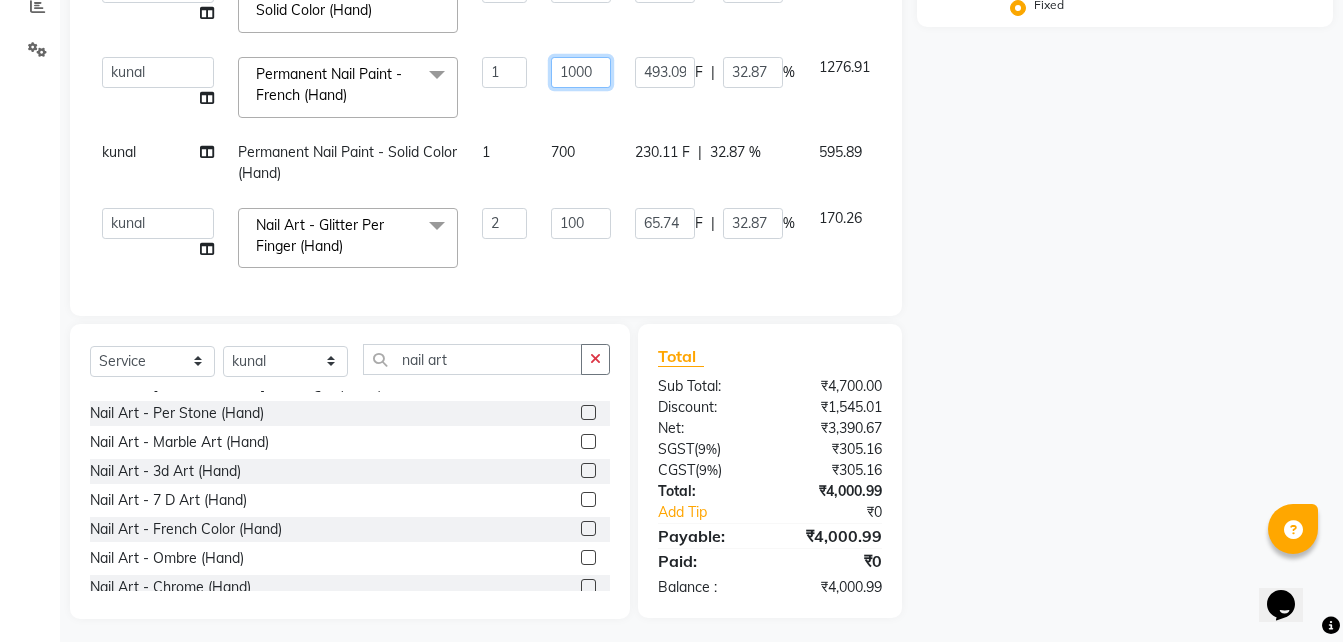 scroll, scrollTop: 437, scrollLeft: 0, axis: vertical 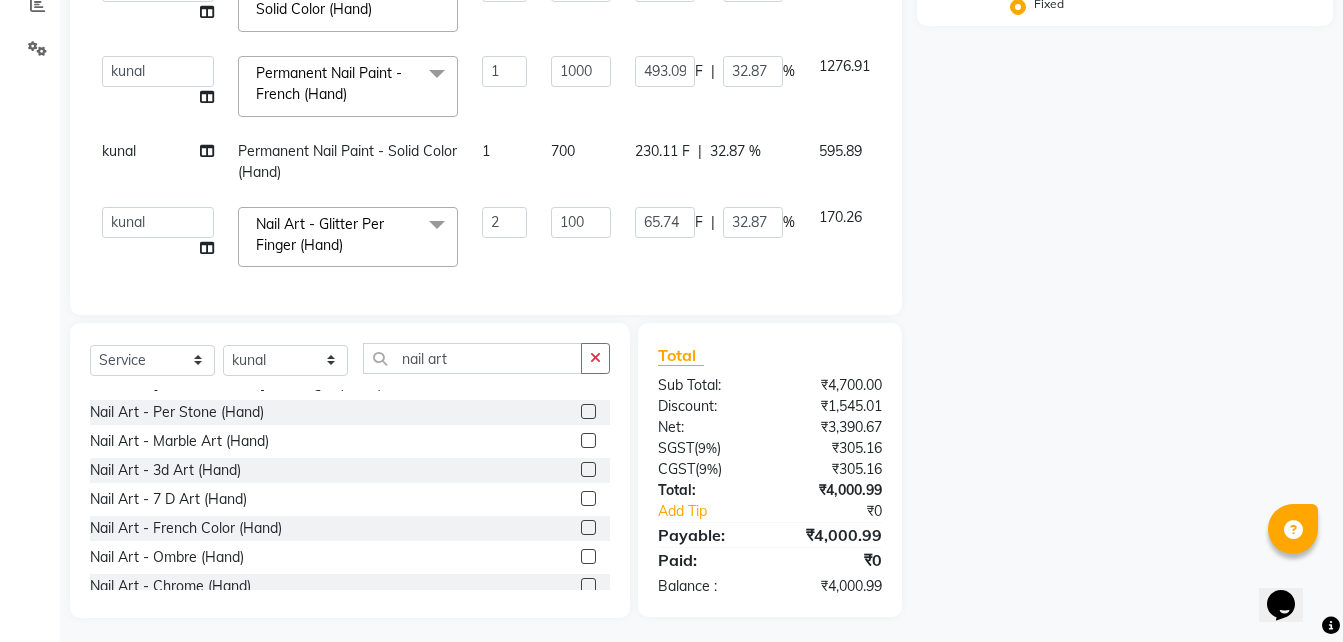 type on "257.5" 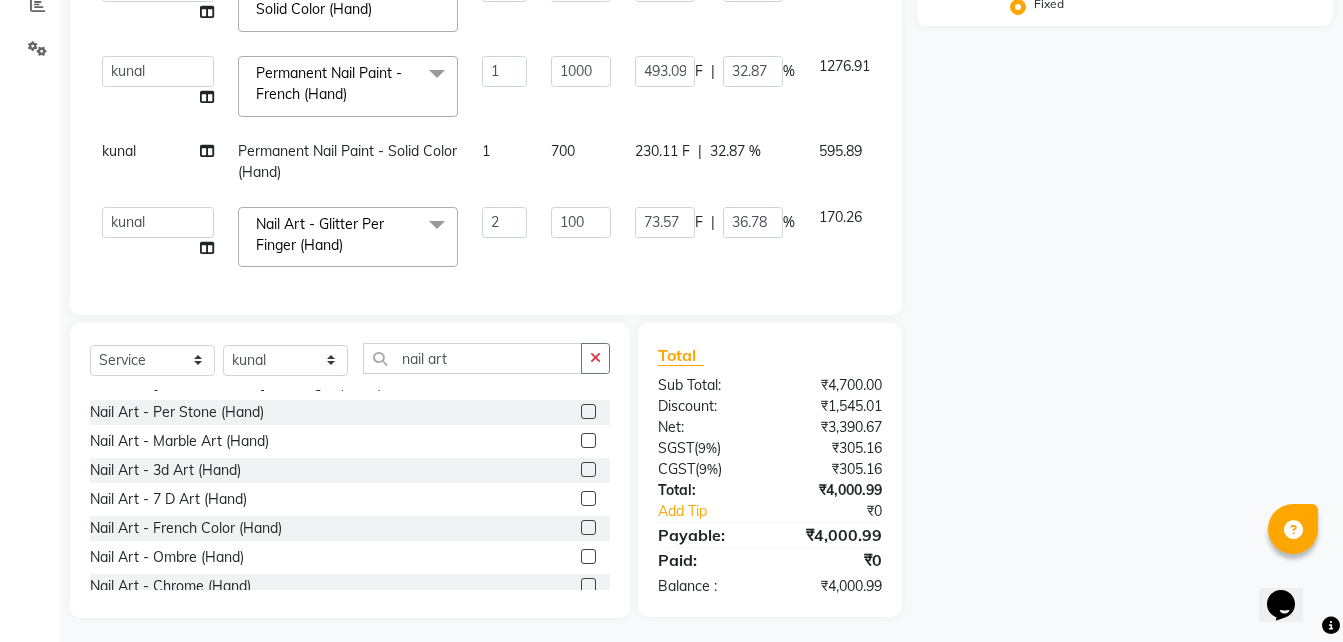 scroll, scrollTop: 419, scrollLeft: 0, axis: vertical 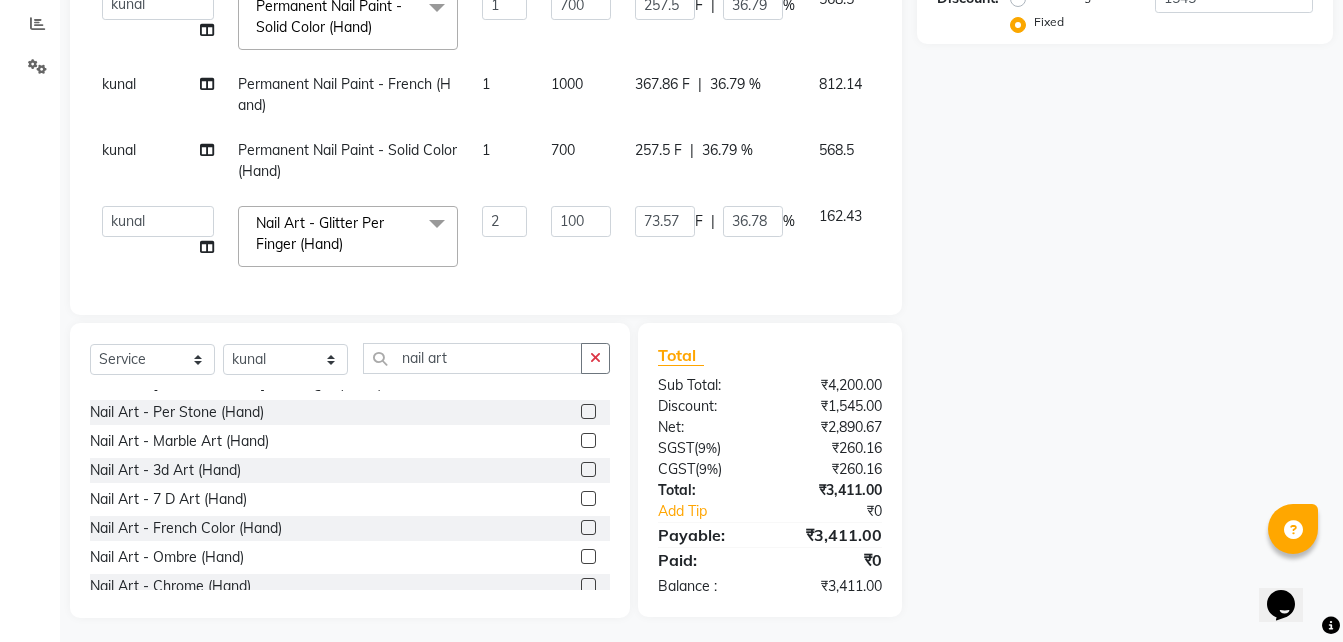 click on "73.57 F | 36.78 %" 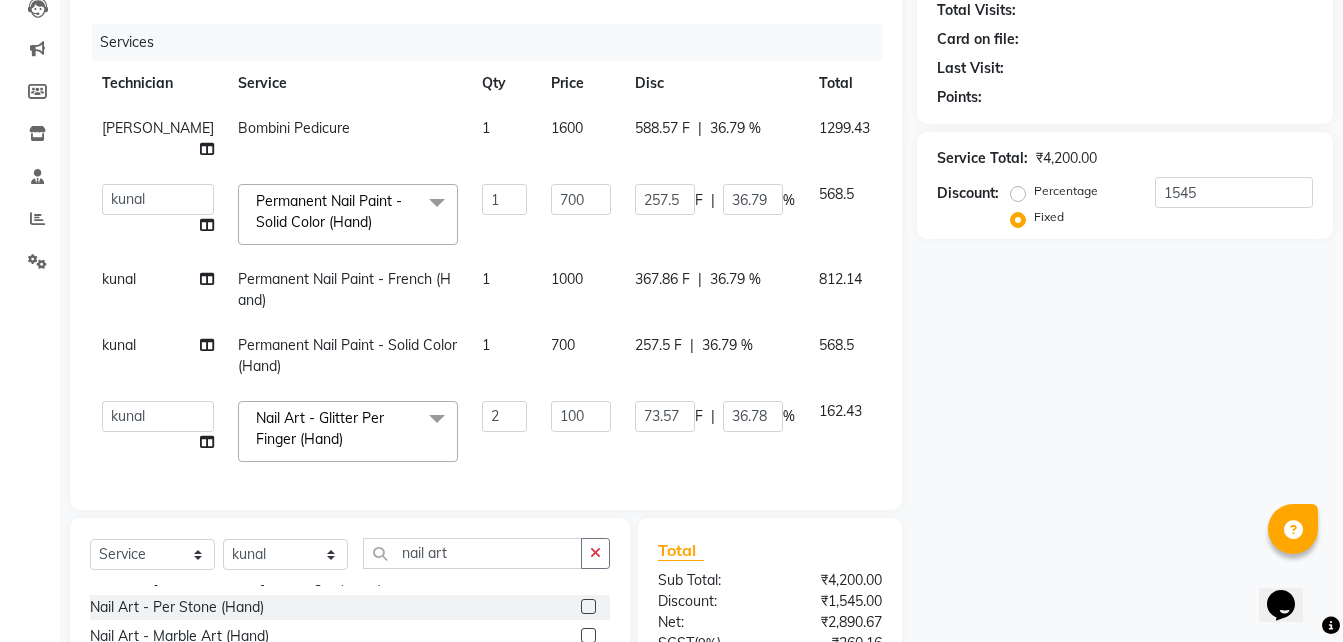 scroll, scrollTop: 223, scrollLeft: 0, axis: vertical 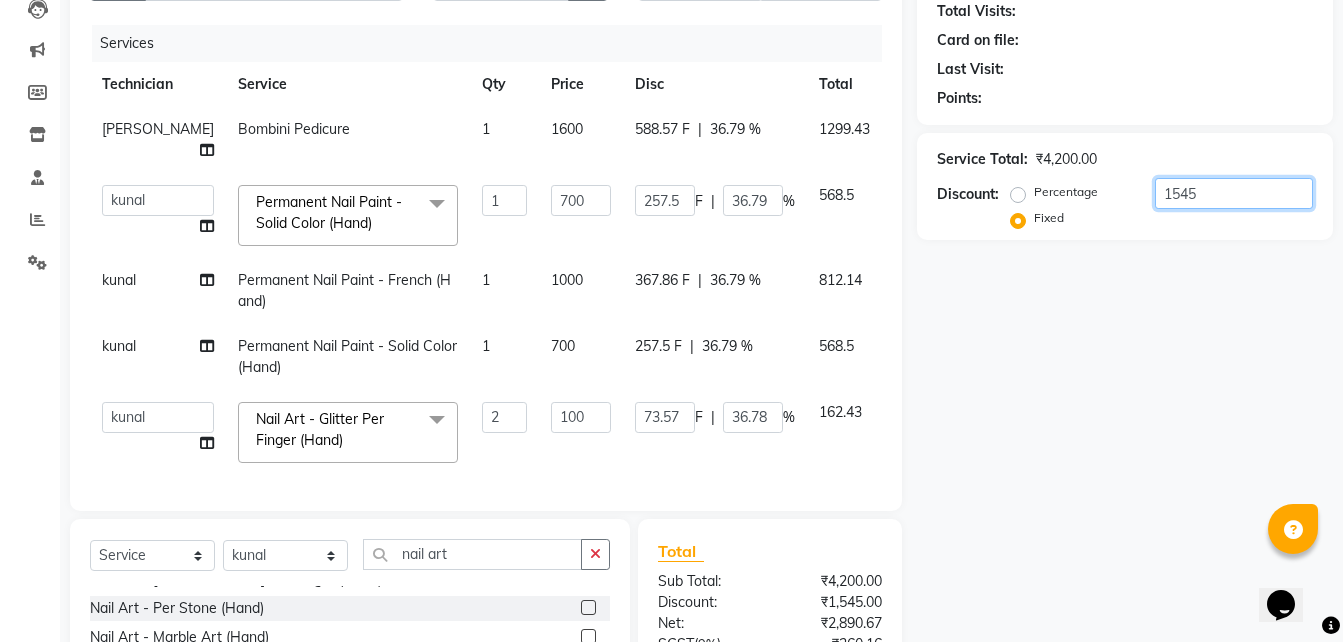 click on "1545" 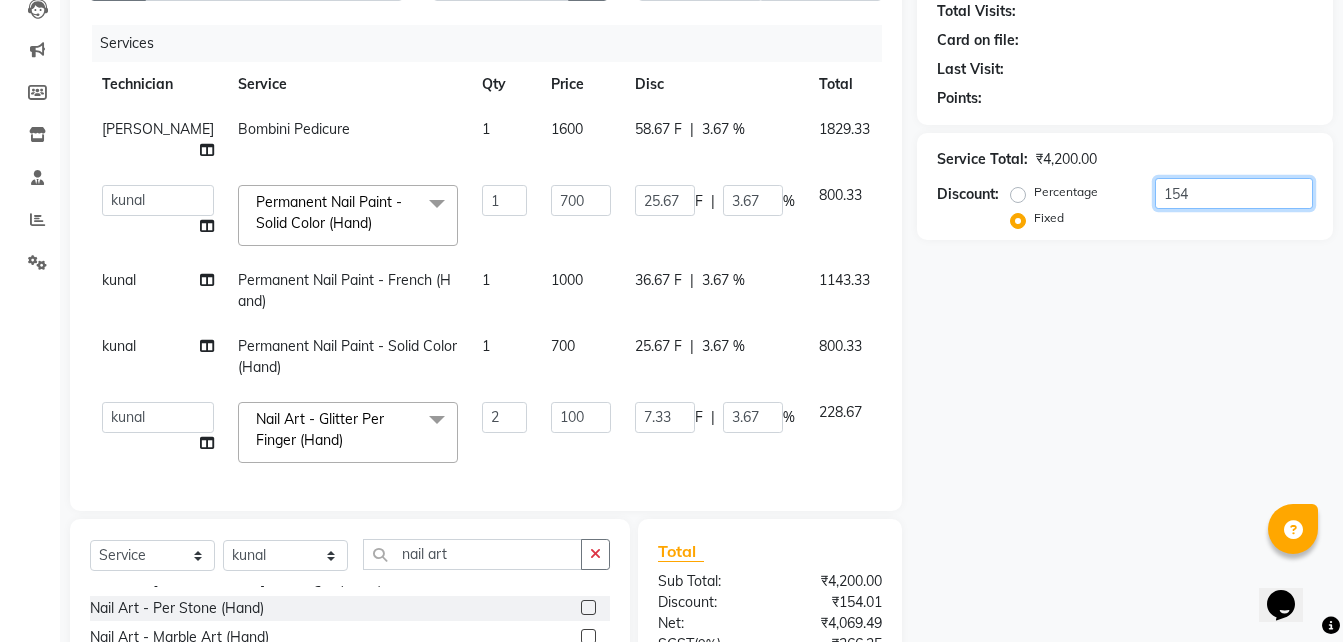 type on "15" 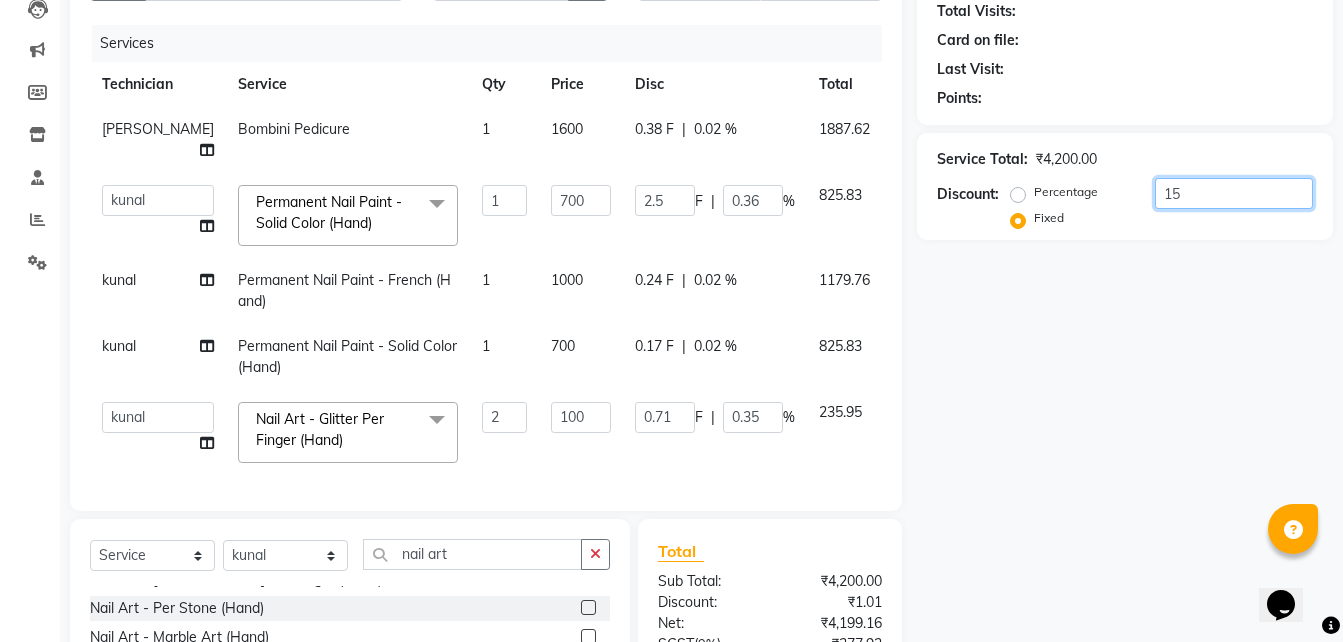 type on "1" 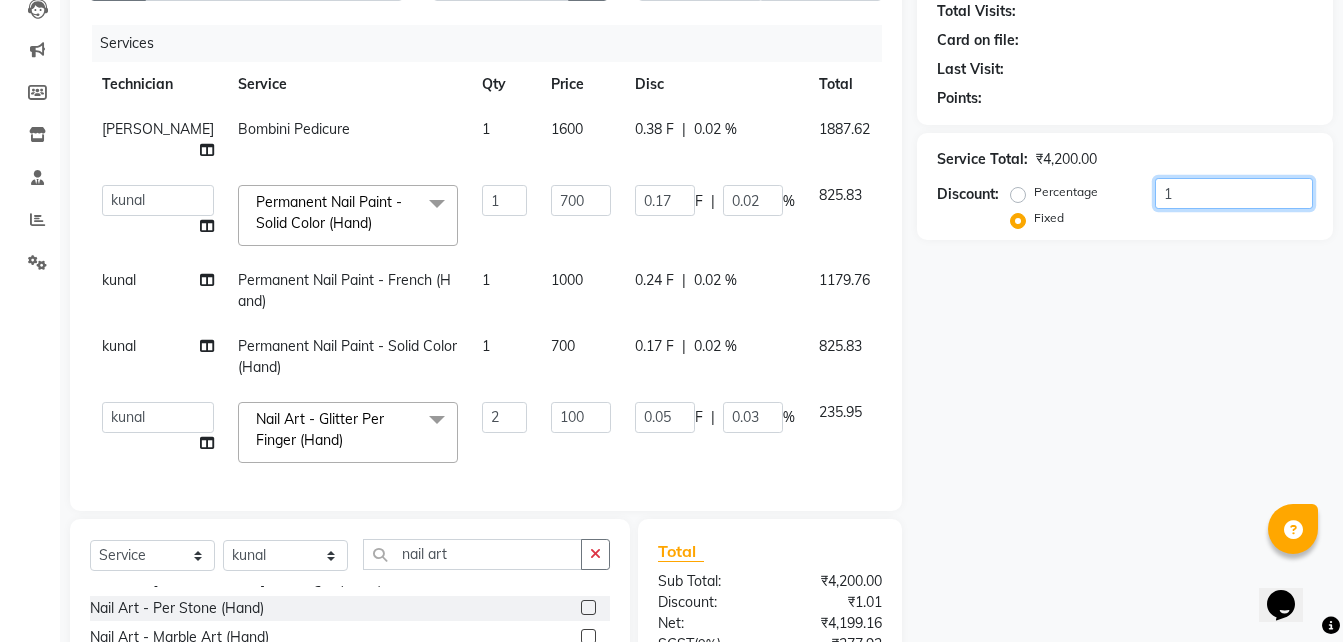 type 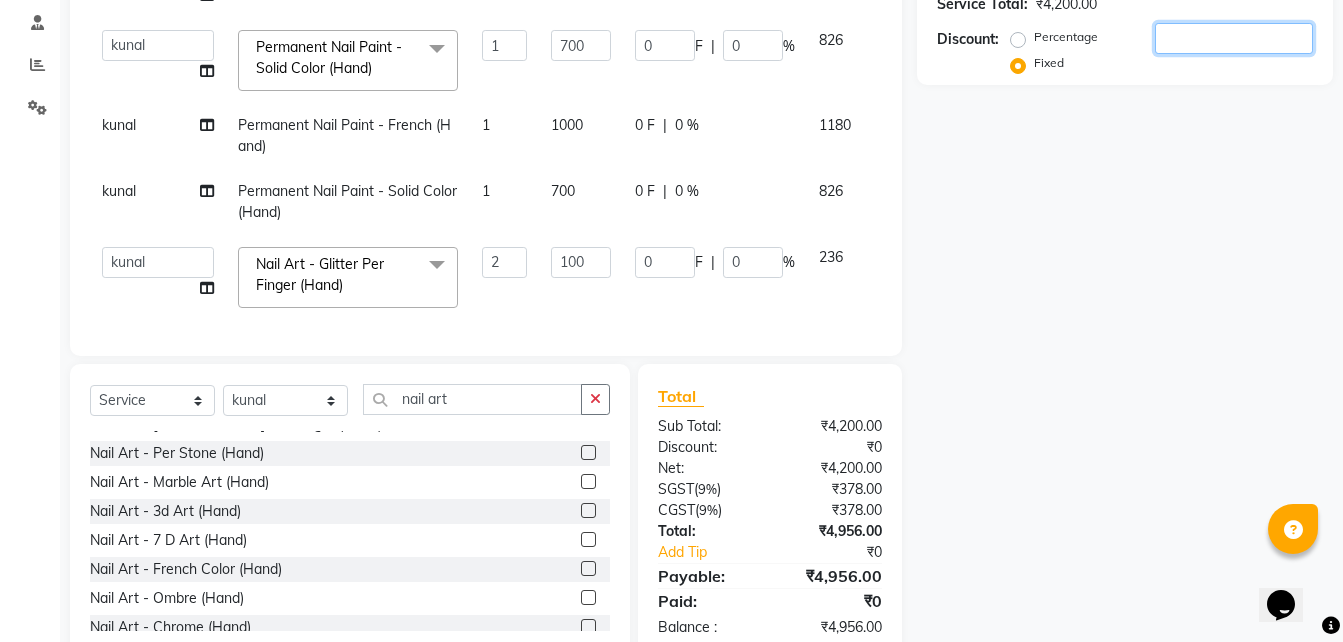 scroll, scrollTop: 378, scrollLeft: 0, axis: vertical 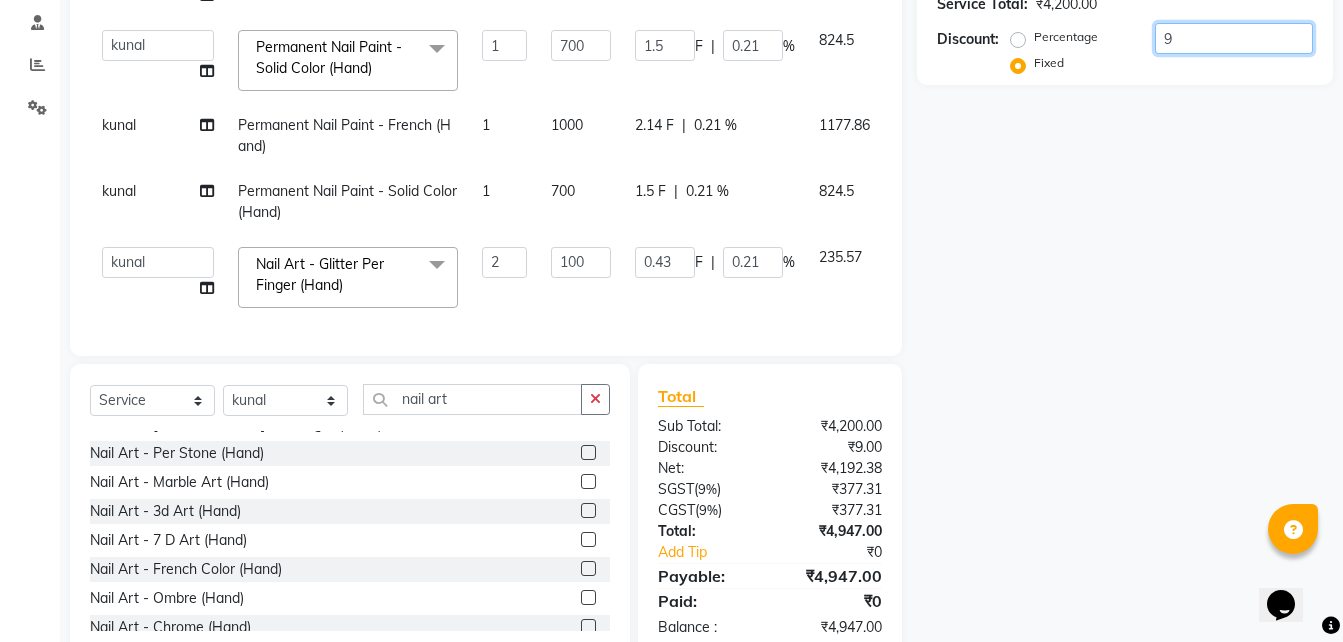 type on "95" 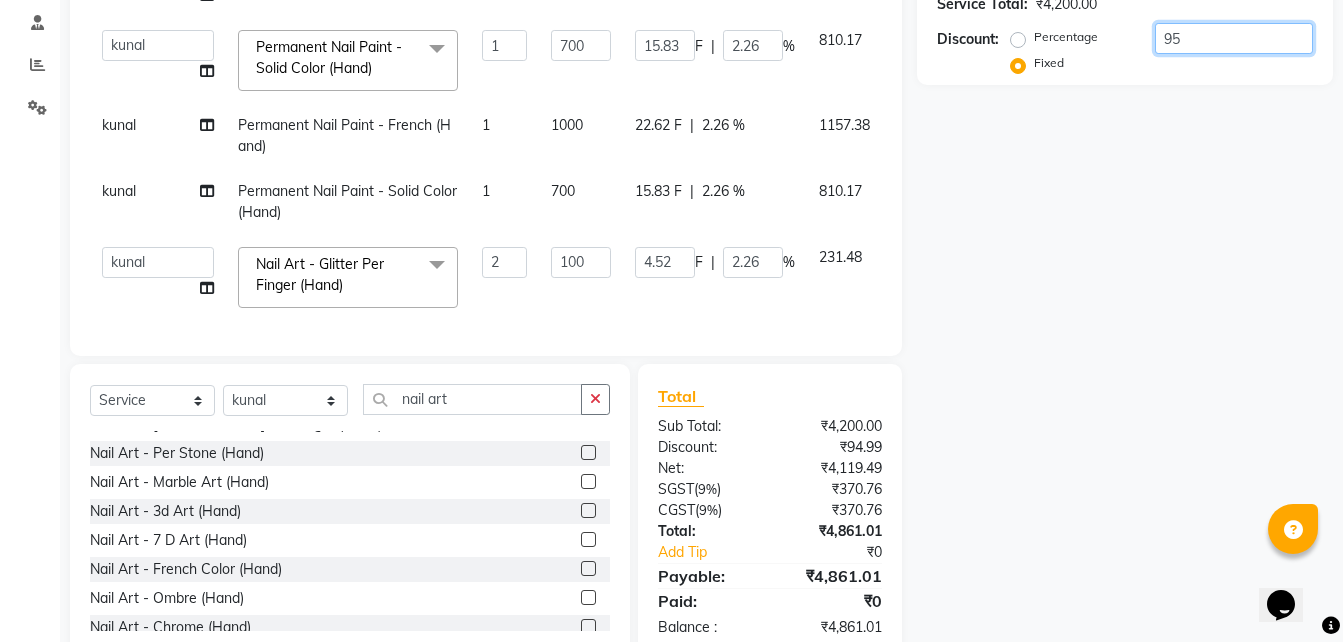 type on "956" 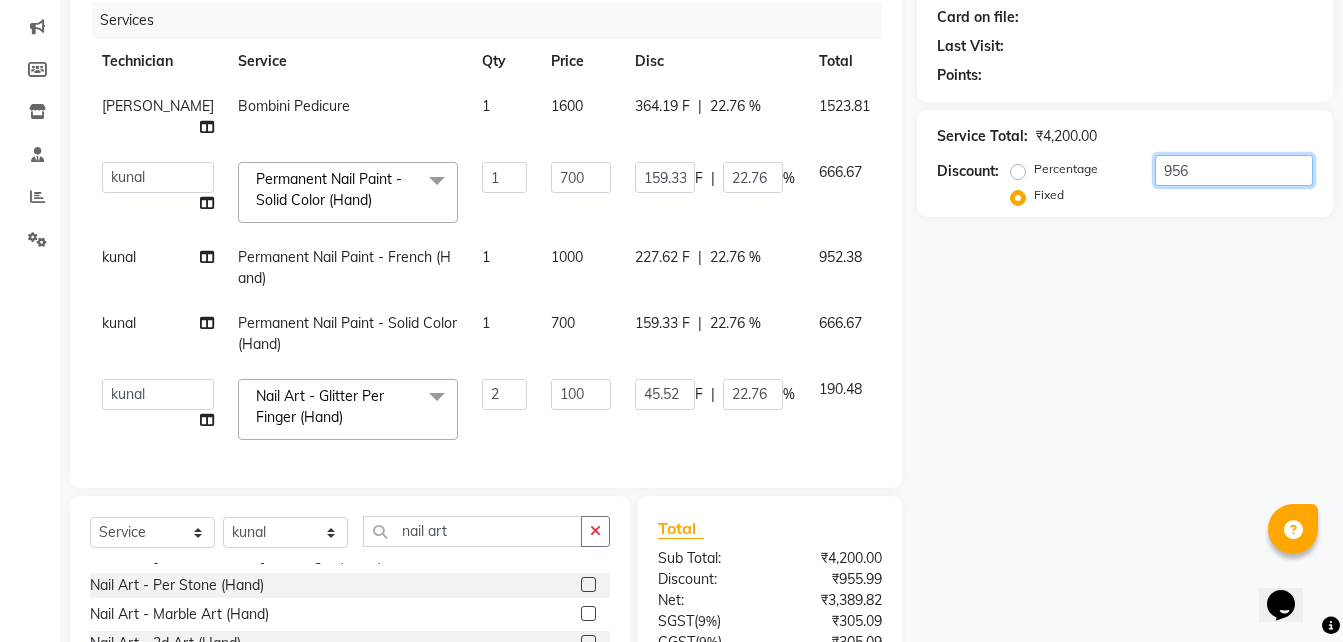 scroll, scrollTop: 245, scrollLeft: 0, axis: vertical 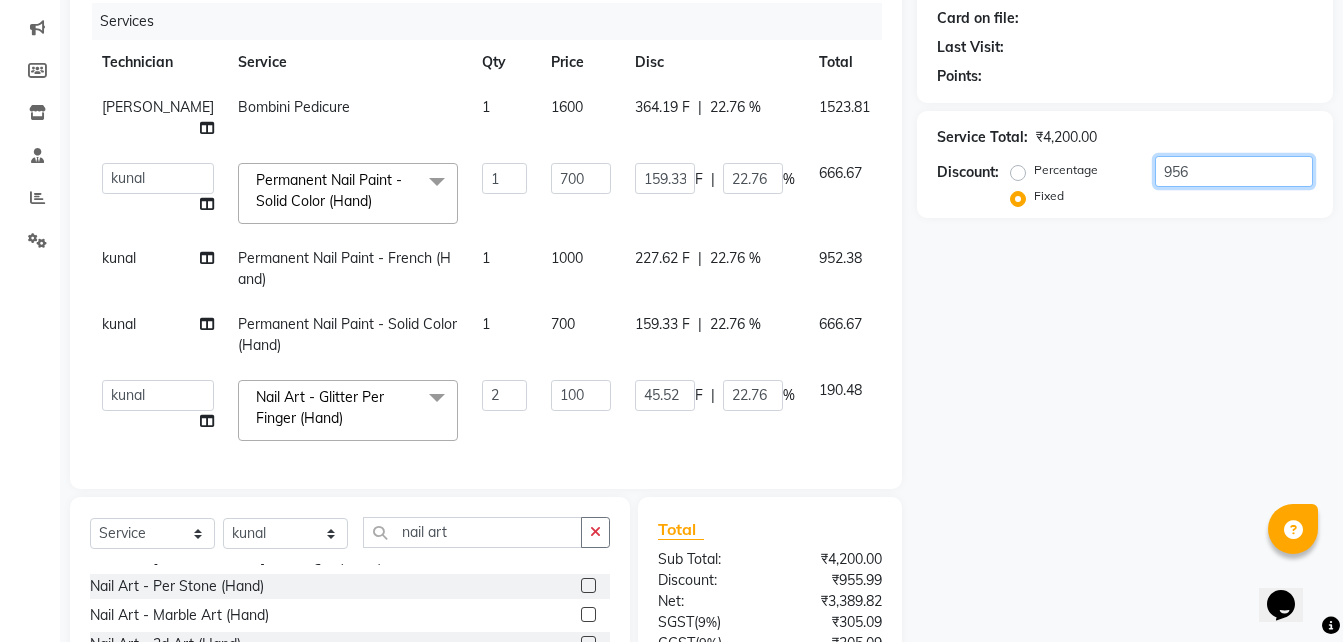 type on "956" 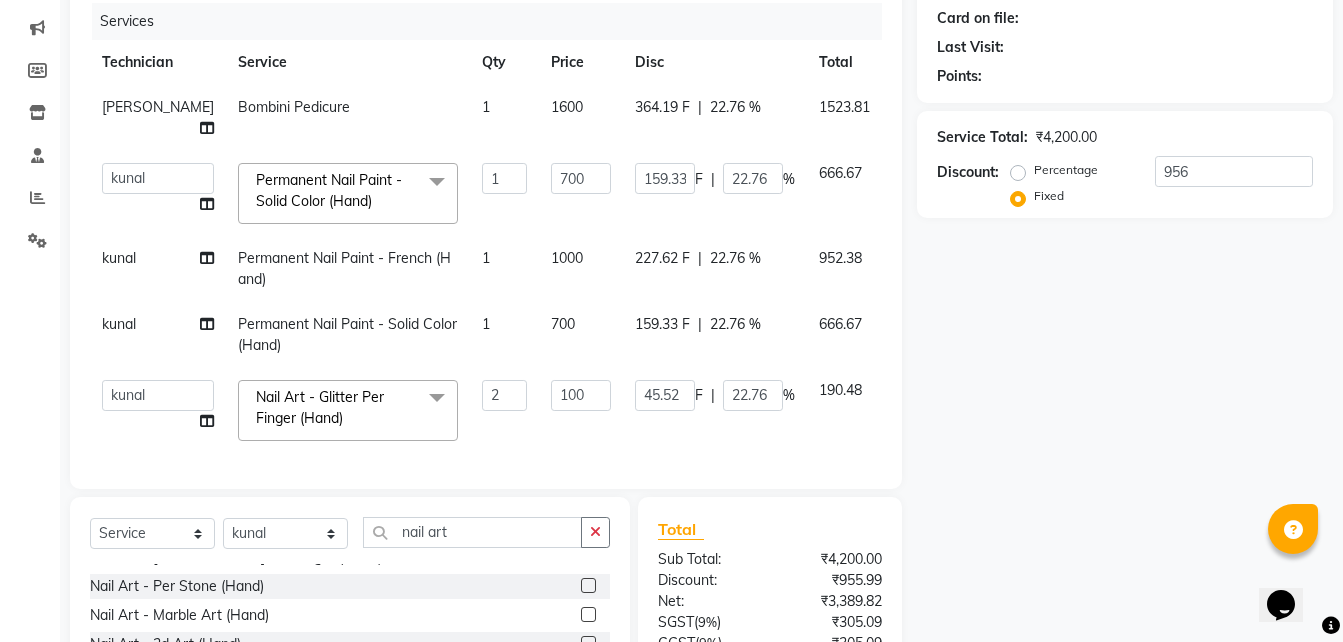 click on "Name: Membership: Total Visits: Card on file: Last Visit:  Points:  Service Total:  ₹4,200.00  Discount:  Percentage   Fixed  956" 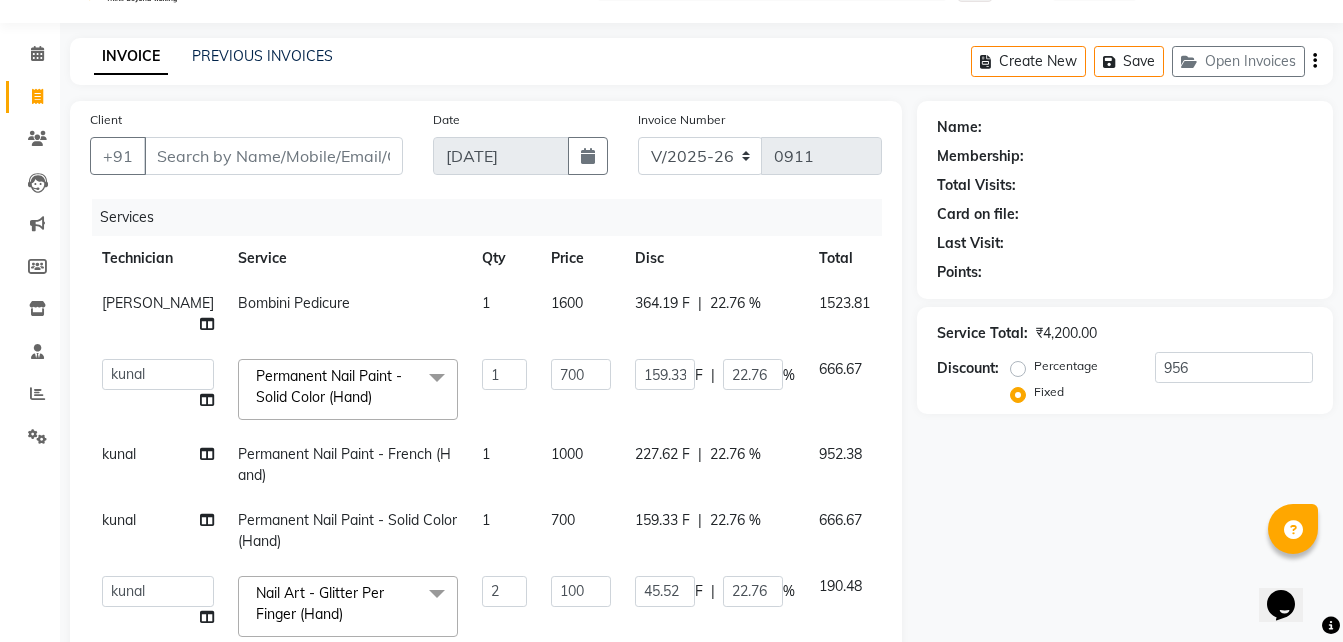 scroll, scrollTop: 41, scrollLeft: 0, axis: vertical 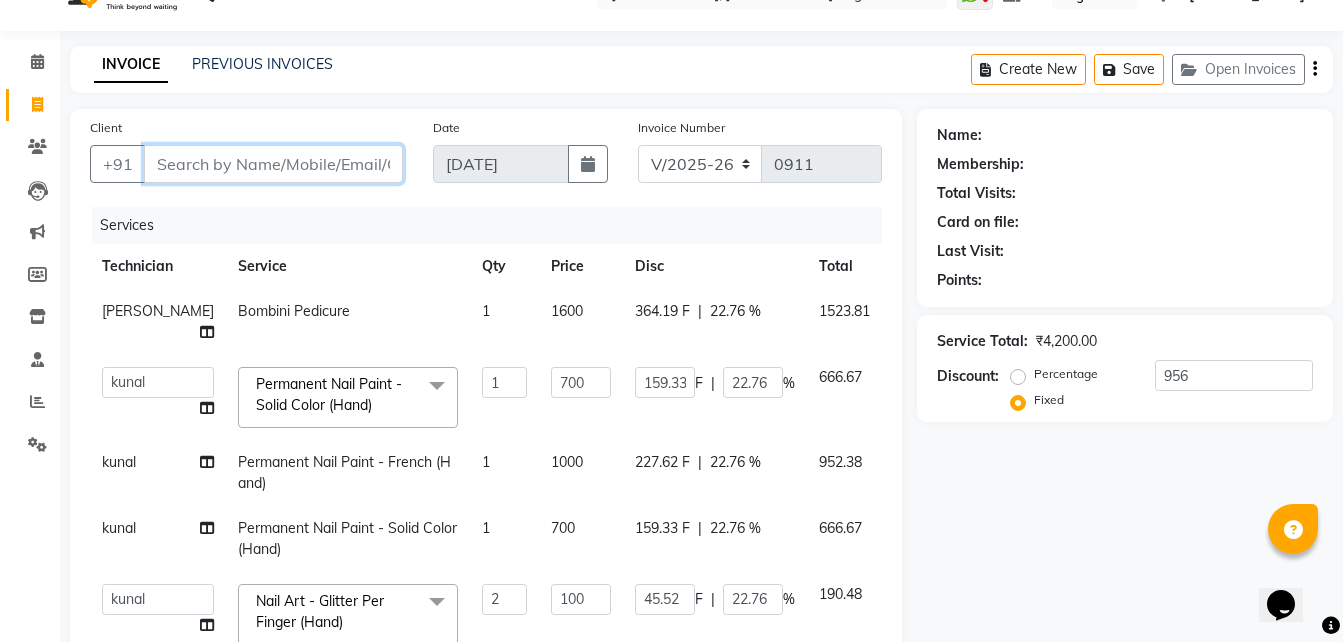 click on "Client" at bounding box center [273, 164] 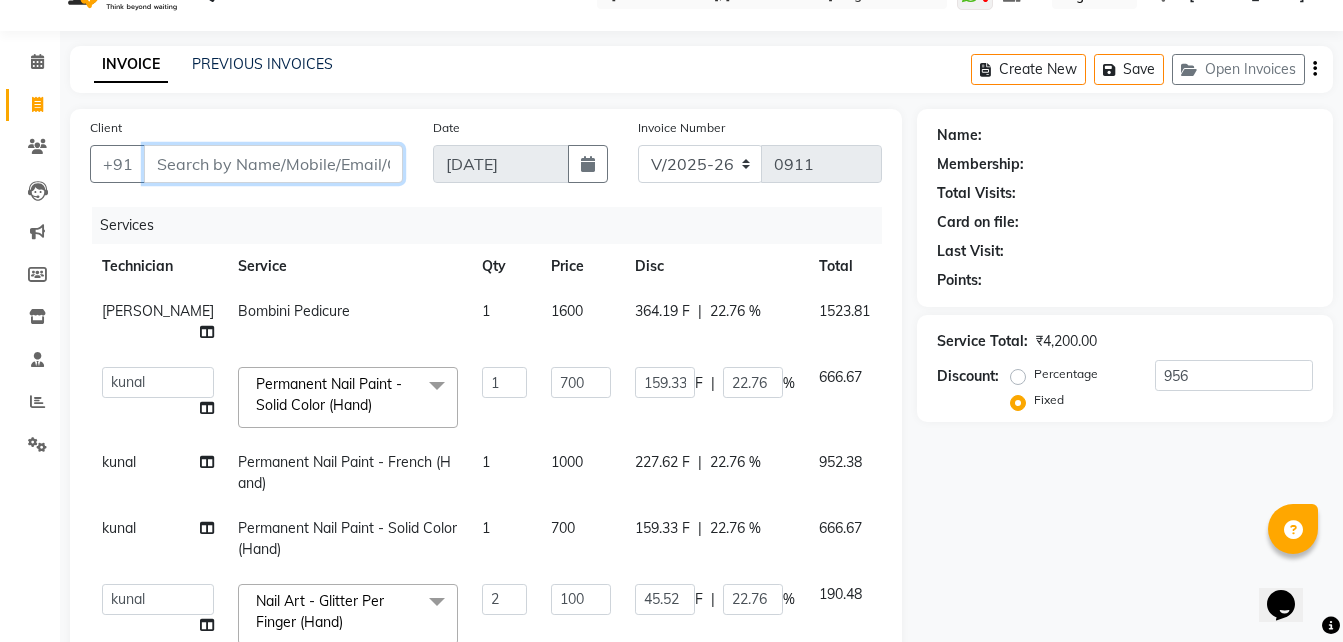 type on "B" 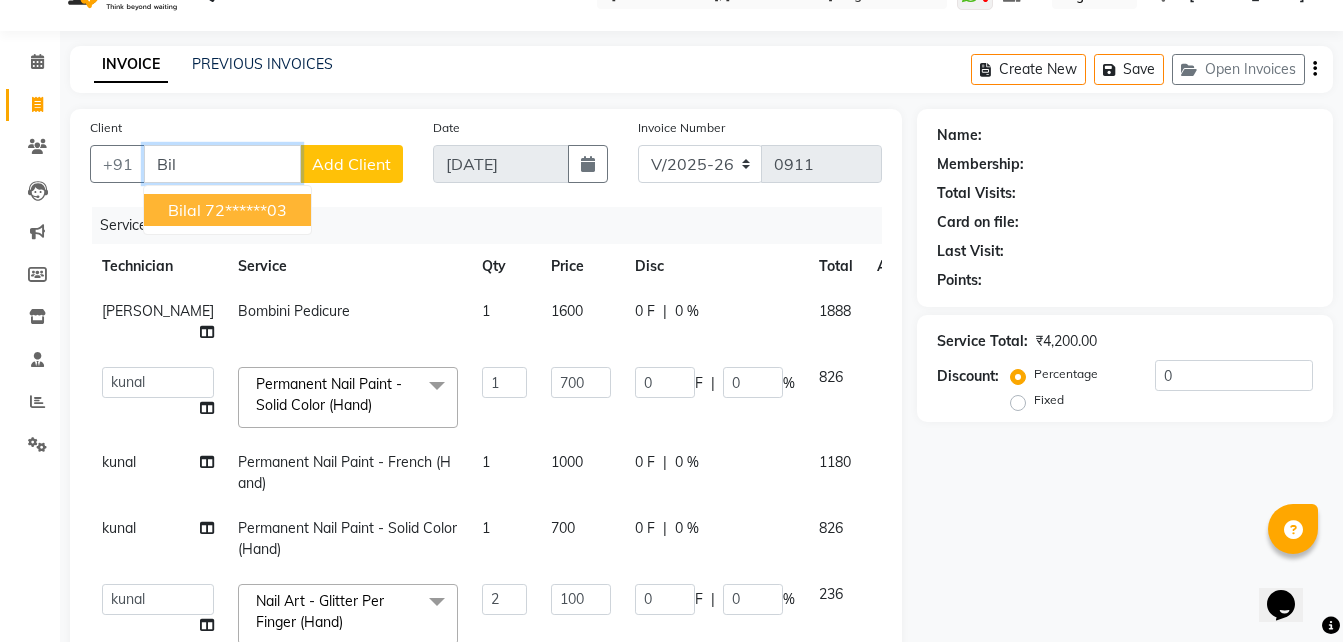 click on "72******03" at bounding box center (246, 210) 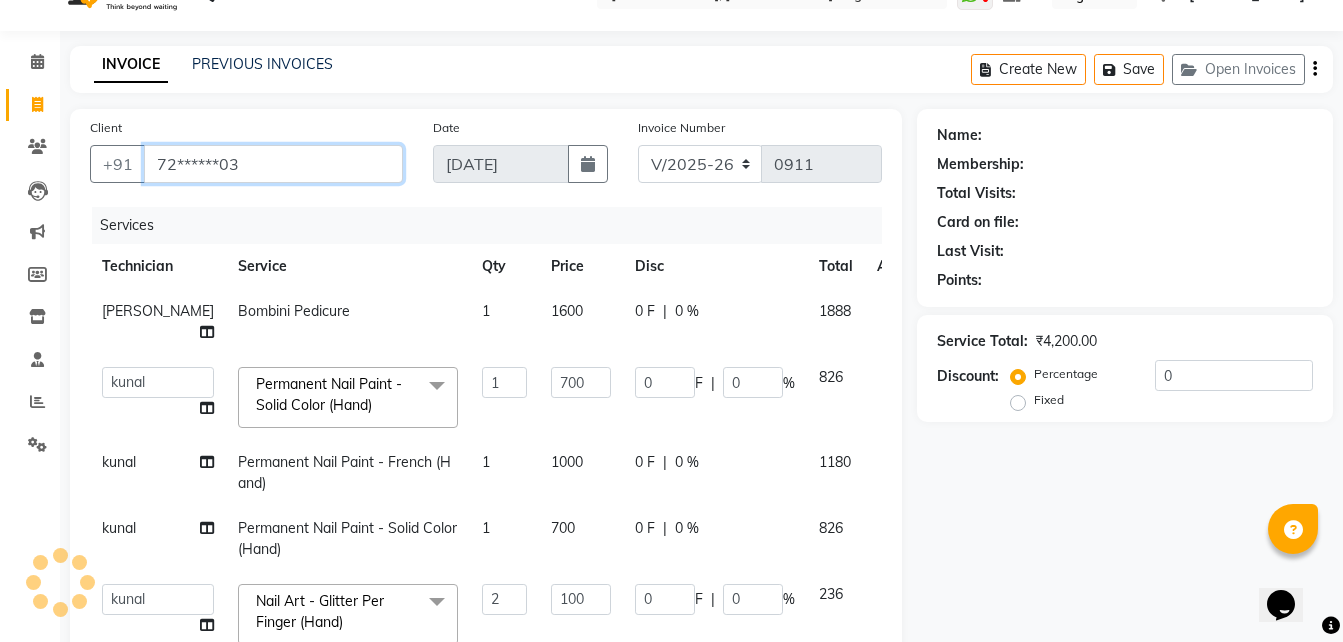 type on "72******03" 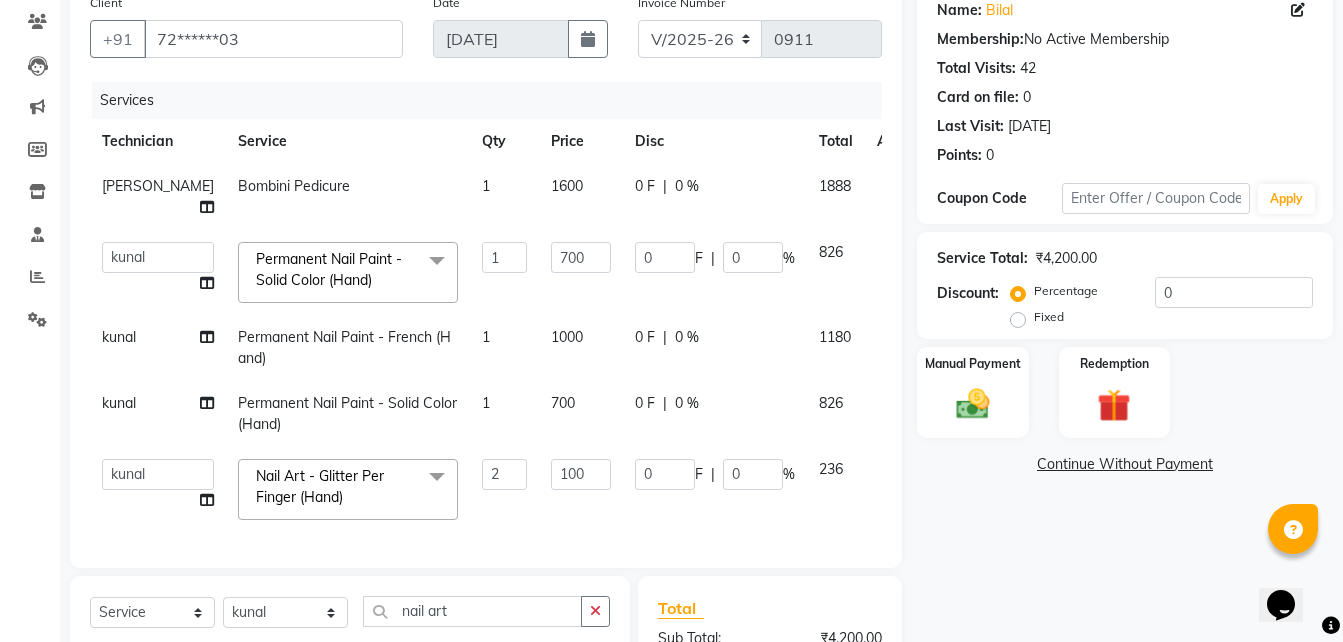 scroll, scrollTop: 167, scrollLeft: 0, axis: vertical 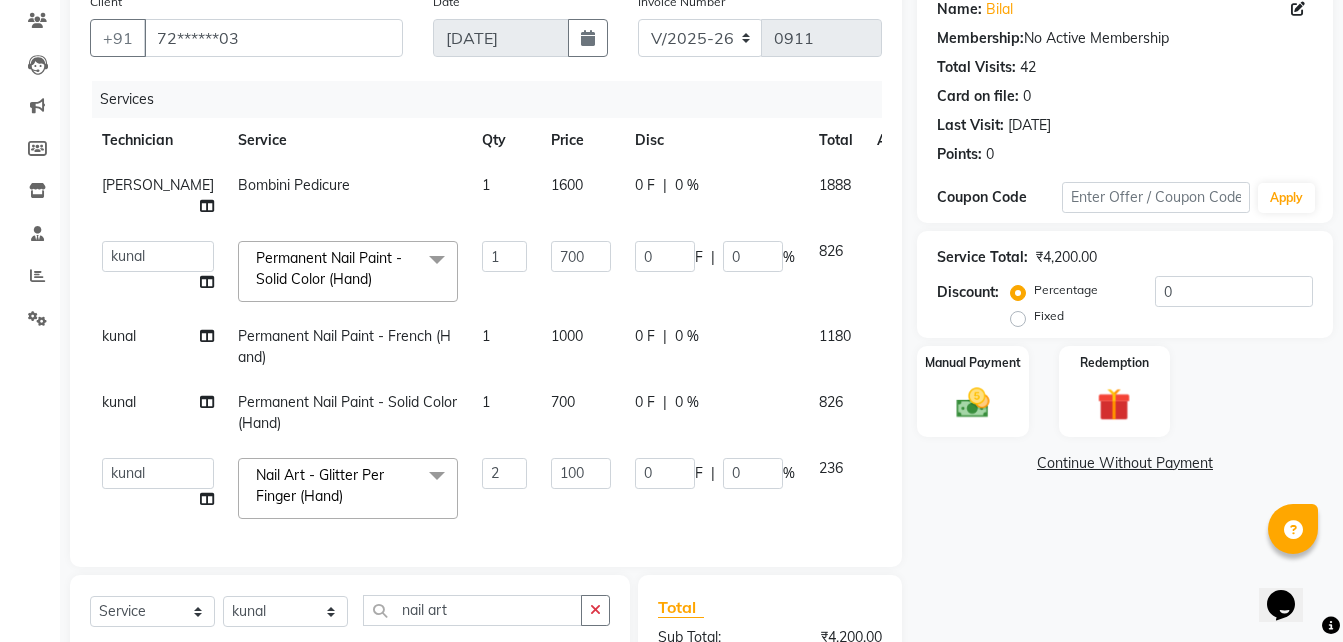 drag, startPoint x: 226, startPoint y: 205, endPoint x: 658, endPoint y: 93, distance: 446.2824 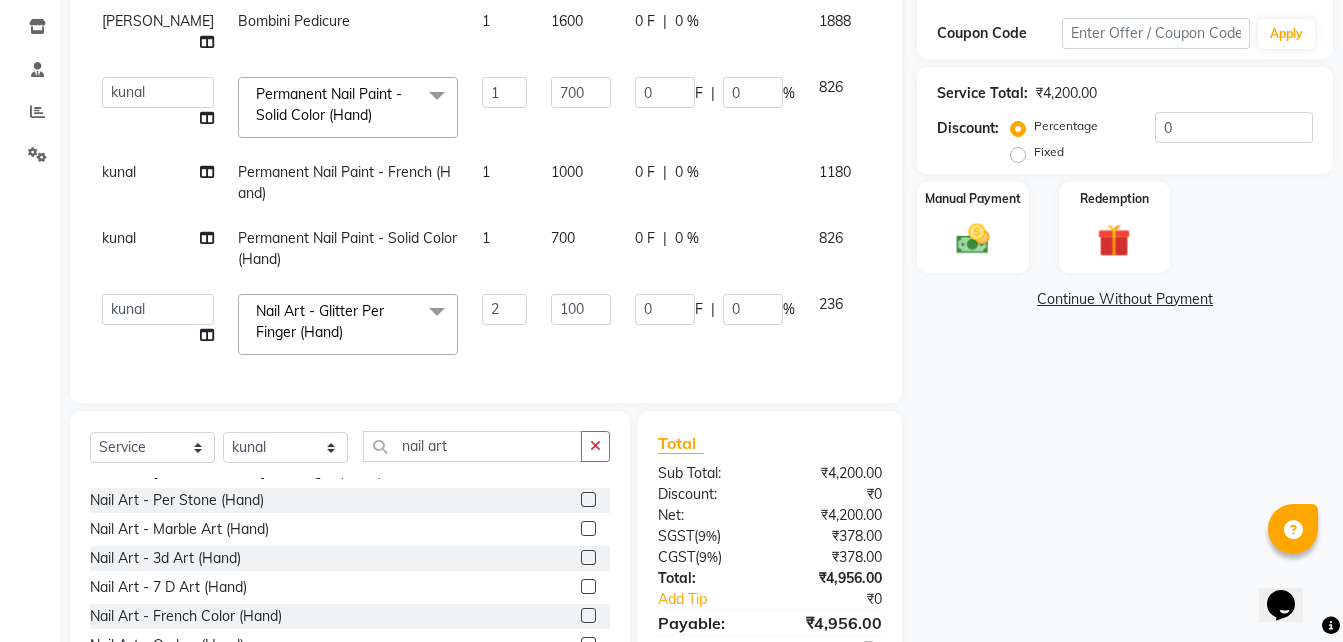scroll, scrollTop: 332, scrollLeft: 0, axis: vertical 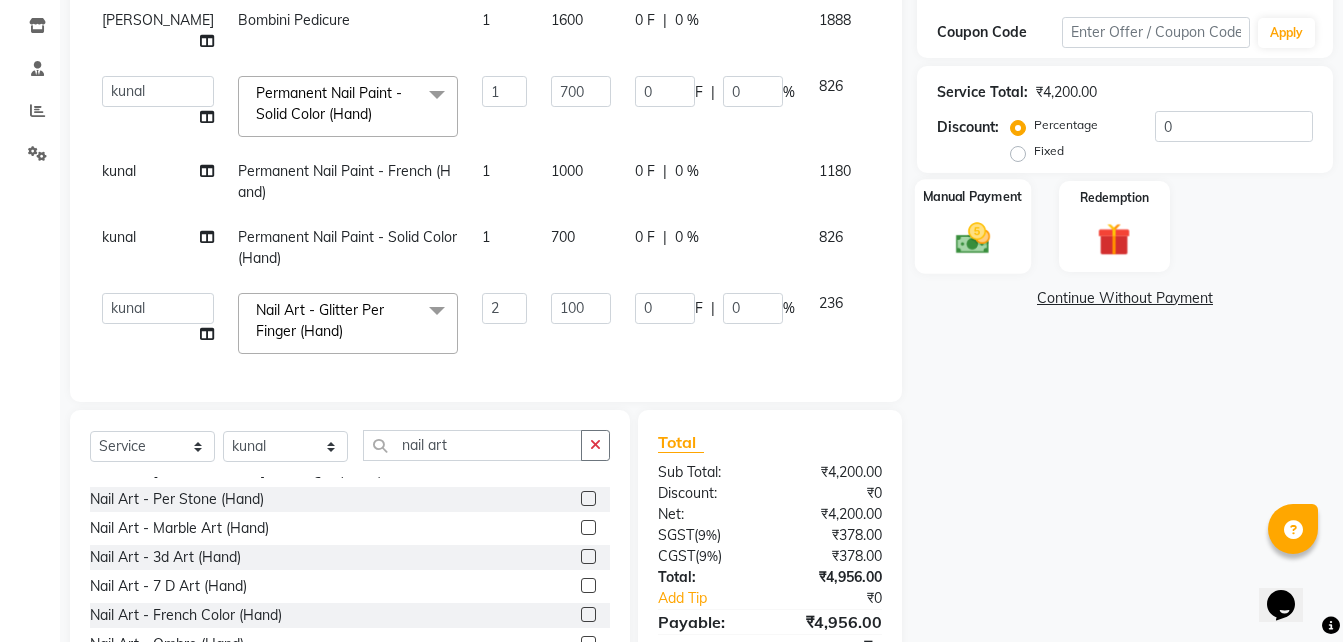 click on "Manual Payment" 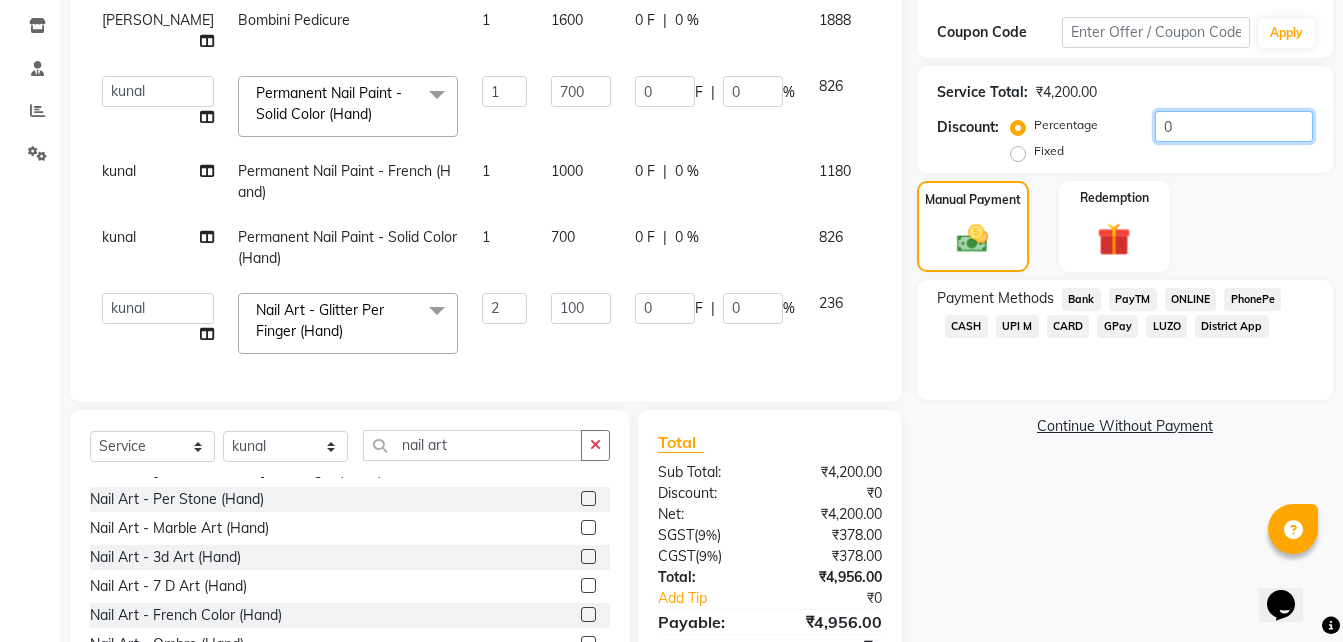 click on "0" 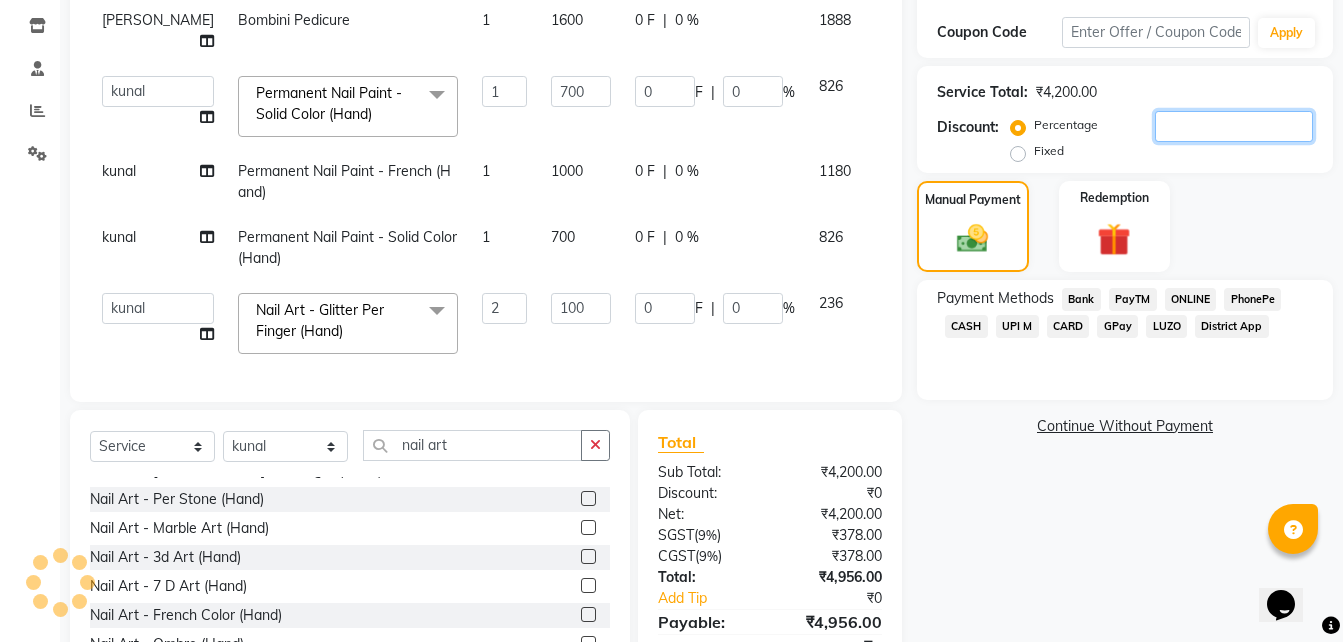 type 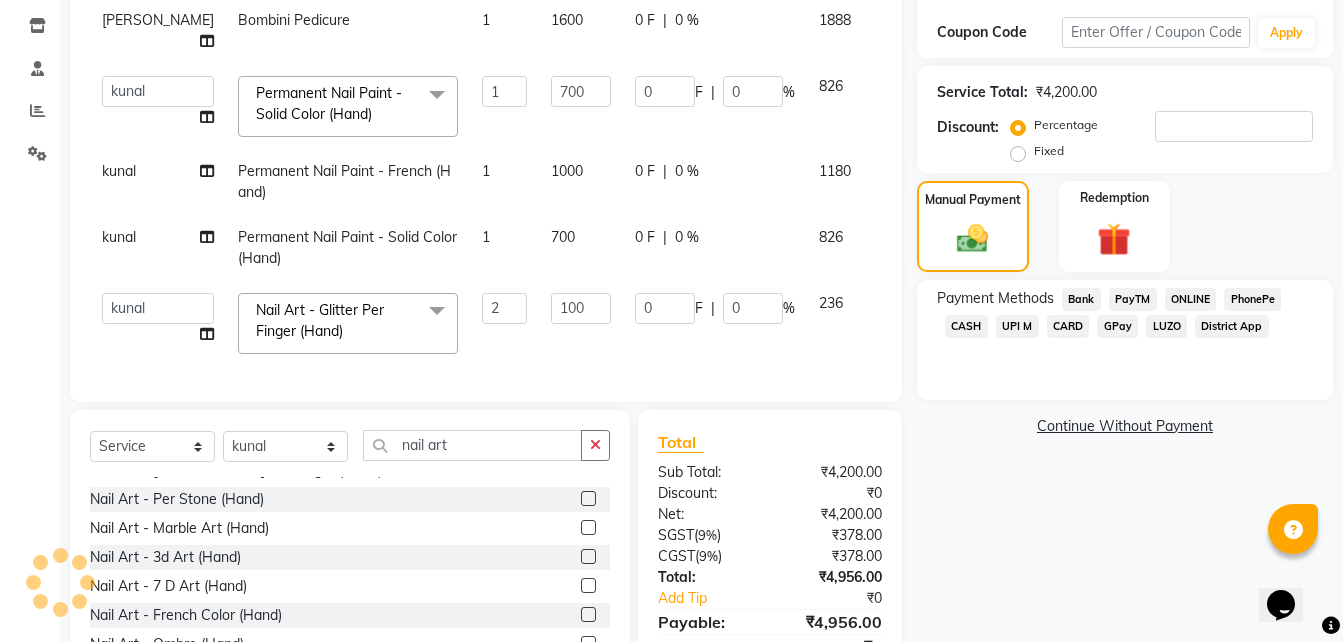 click on "CARD" 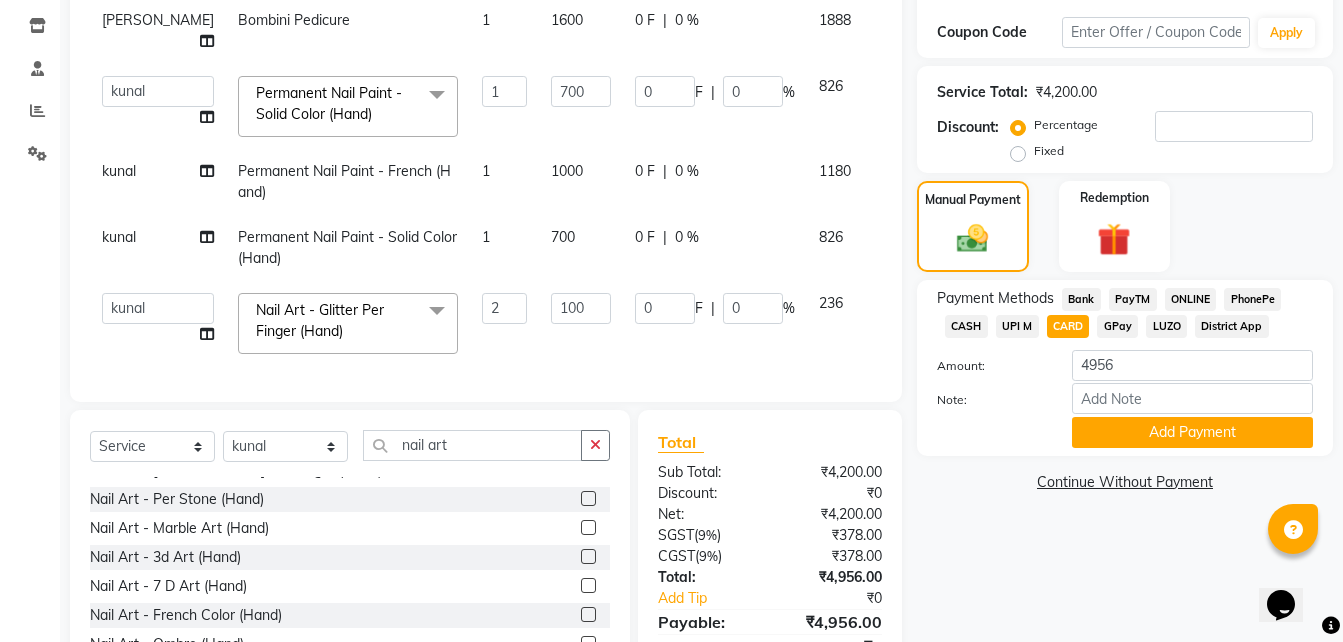 click on "Fixed" 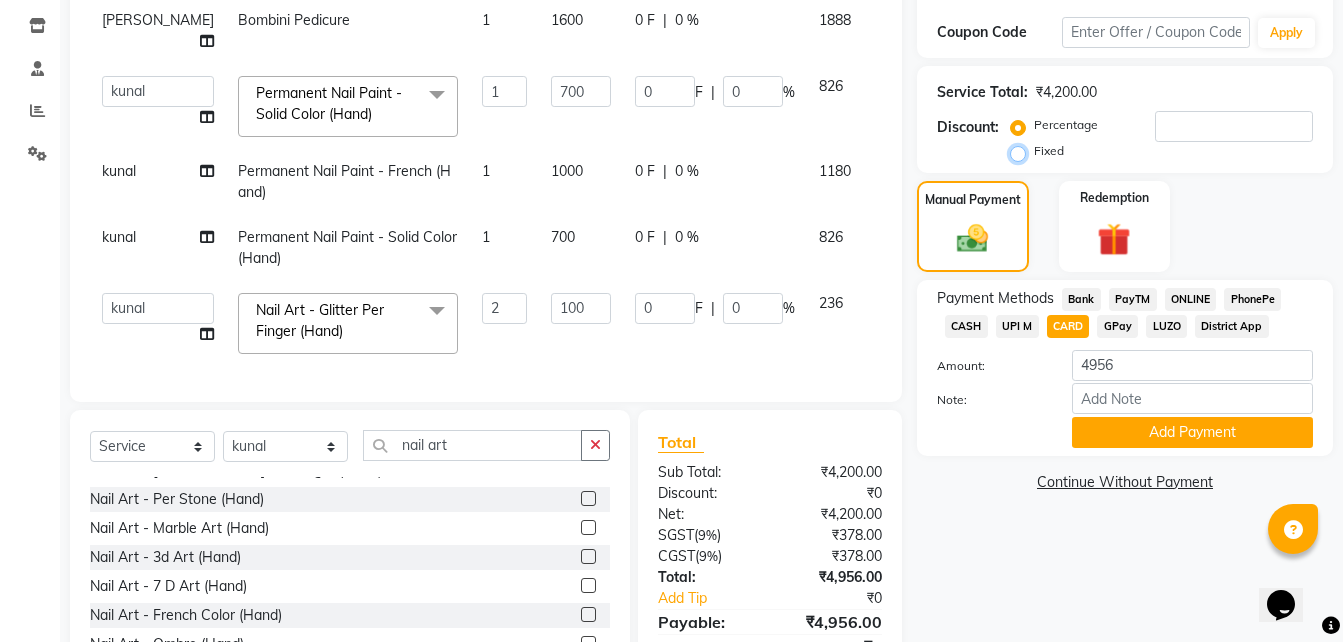 click on "Fixed" at bounding box center (1022, 151) 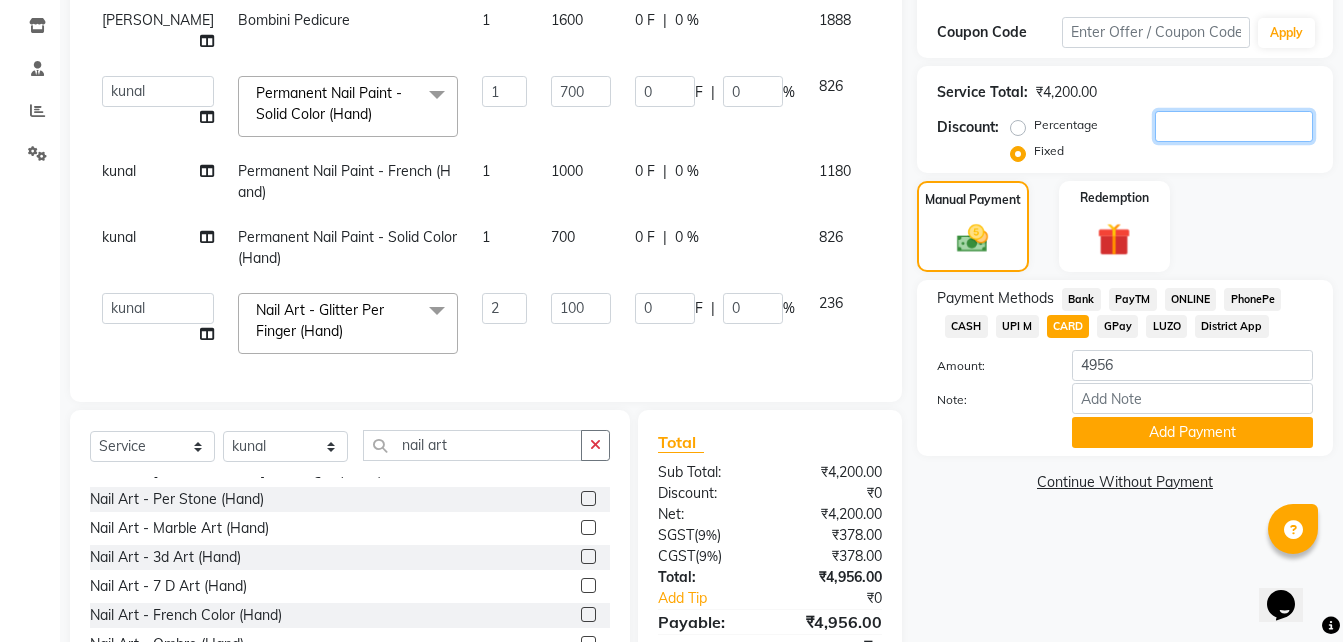click 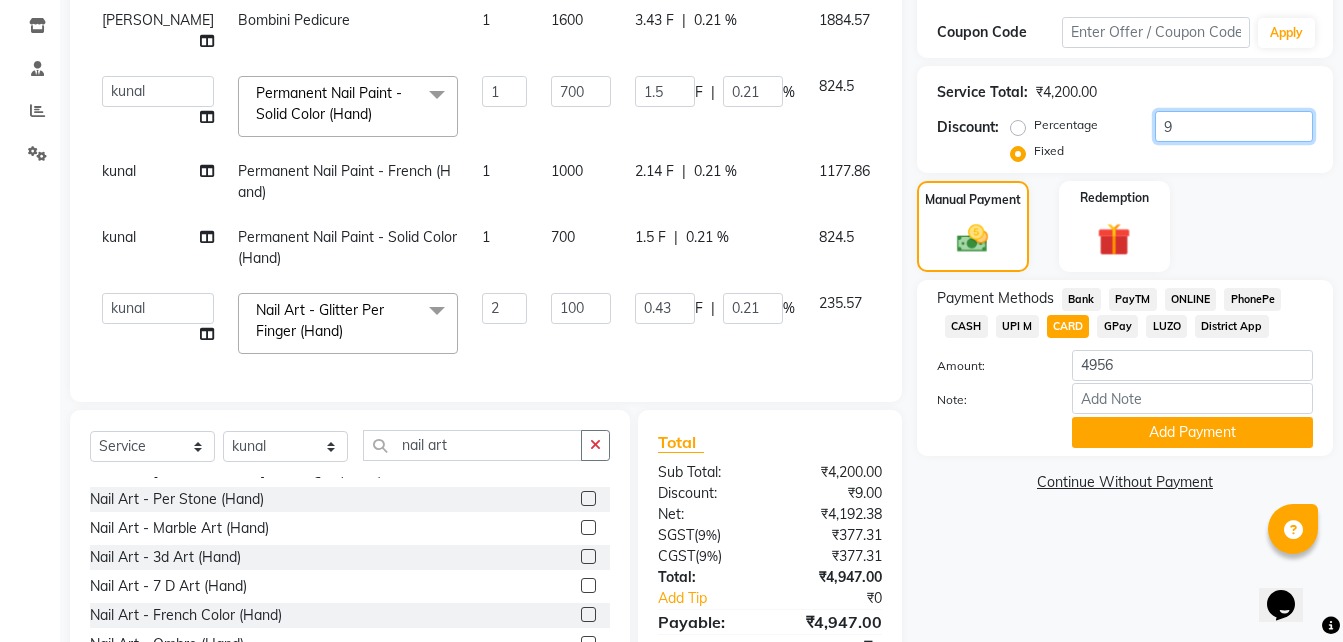 type on "95" 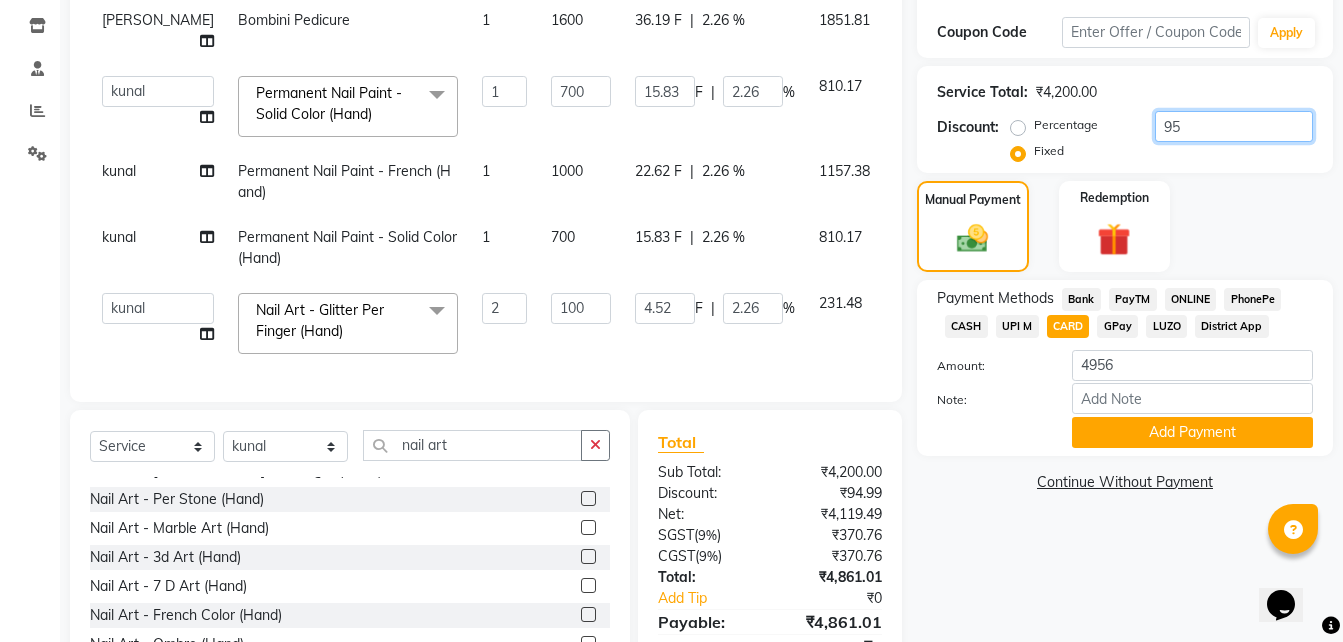 type on "956" 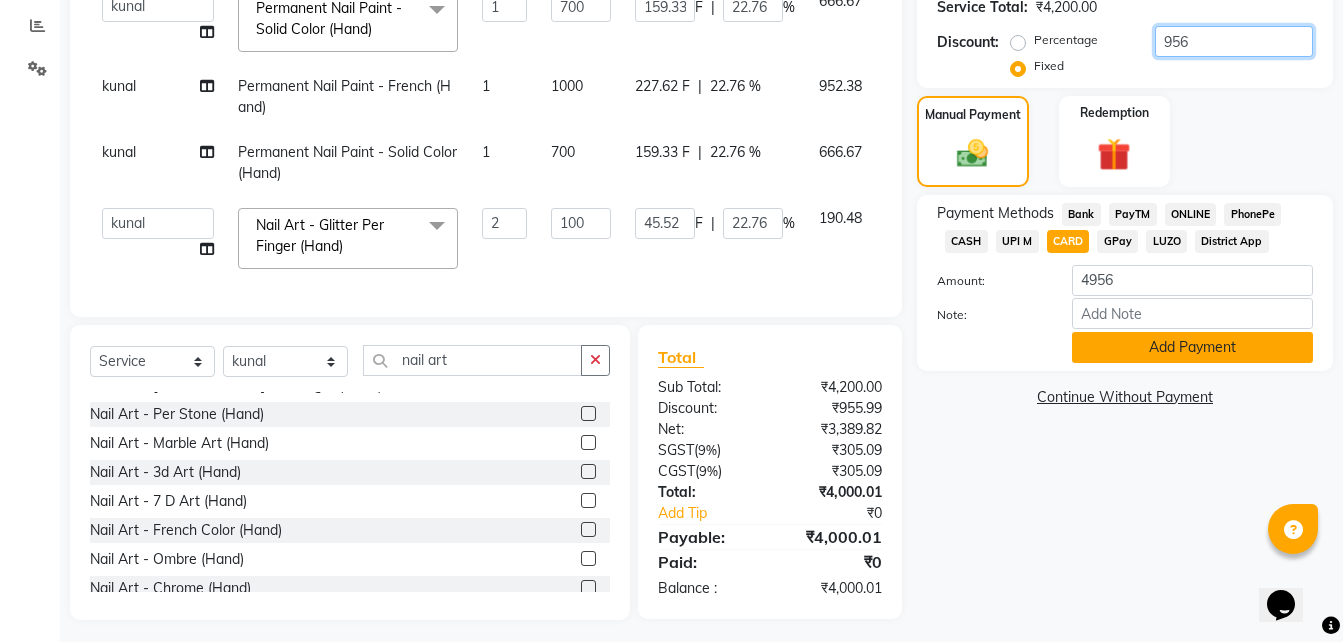 scroll, scrollTop: 419, scrollLeft: 0, axis: vertical 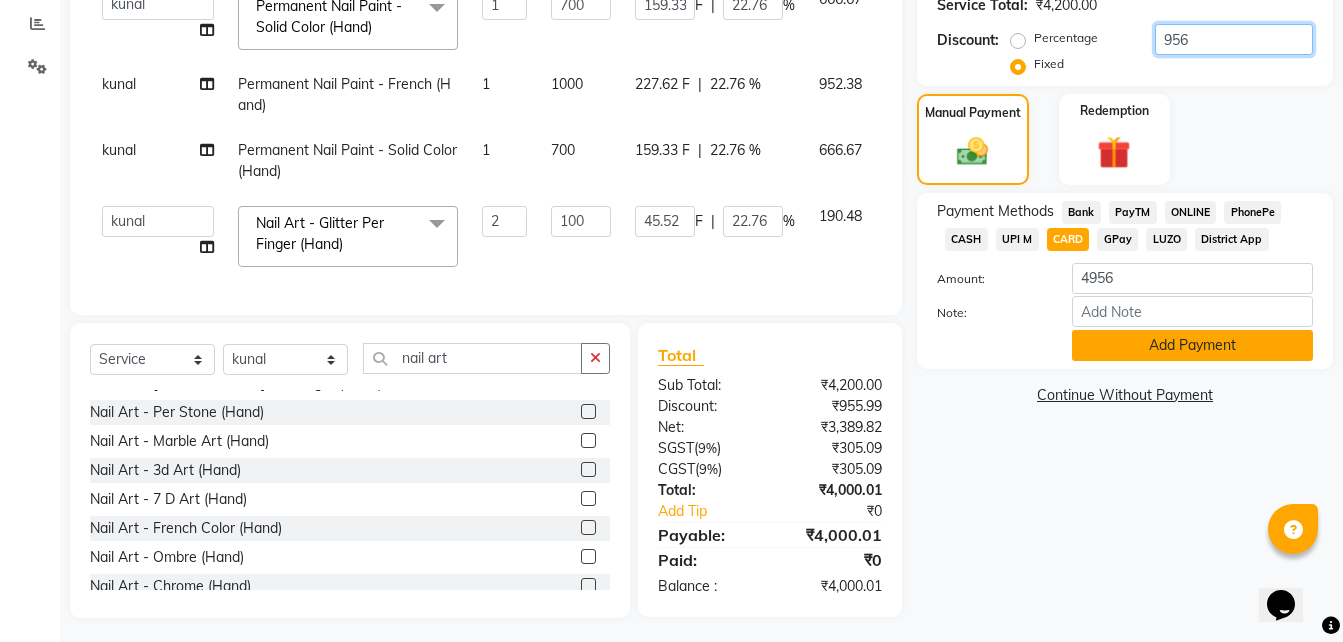 type on "956" 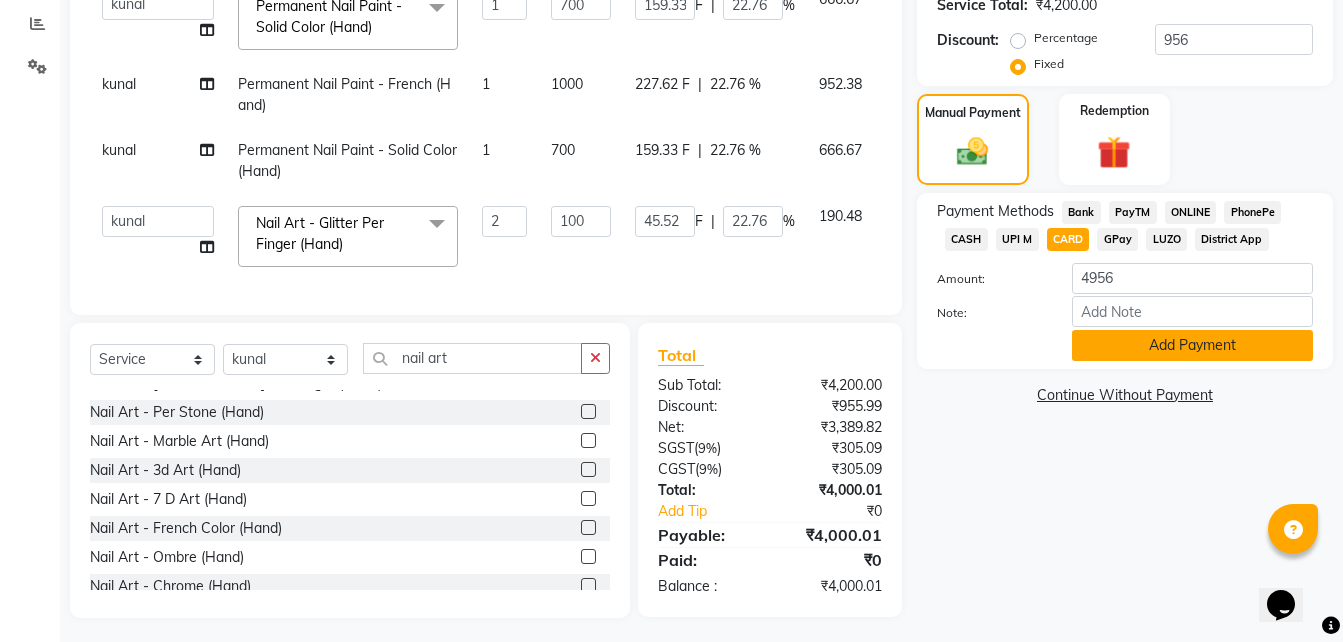 click on "Add Payment" 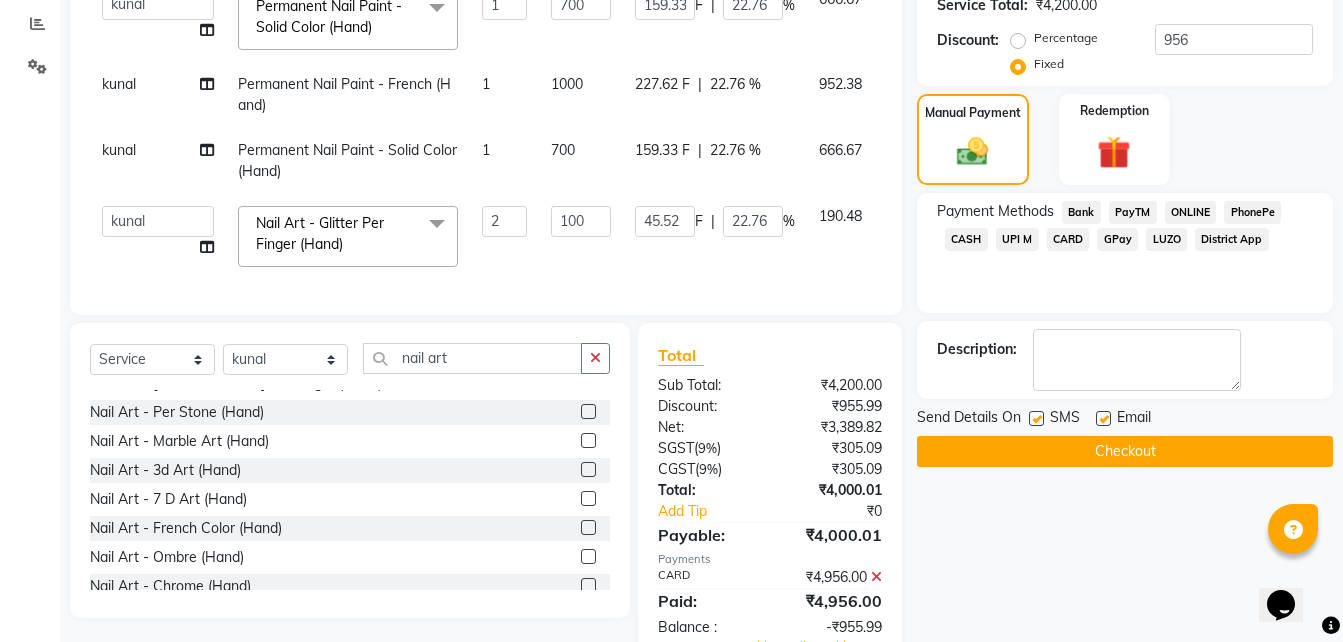 scroll, scrollTop: 476, scrollLeft: 0, axis: vertical 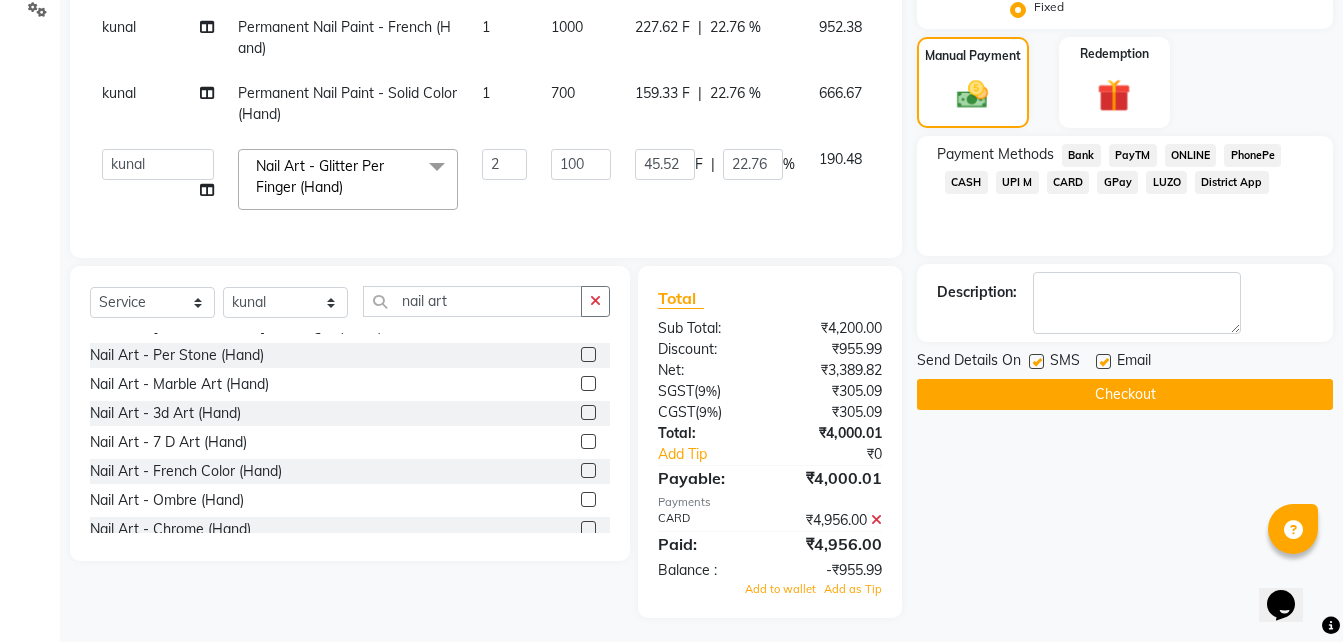 click on "CARD" 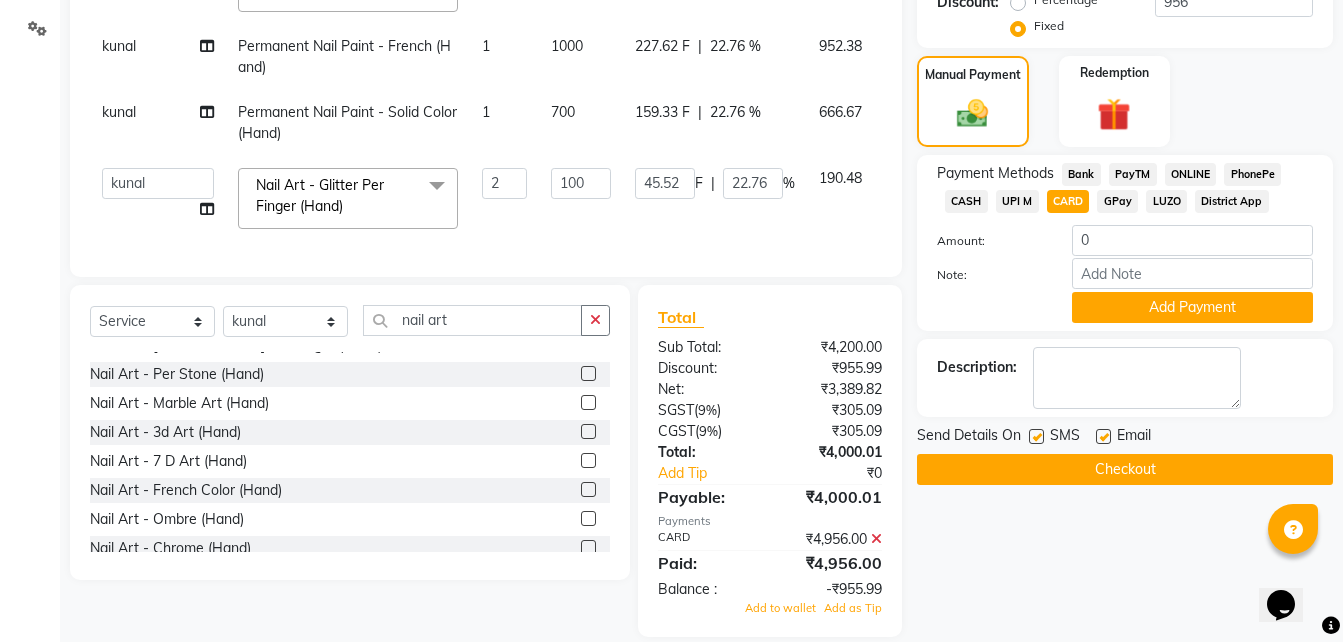 scroll, scrollTop: 476, scrollLeft: 0, axis: vertical 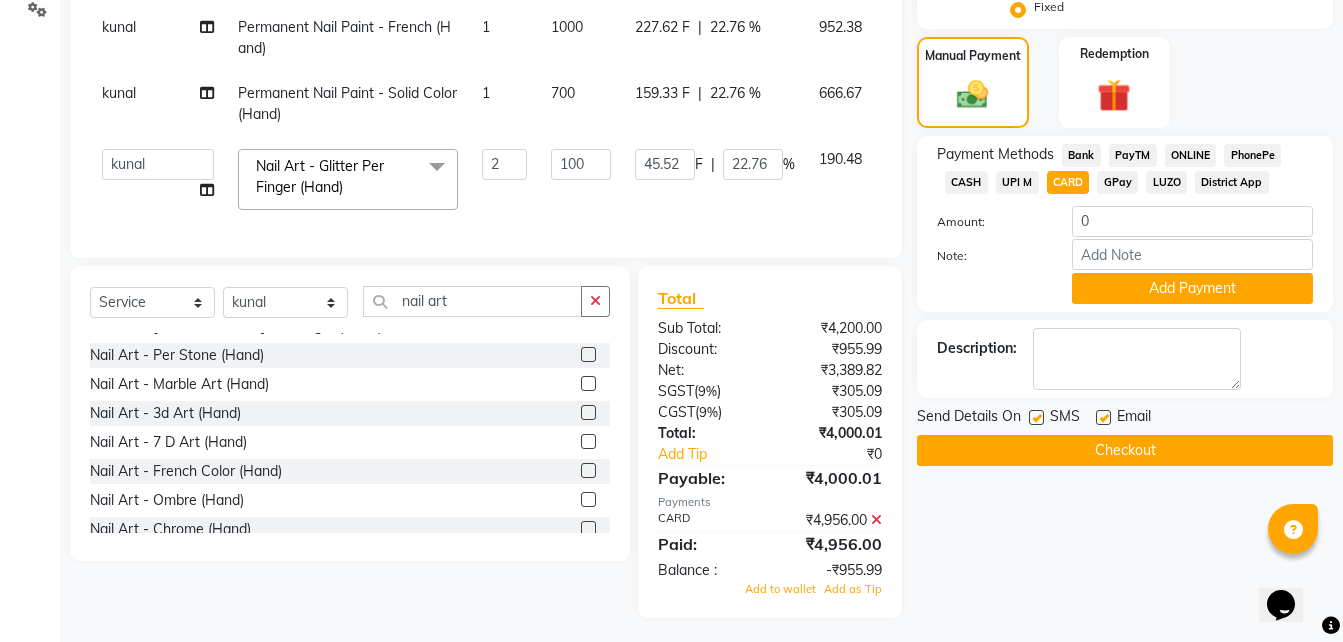 click on "Name: Bilal  Membership:  No Active Membership  Total Visits:  42 Card on file:  0 Last Visit:   [DATE] Points:   0  Coupon Code Apply Service Total:  ₹4,200.00  Discount:  Percentage   Fixed  956 Manual Payment Redemption Payment Methods  Bank   PayTM   ONLINE   PhonePe   CASH   UPI M   CARD   GPay   LUZO   District App  Amount: 0 Note: Add Payment Description:                  Send Details On SMS Email  Checkout" 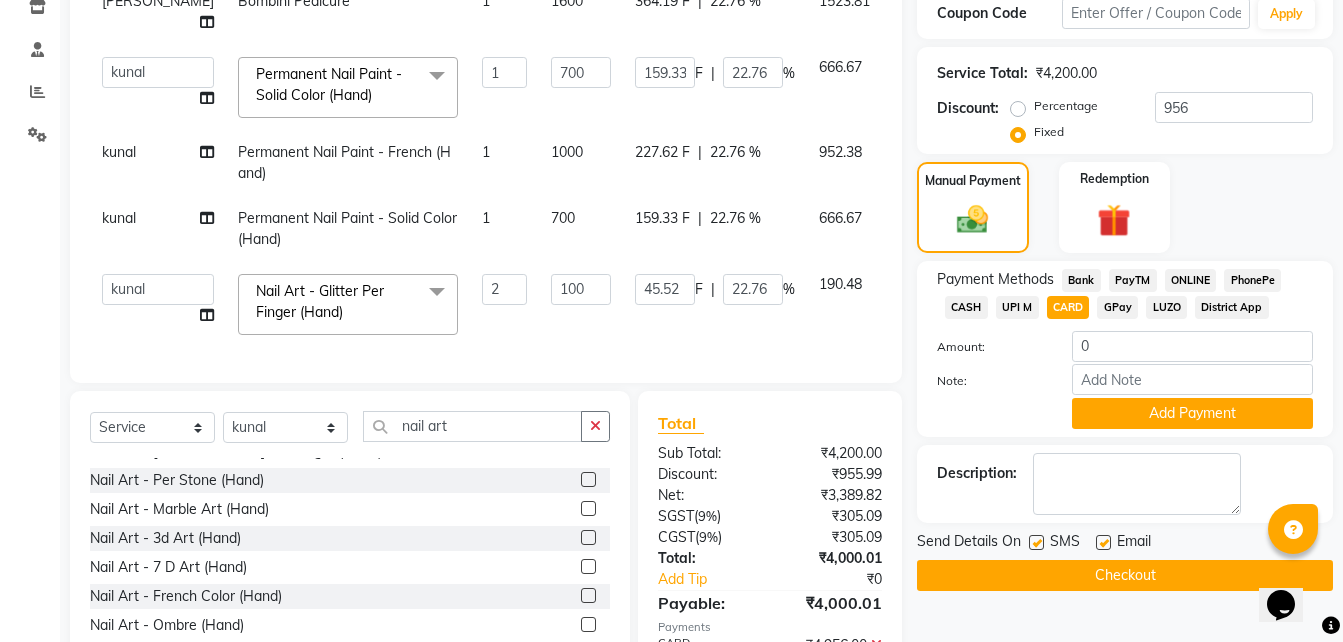 scroll, scrollTop: 476, scrollLeft: 0, axis: vertical 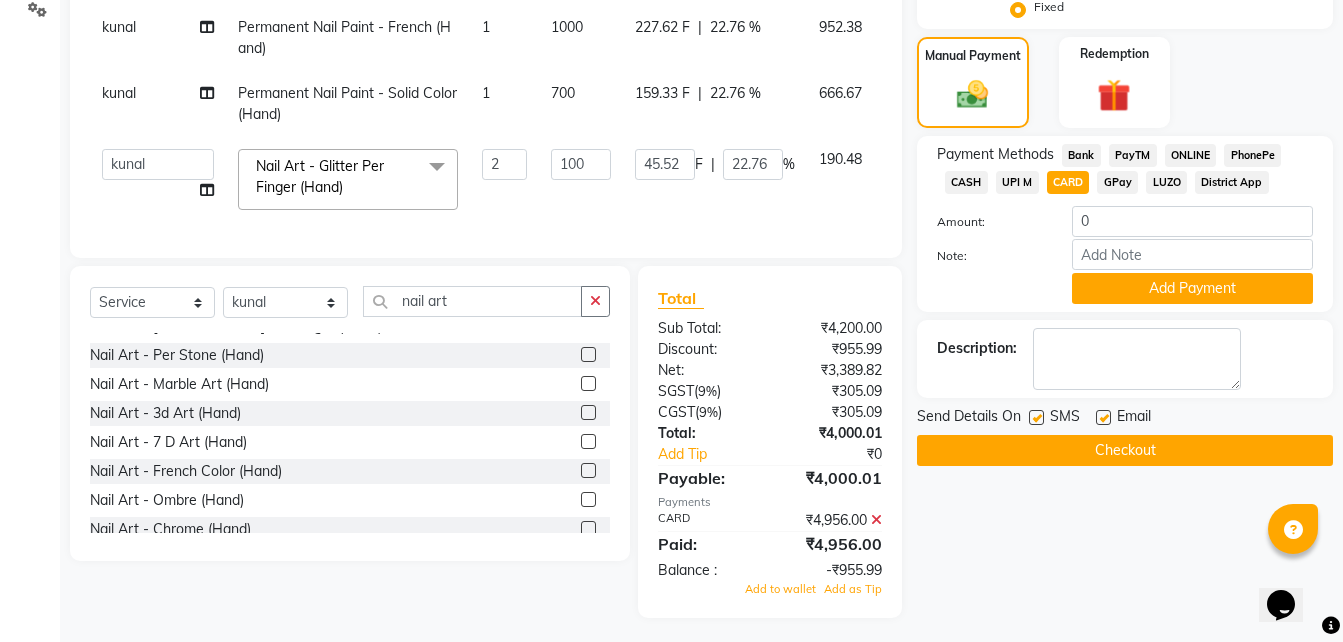 click 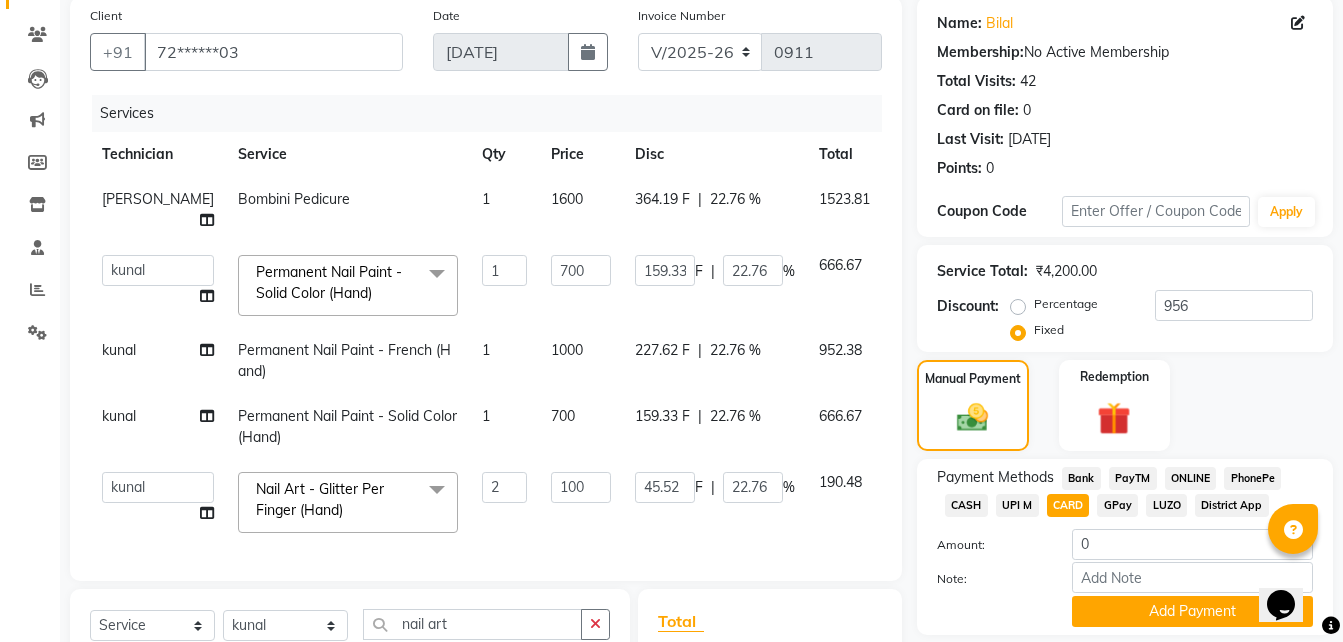 scroll, scrollTop: 419, scrollLeft: 0, axis: vertical 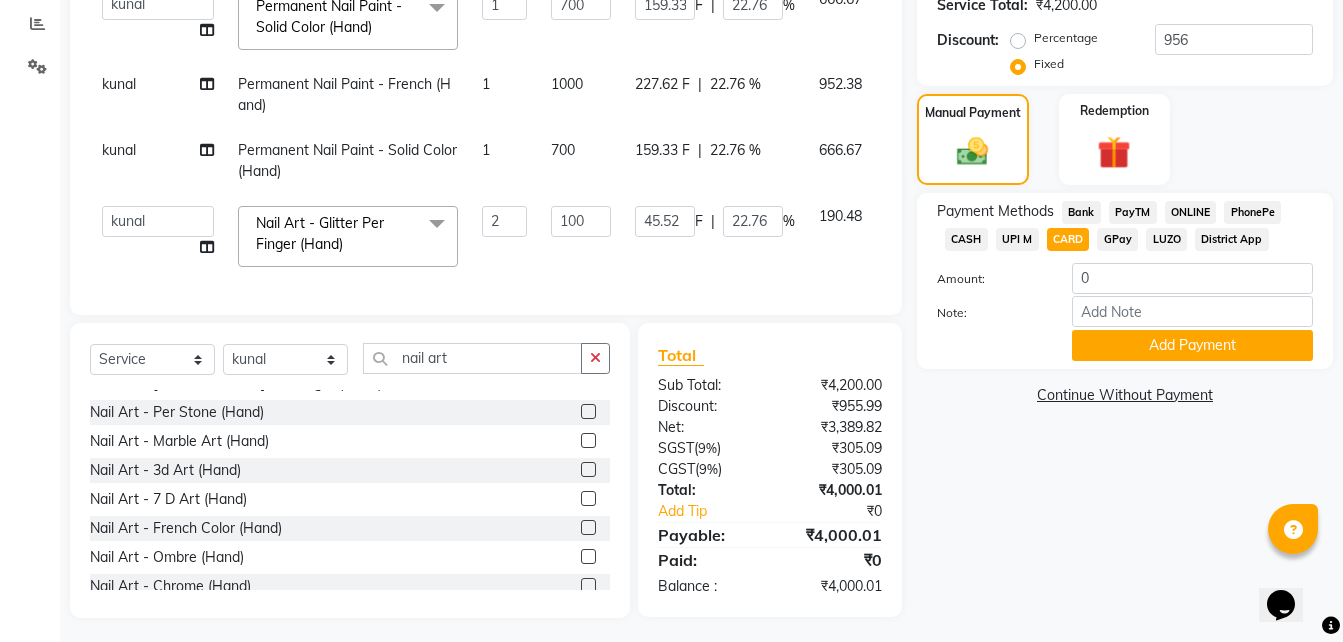 click on "CARD" 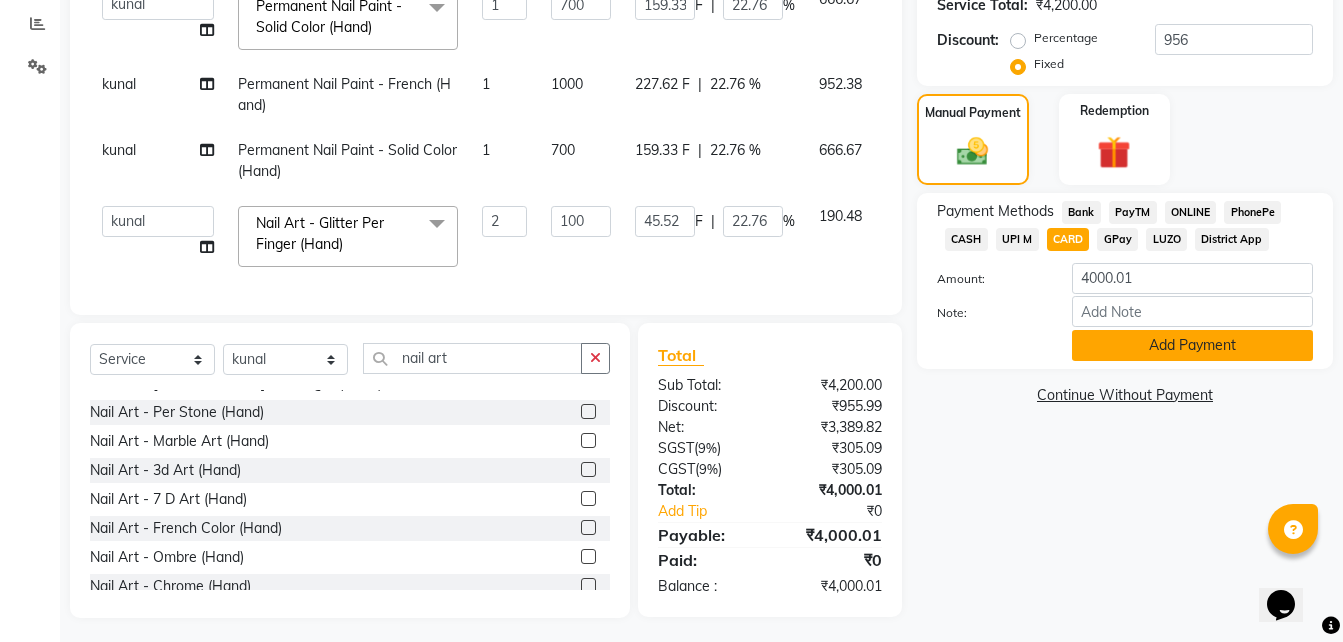 click on "Add Payment" 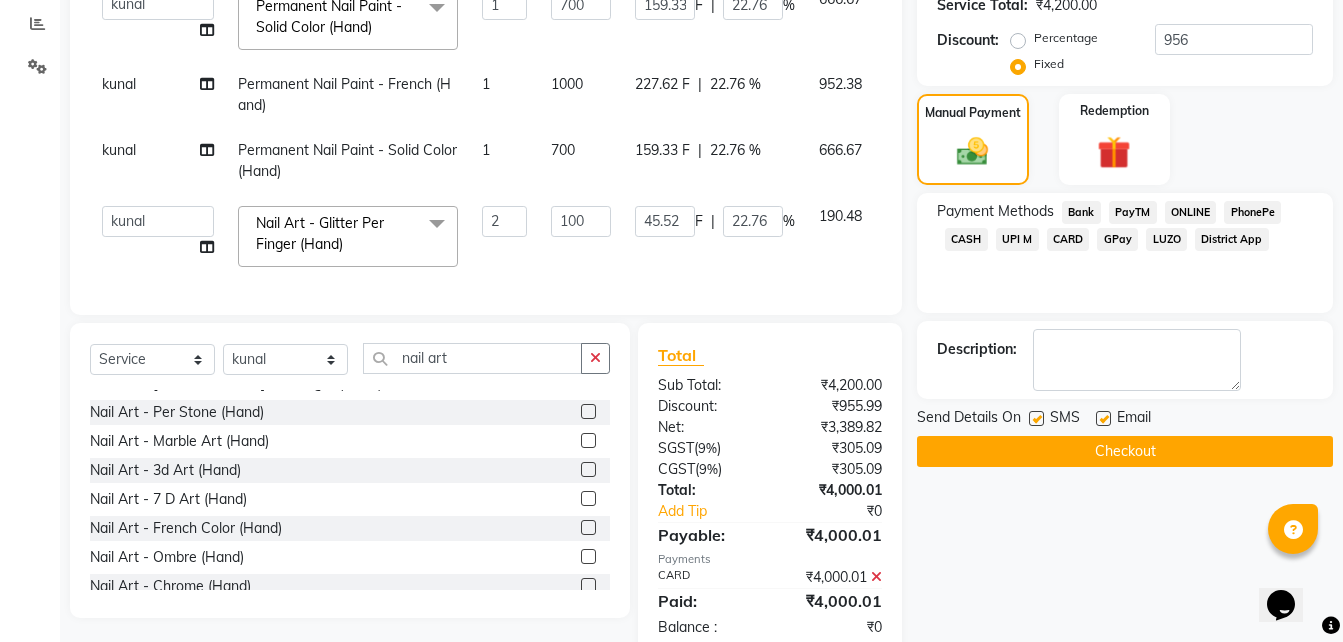 click on "Checkout" 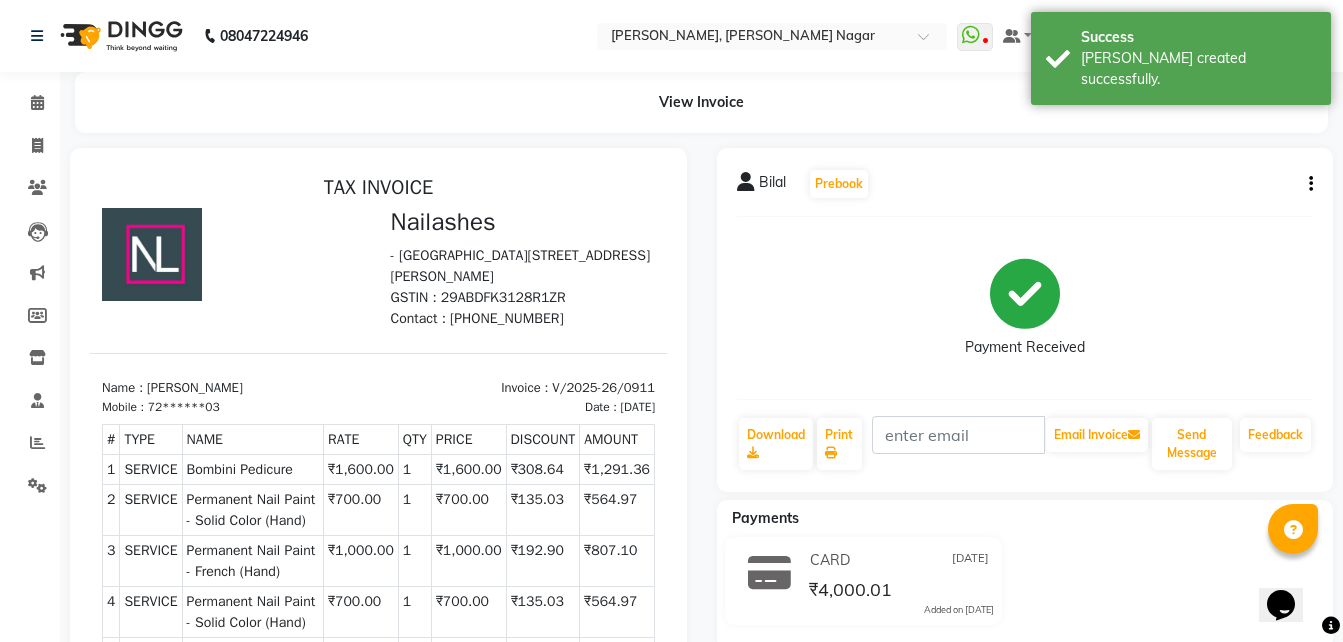scroll, scrollTop: 0, scrollLeft: 0, axis: both 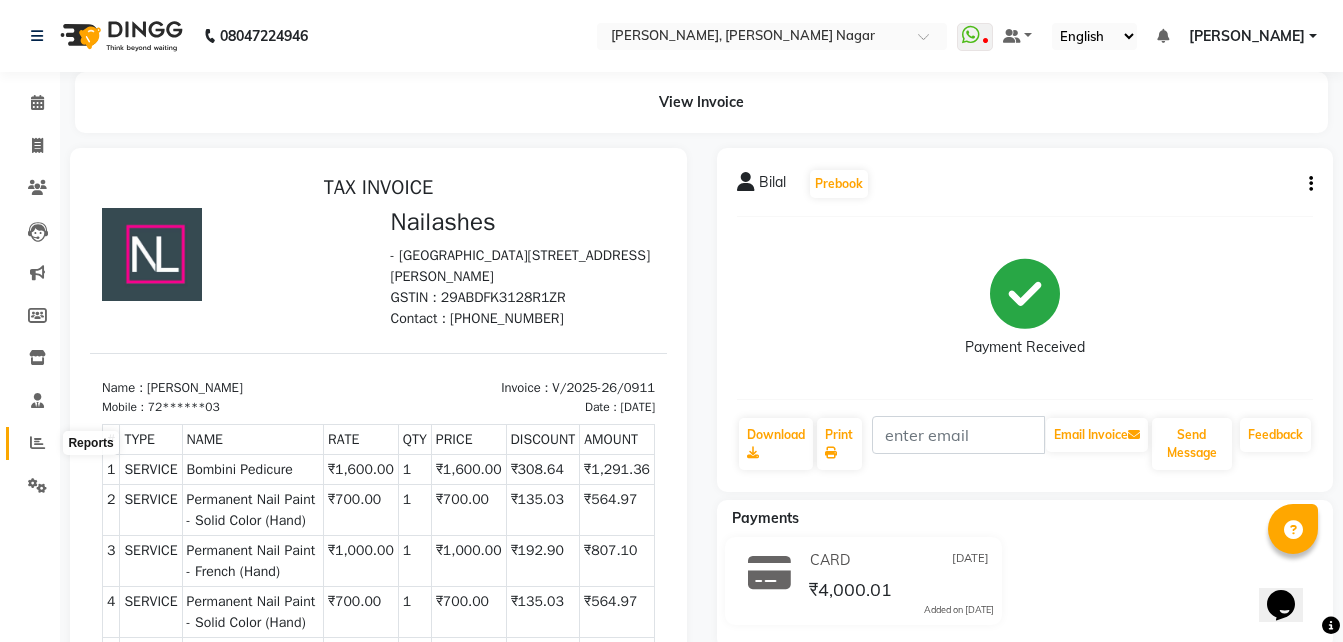 click 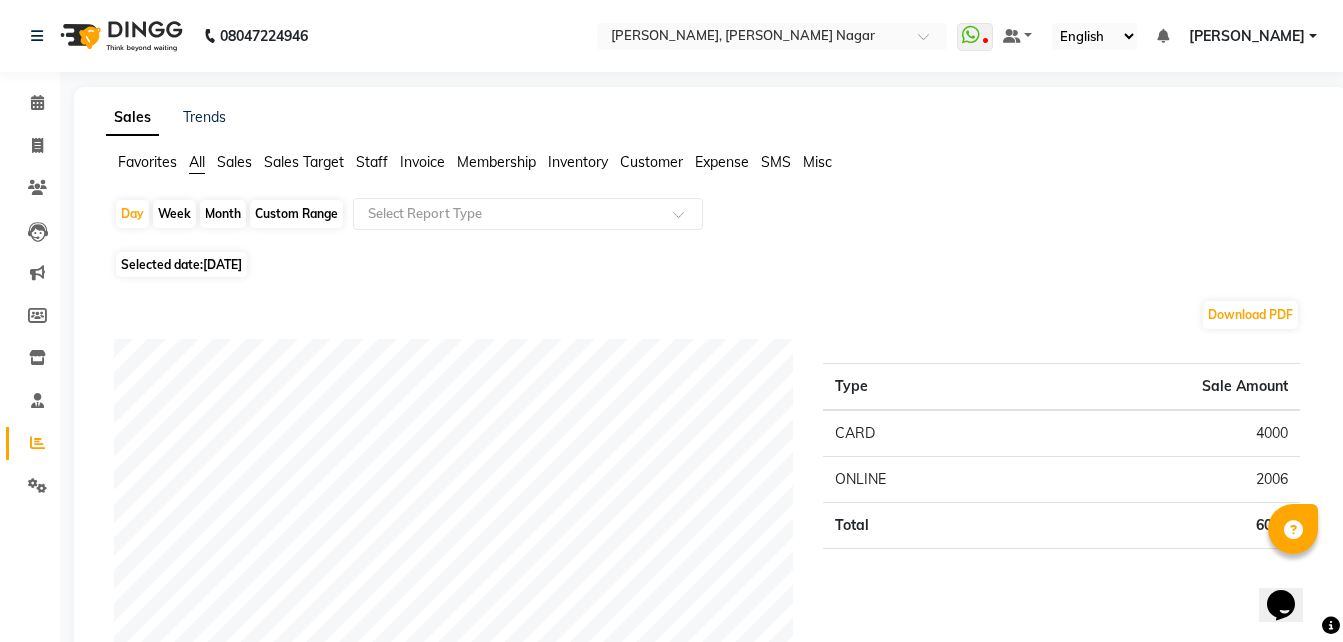 click on "Staff" 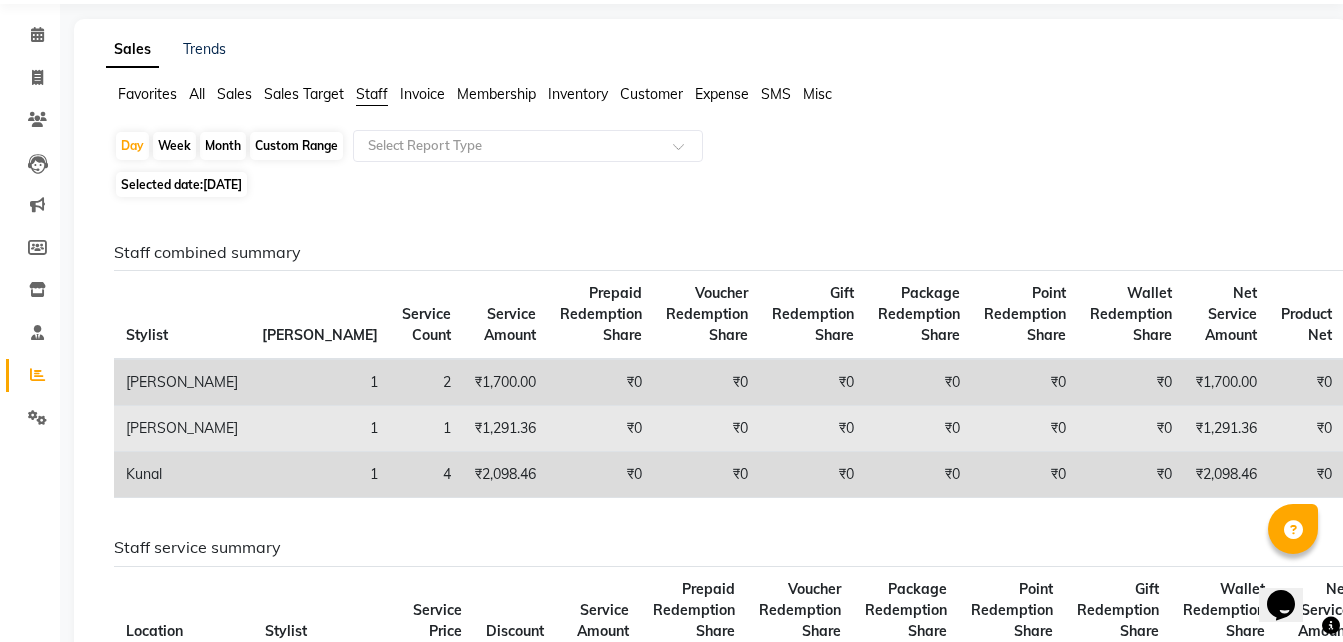 scroll, scrollTop: 67, scrollLeft: 0, axis: vertical 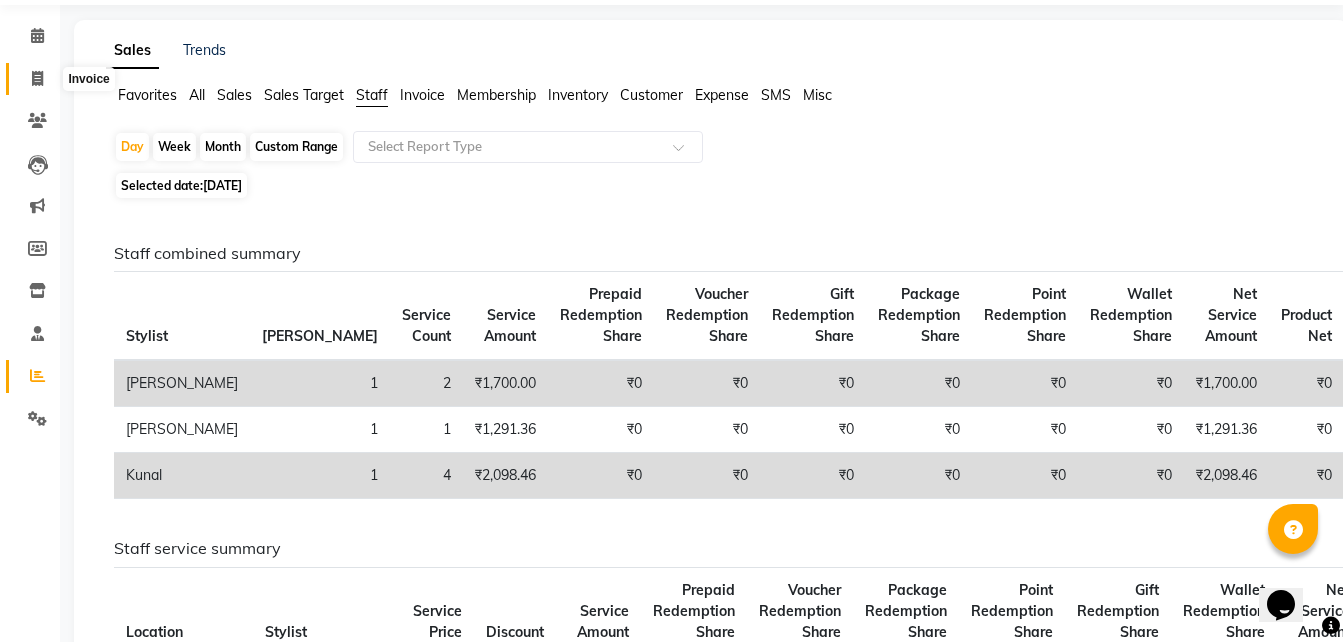 click 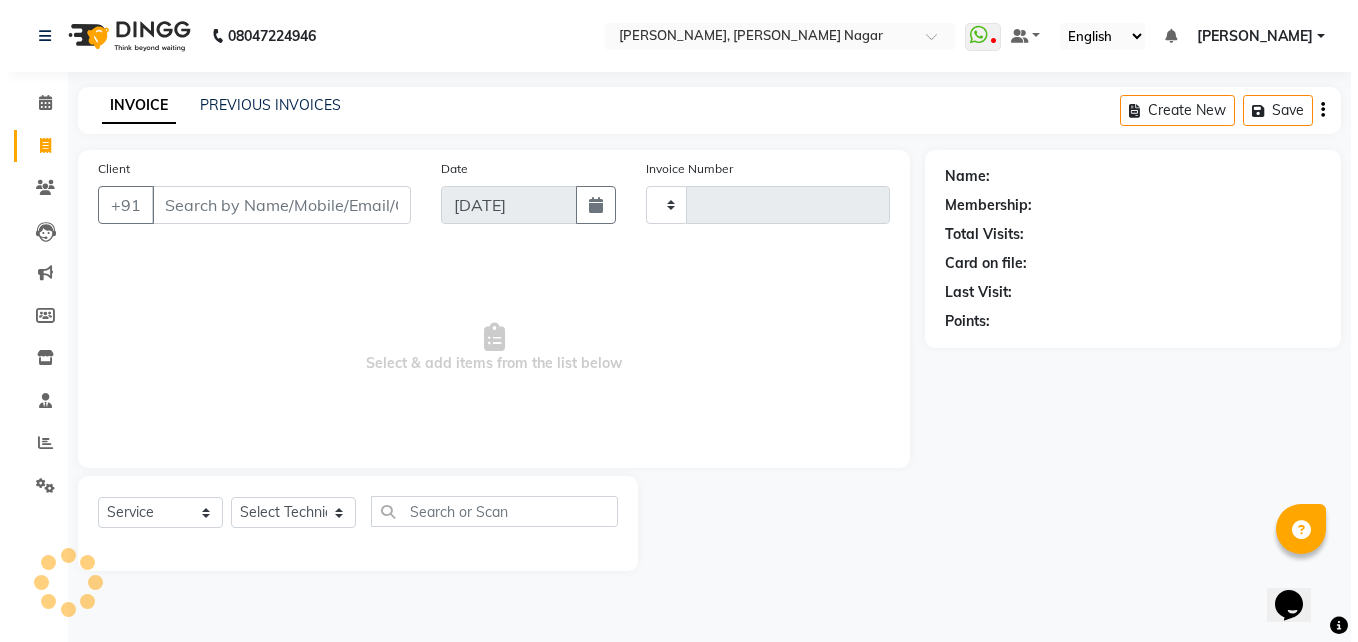 scroll, scrollTop: 0, scrollLeft: 0, axis: both 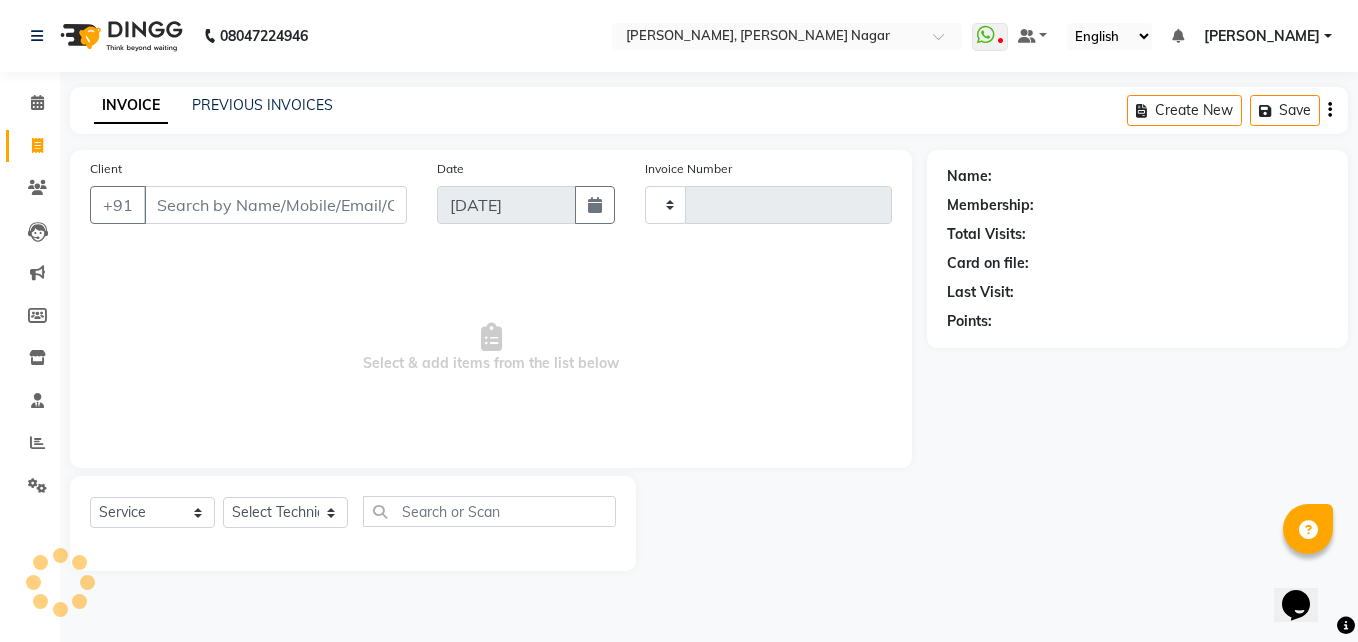 type on "0912" 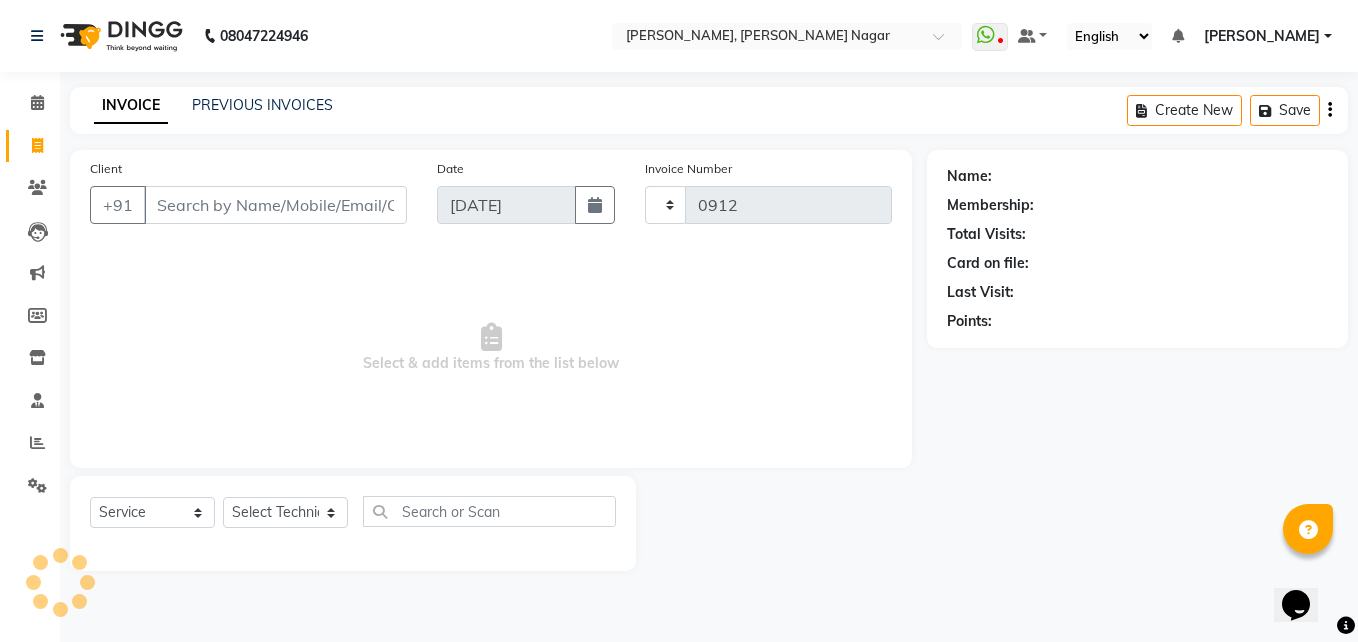 select on "7686" 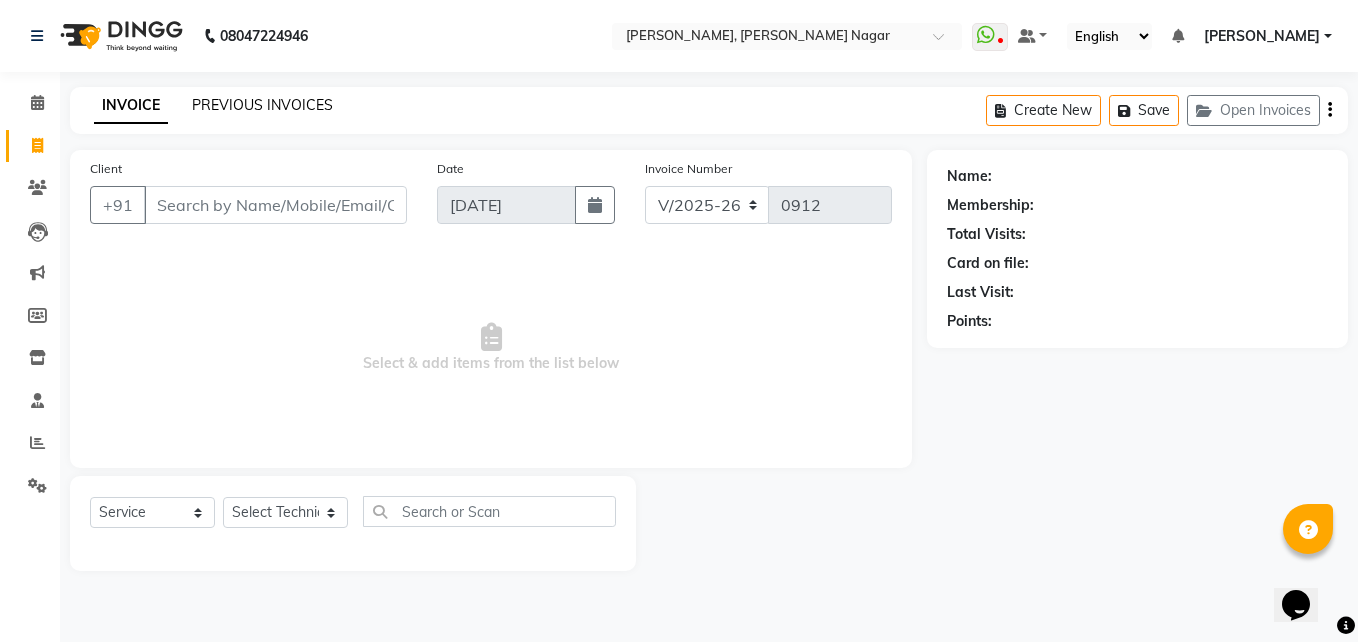 click on "PREVIOUS INVOICES" 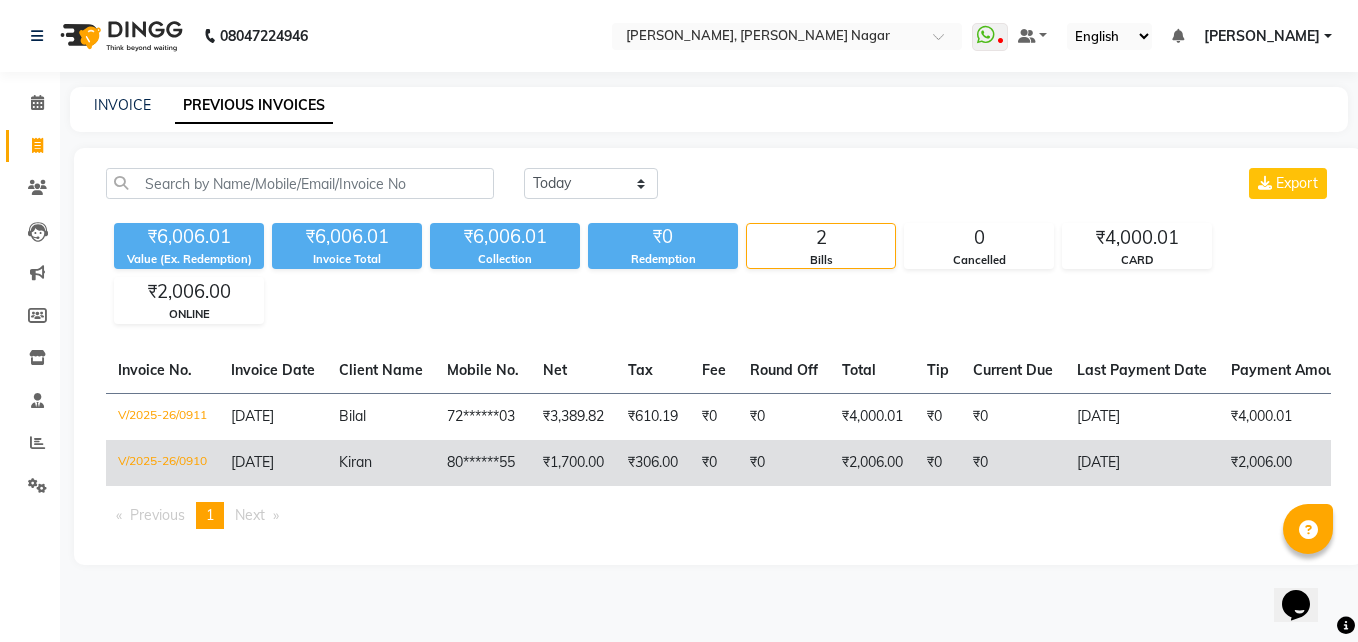 click on "[DATE]" 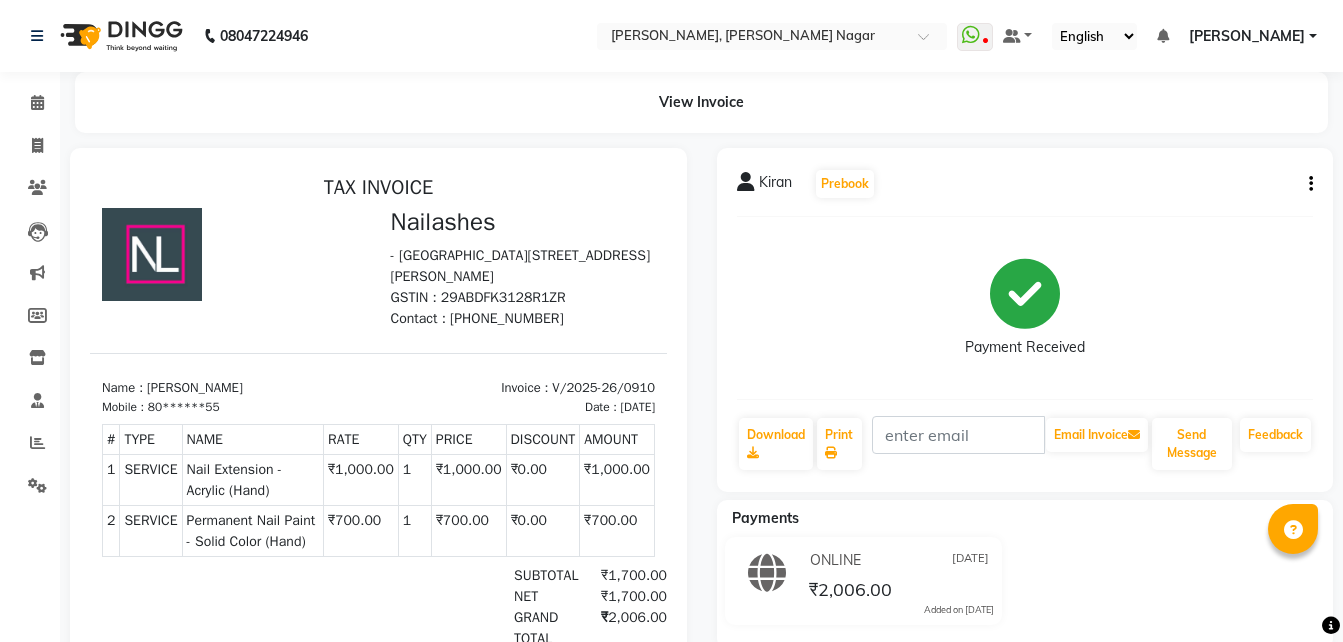 scroll, scrollTop: 16, scrollLeft: 0, axis: vertical 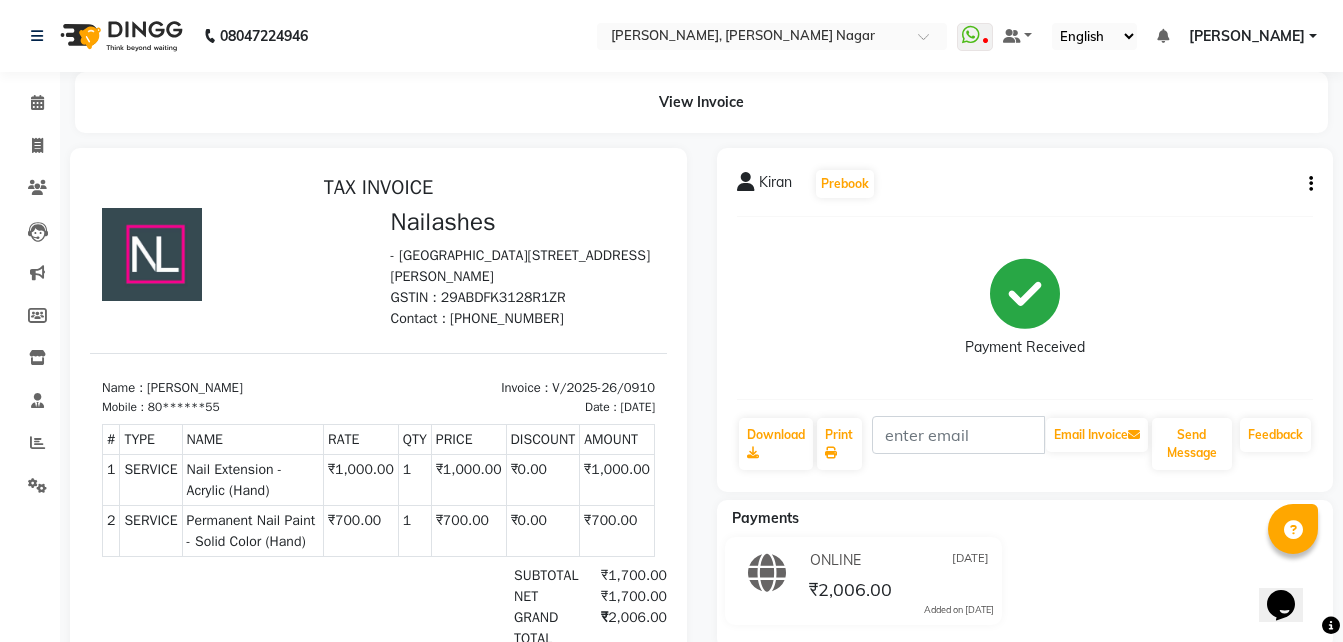 click on "Kiran   Prebook   Payment Received  Download  Print   Email Invoice   Send Message Feedback" 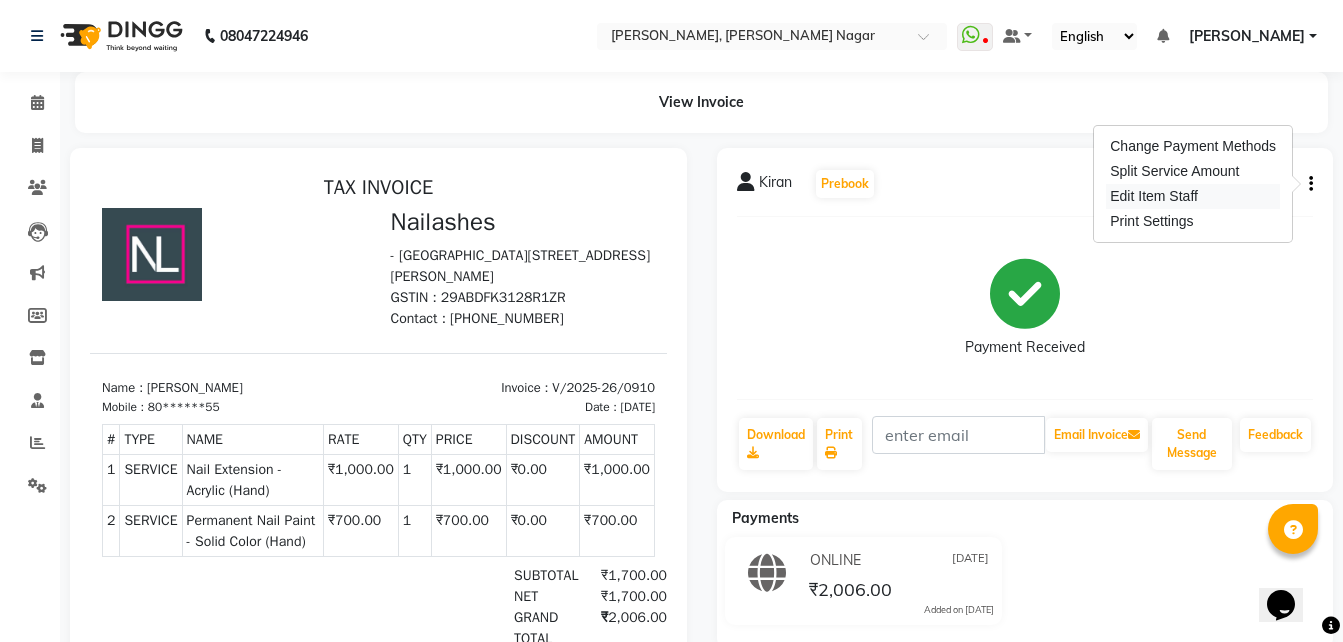 click on "Edit Item Staff" at bounding box center (1193, 196) 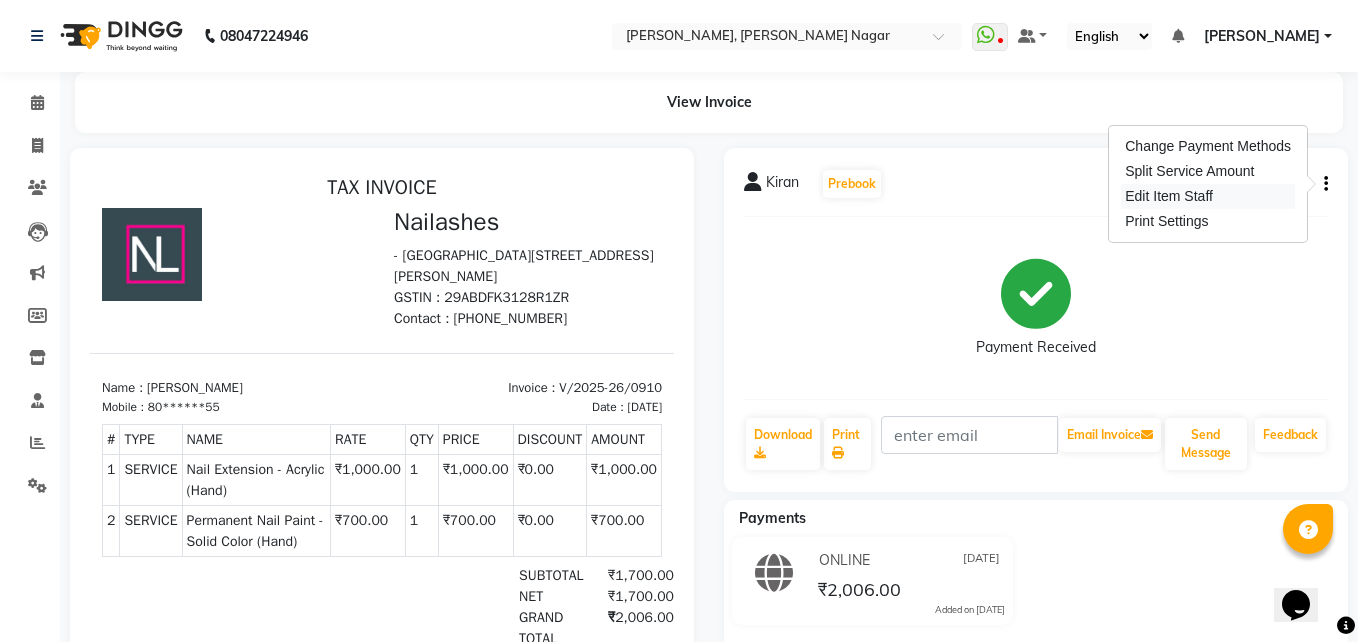 select on "81674" 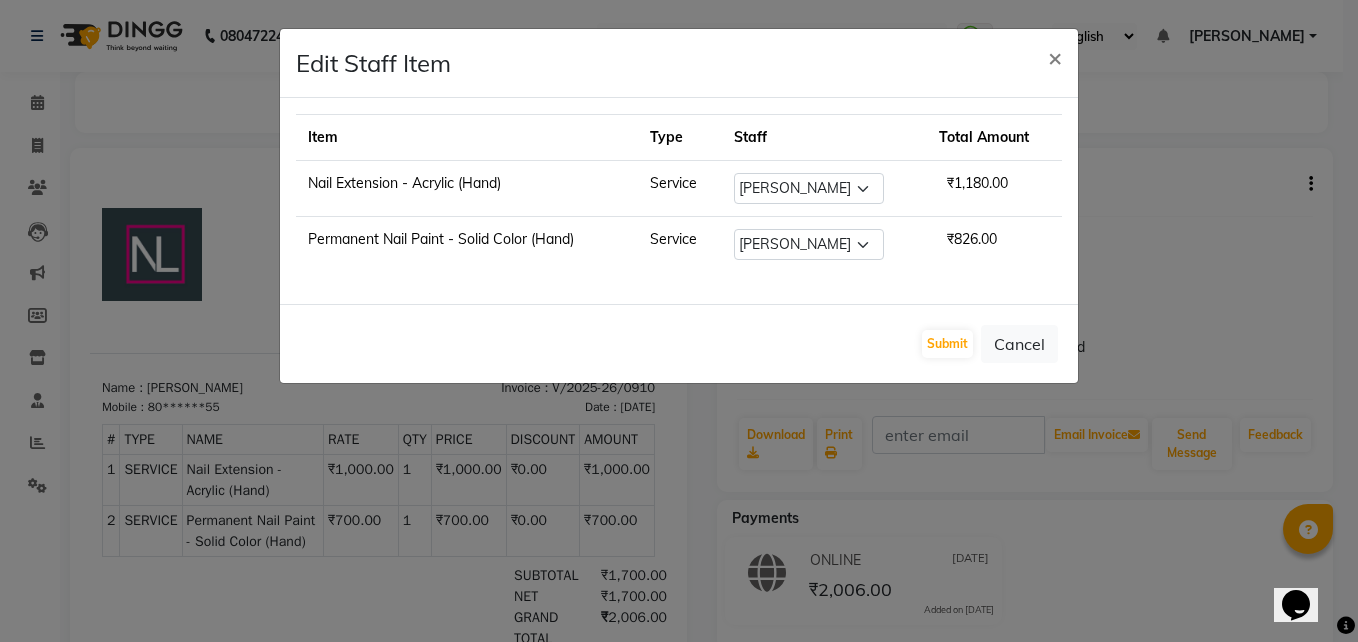click on "Select  akki rahul   Basiya Sultha   Bilal   jin   kabir   Kavya   Kiruba    kunal   Leco   Manager   Rahul   Salim   swangamlu" 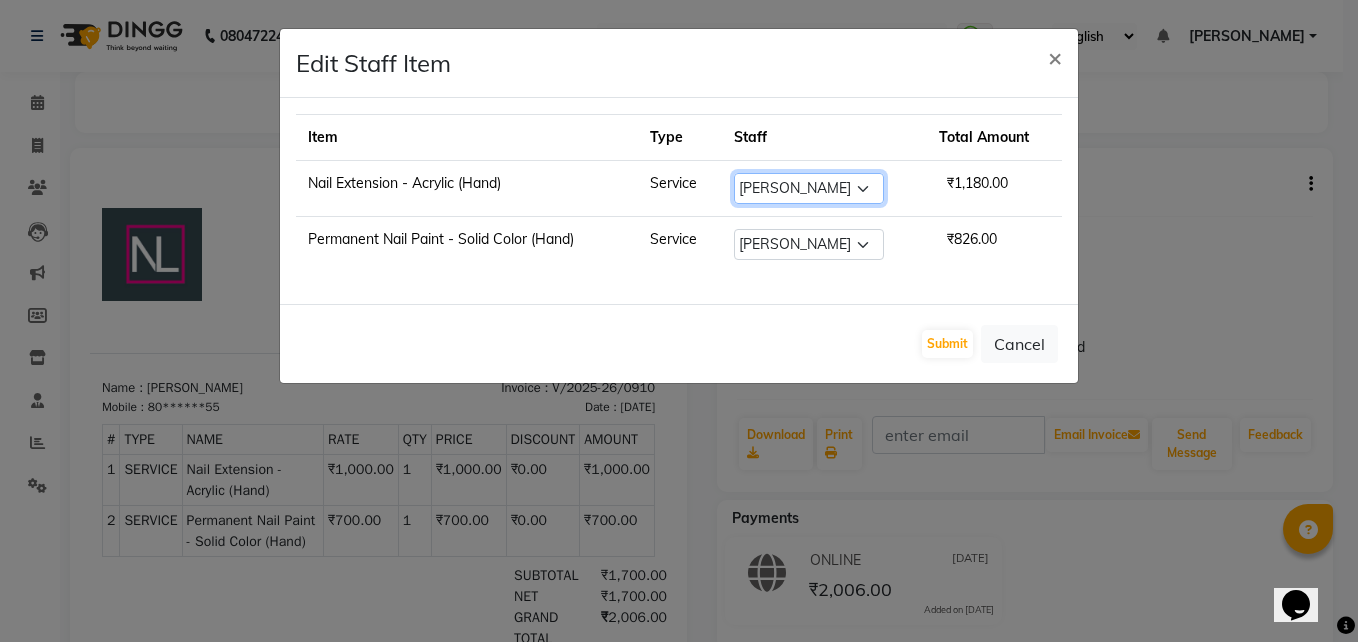 click on "Select  akki rahul   Basiya Sultha   Bilal   jin   kabir   Kavya   Kiruba    kunal   Leco   Manager   Rahul   Salim   swangamlu" 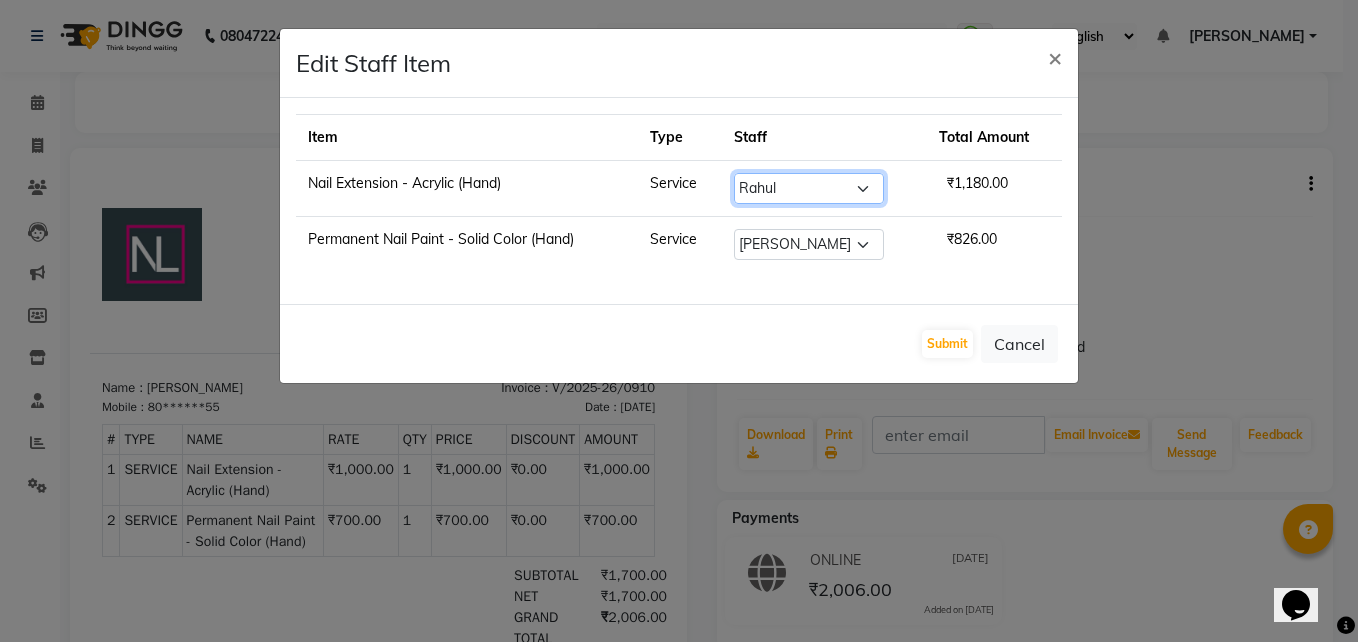 click on "Select  akki rahul   Basiya Sultha   Bilal   jin   kabir   Kavya   Kiruba    kunal   Leco   Manager   Rahul   Salim   swangamlu" 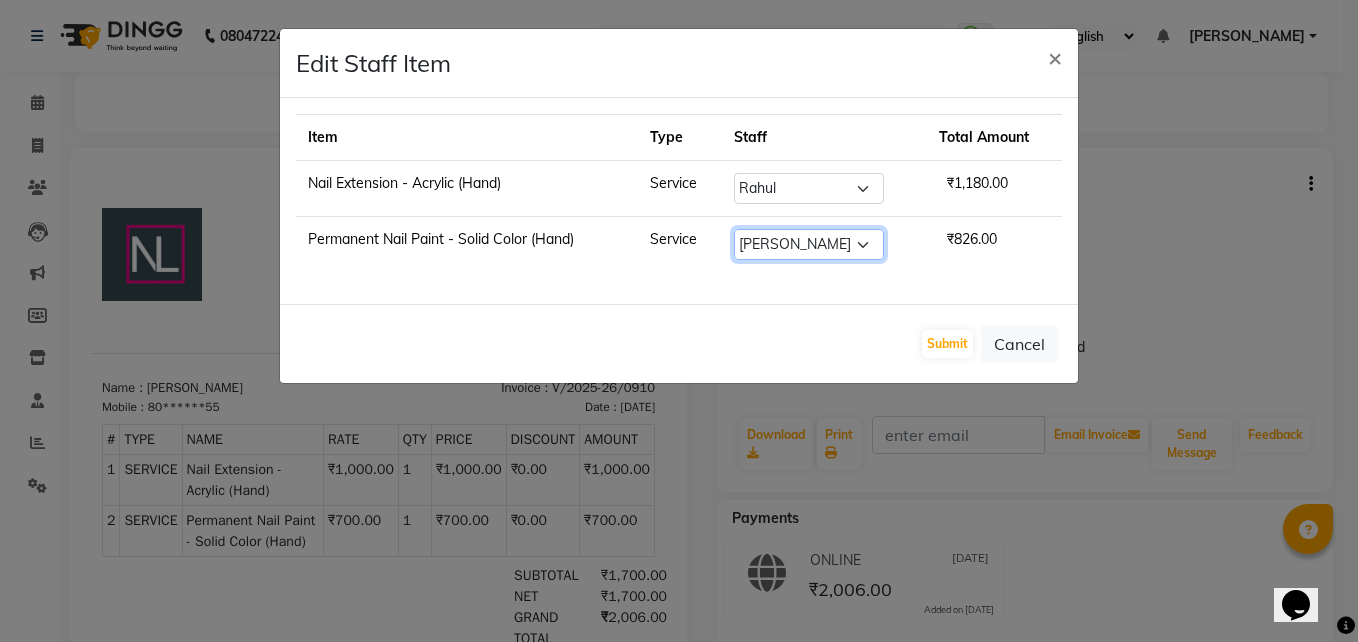 click on "Select  akki rahul   Basiya Sultha   Bilal   jin   kabir   Kavya   Kiruba    kunal   Leco   Manager   Rahul   Salim   swangamlu" 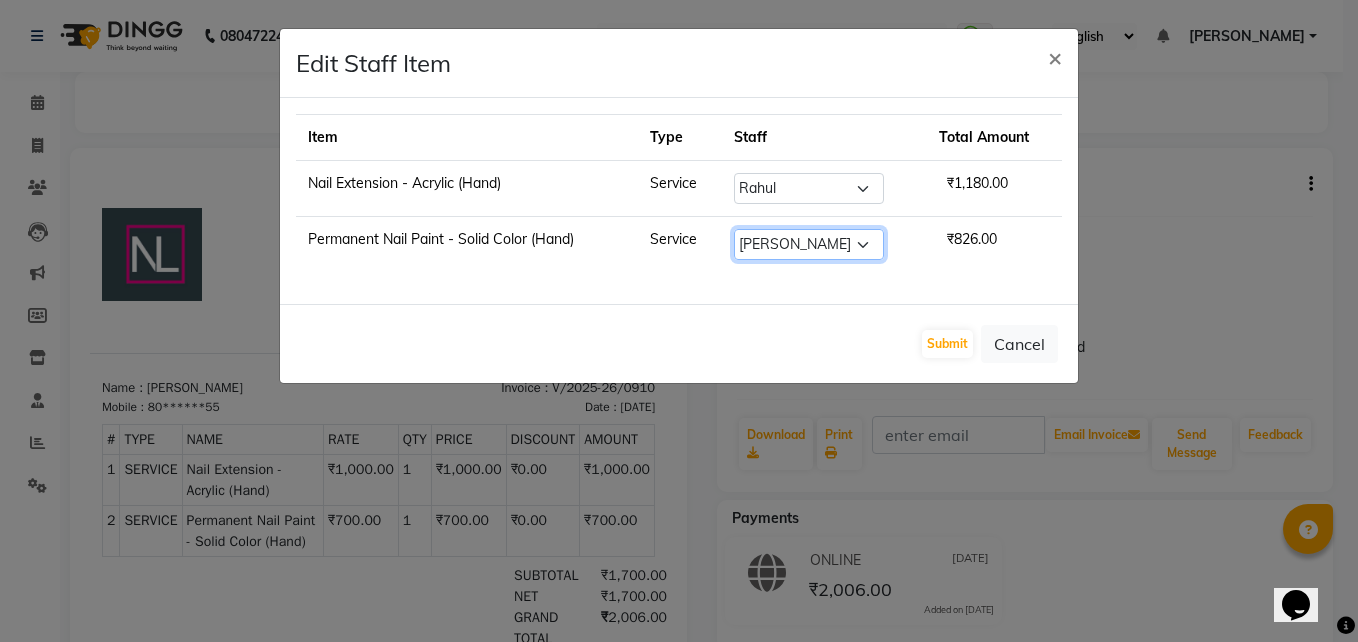 select on "68294" 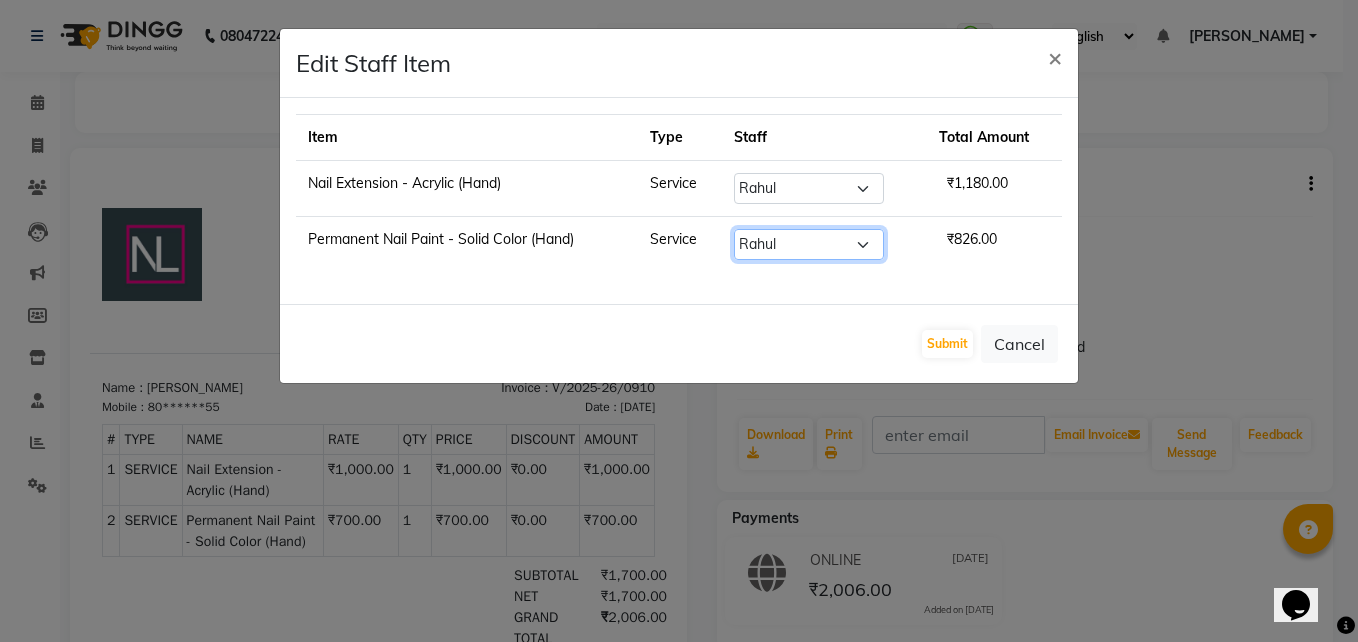 click on "Select  akki rahul   Basiya Sultha   Bilal   jin   kabir   Kavya   Kiruba    kunal   Leco   Manager   Rahul   Salim   swangamlu" 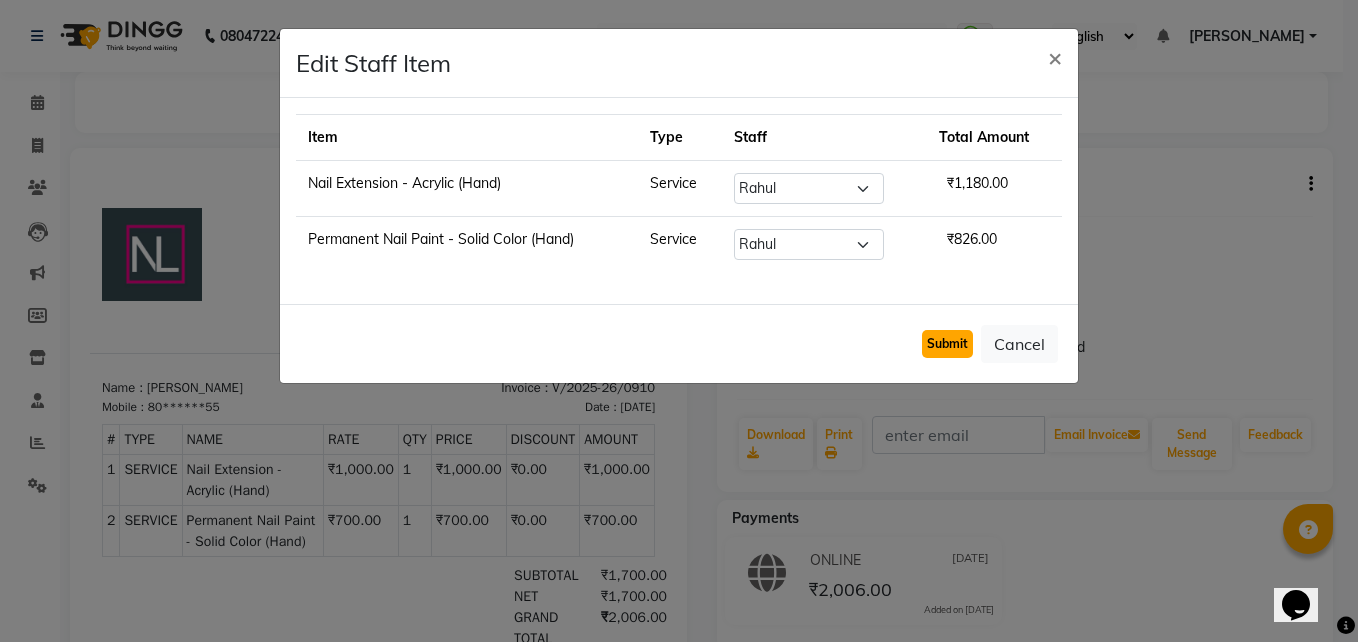 click on "Submit" 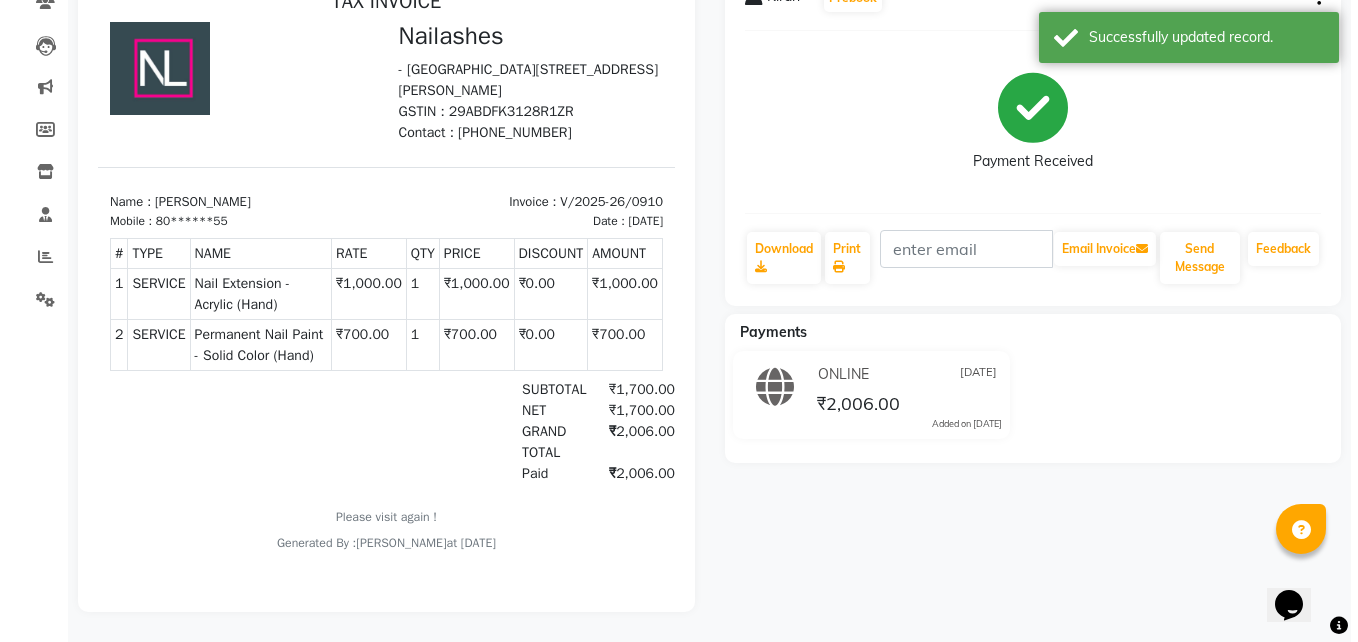 scroll, scrollTop: 0, scrollLeft: 0, axis: both 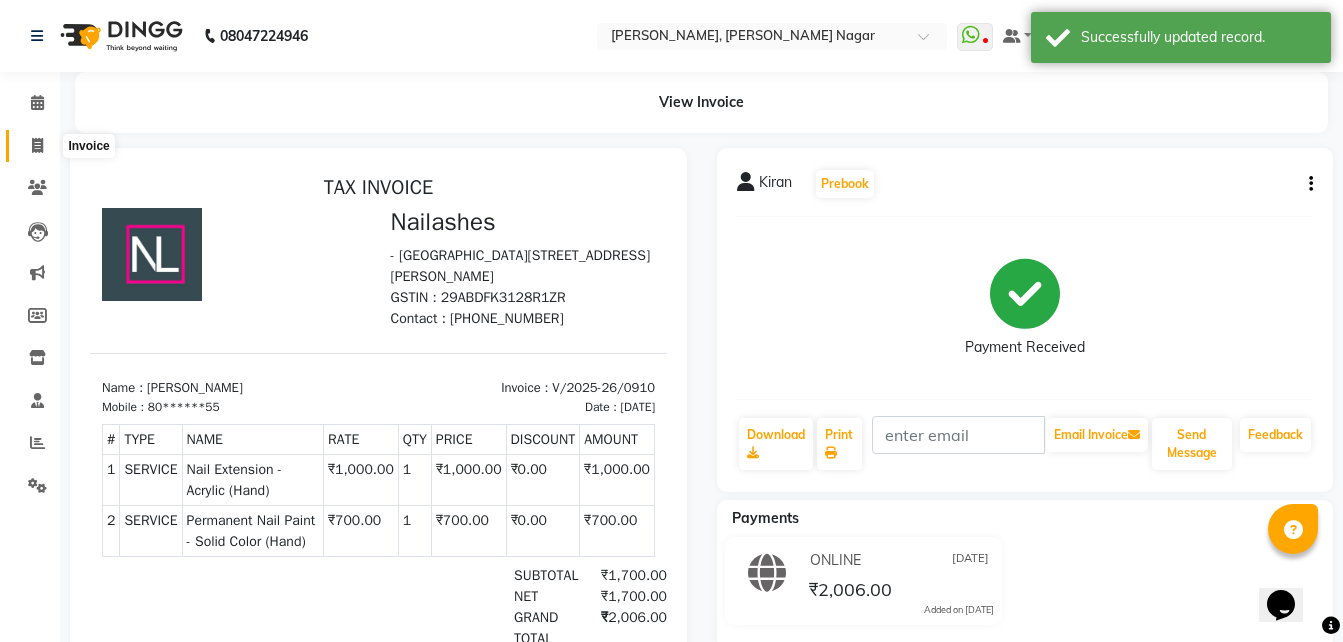 click 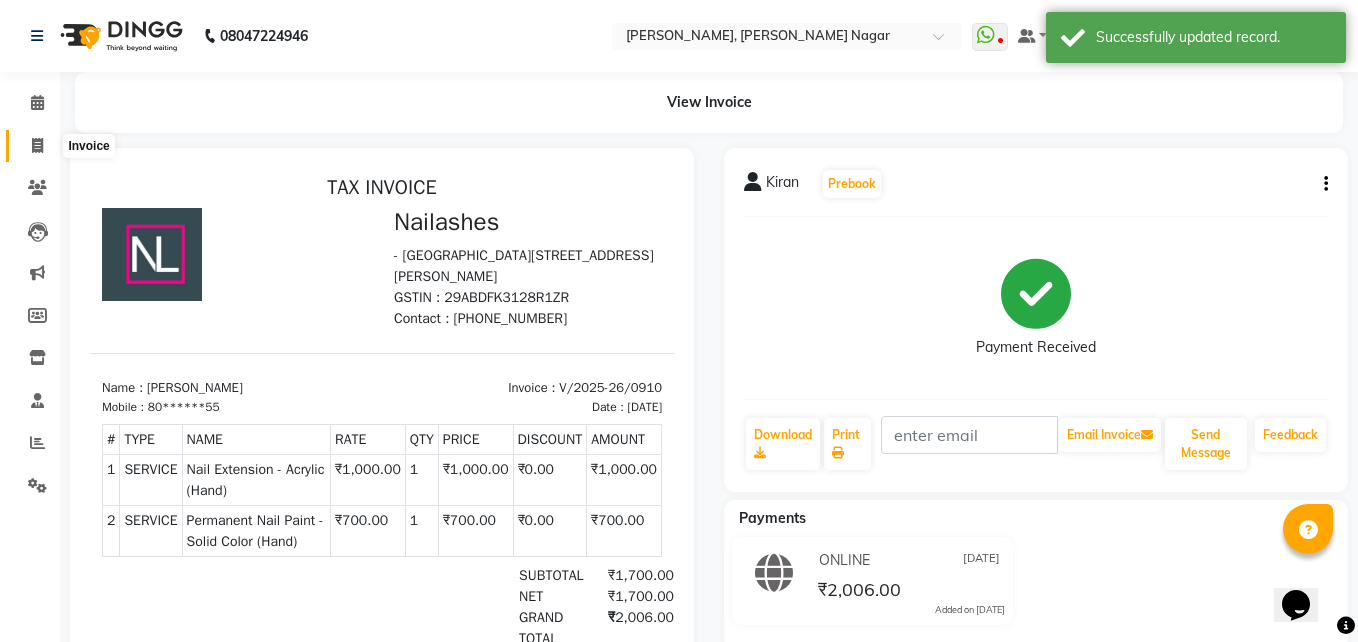 select on "7686" 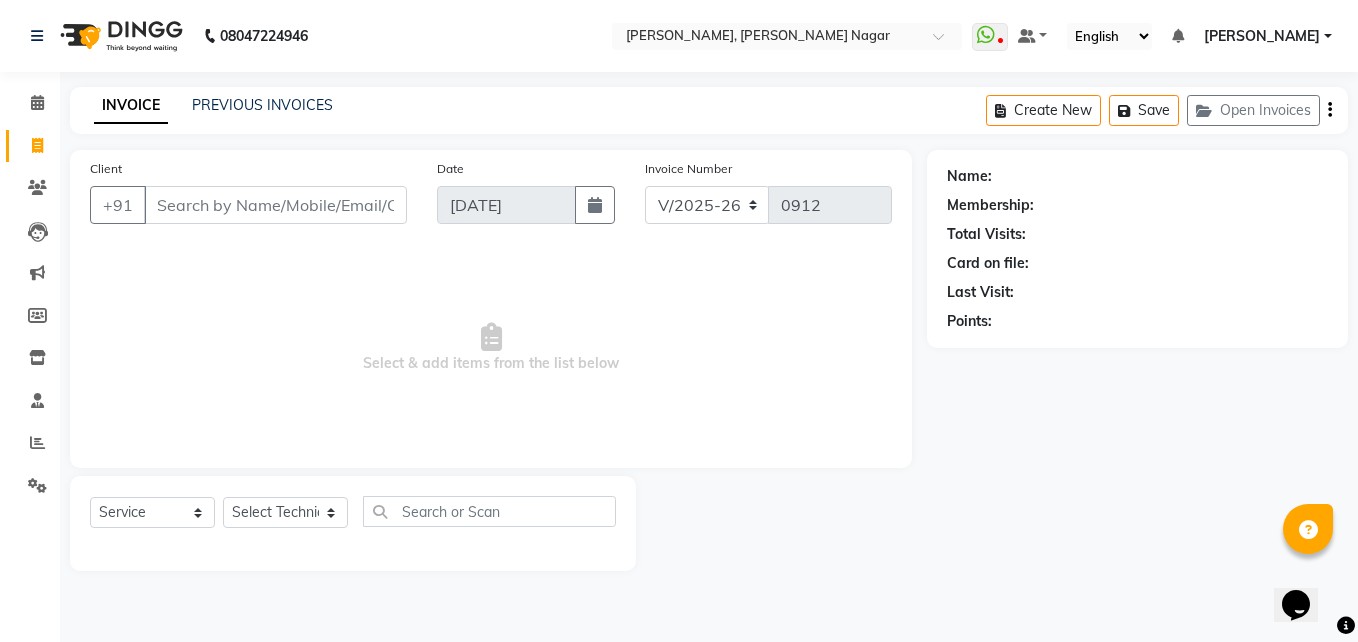 click on "Select & add items from the list below" at bounding box center [491, 348] 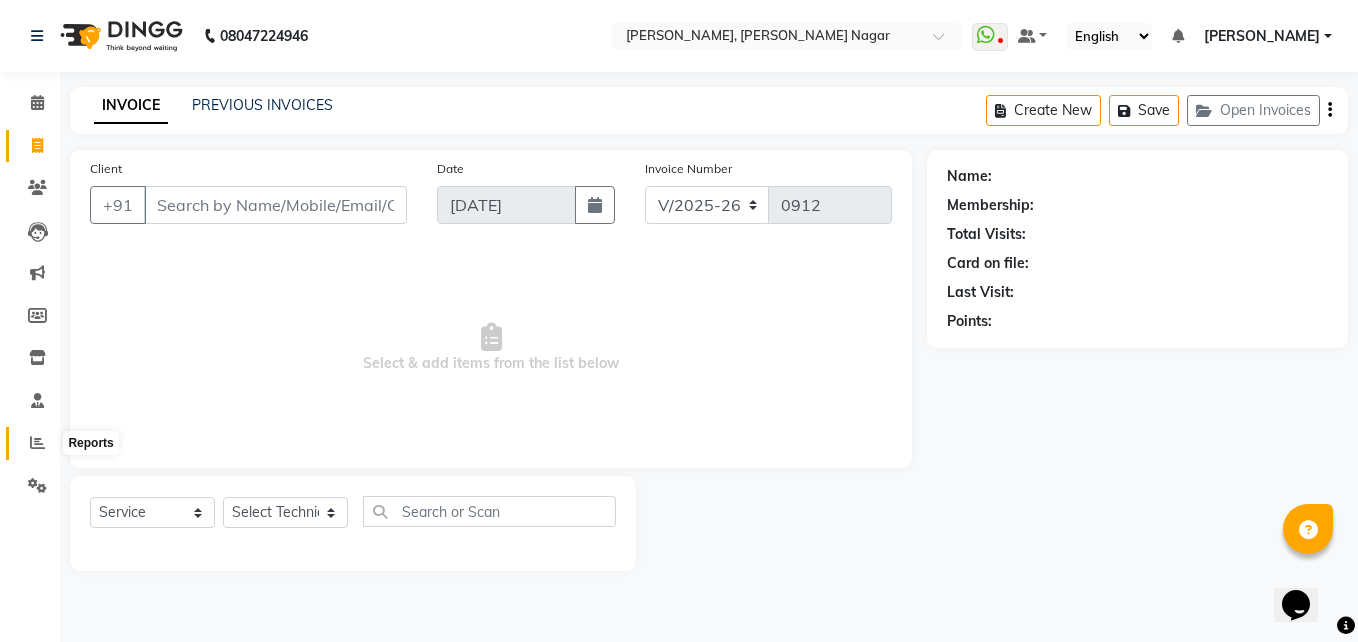 click 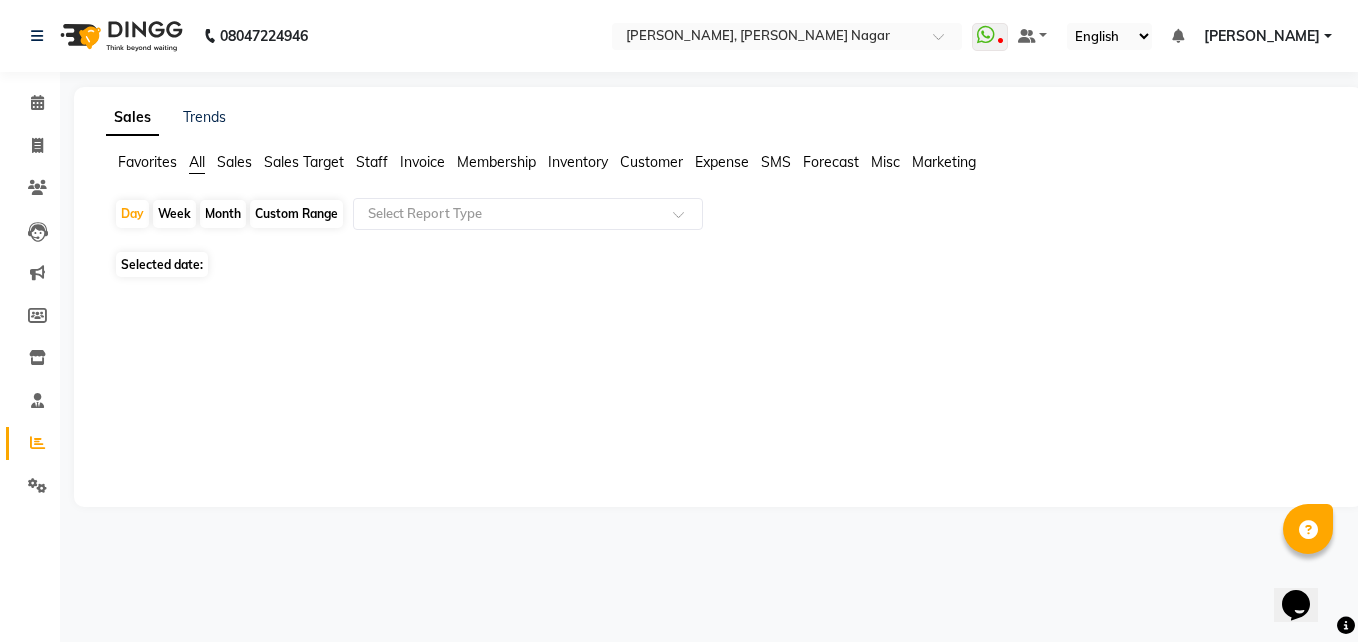 click on "Staff" 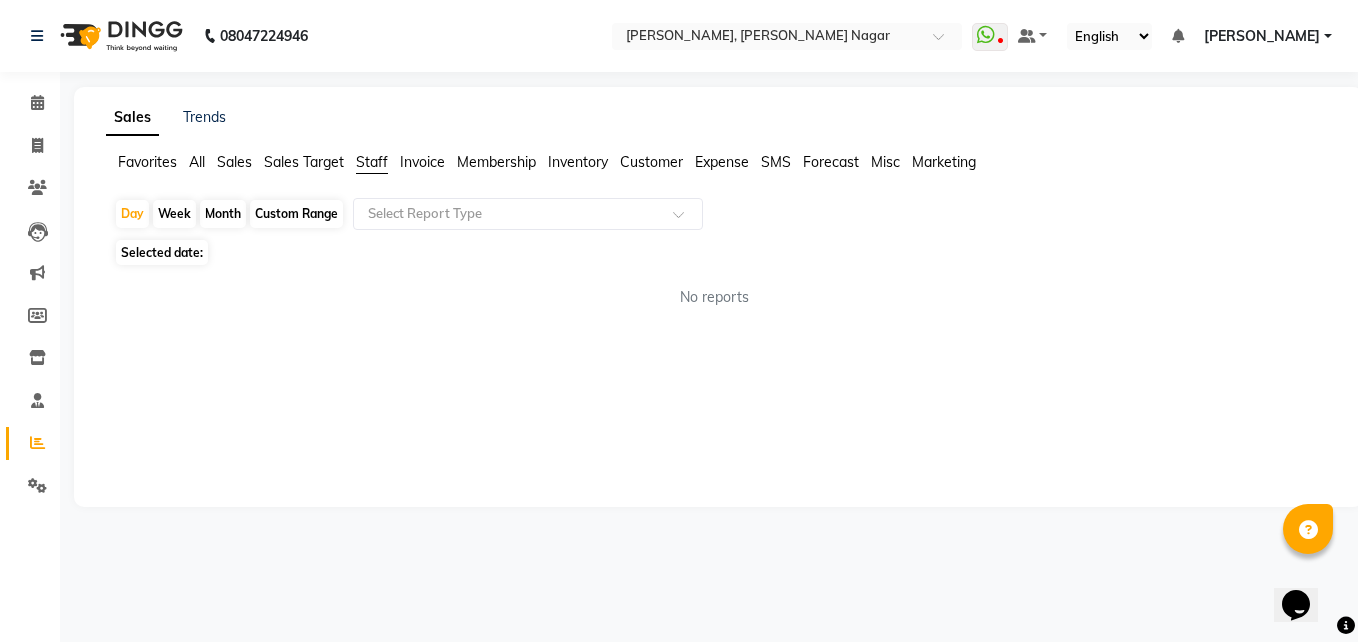 click on "Staff" 